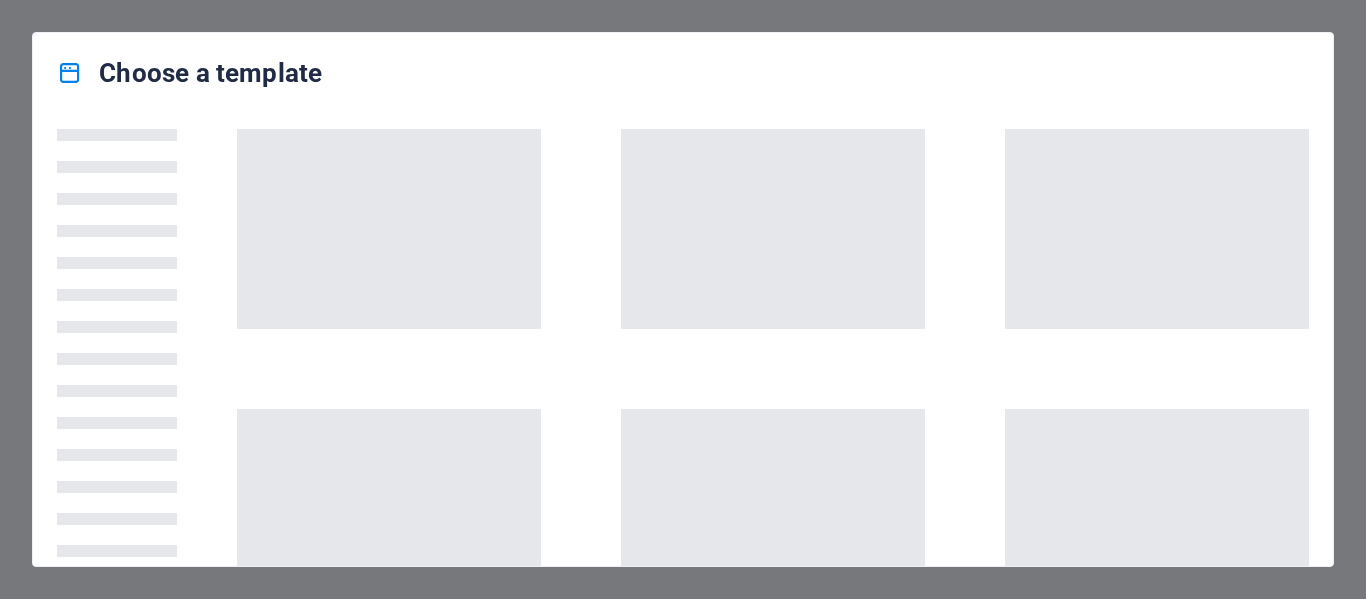 scroll, scrollTop: 0, scrollLeft: 0, axis: both 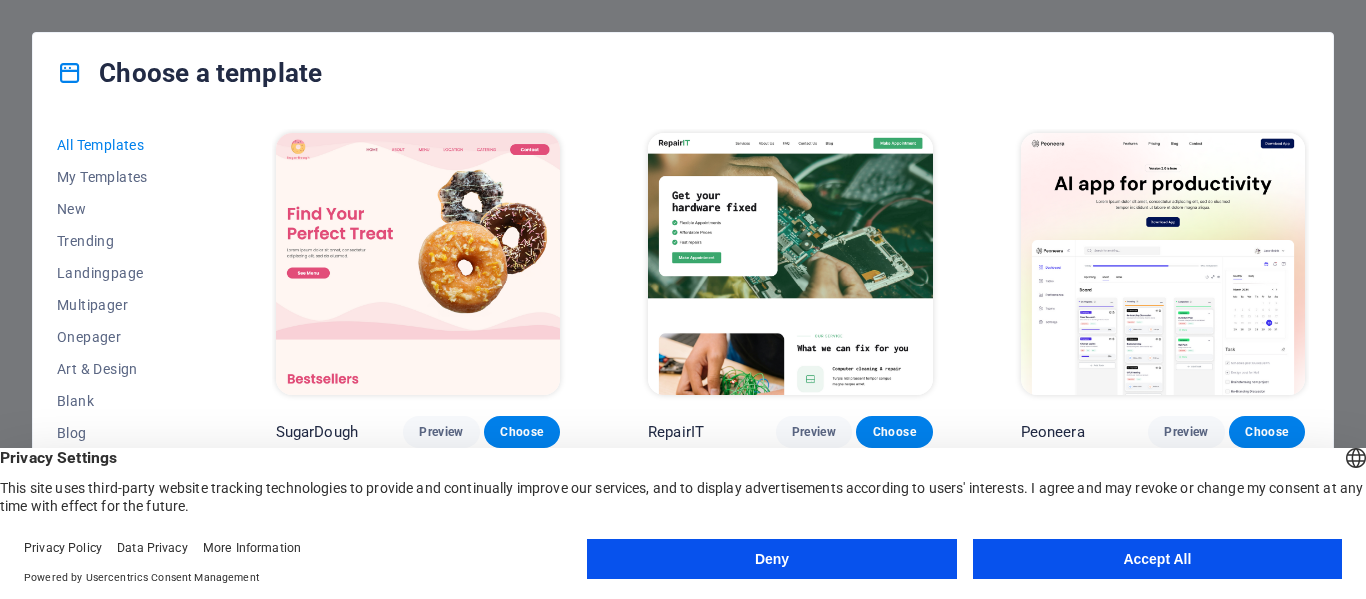 click on "Accept All" at bounding box center [1157, 559] 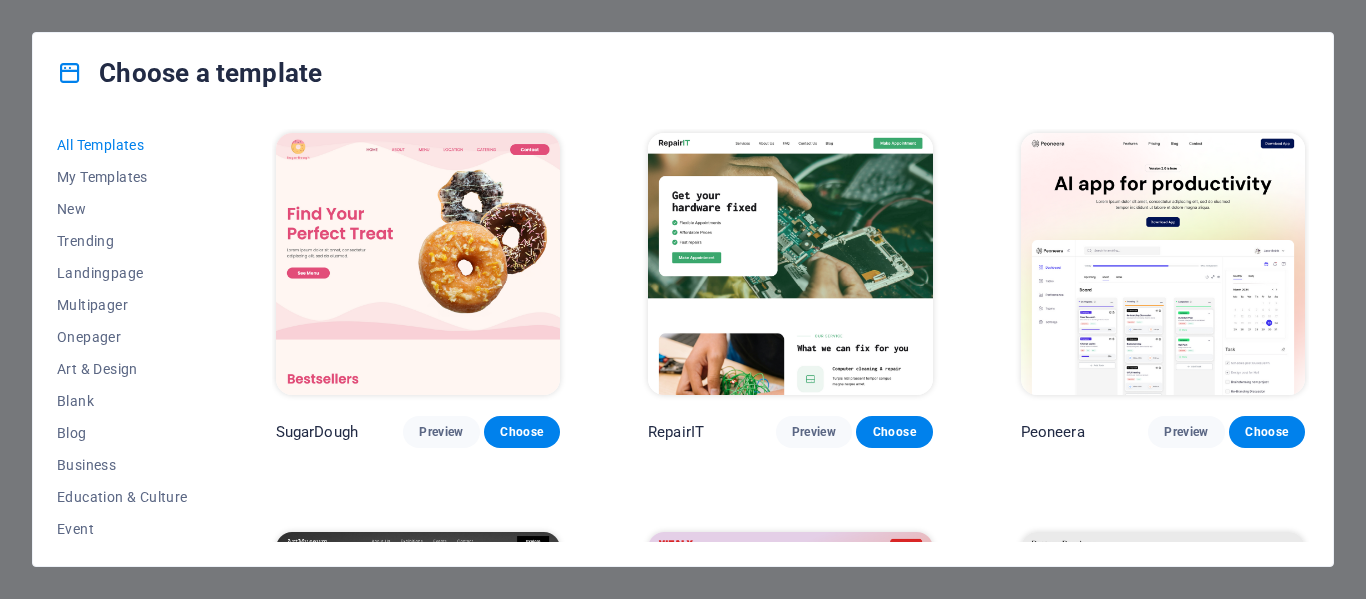 drag, startPoint x: 1302, startPoint y: 141, endPoint x: 1310, endPoint y: 161, distance: 21.540659 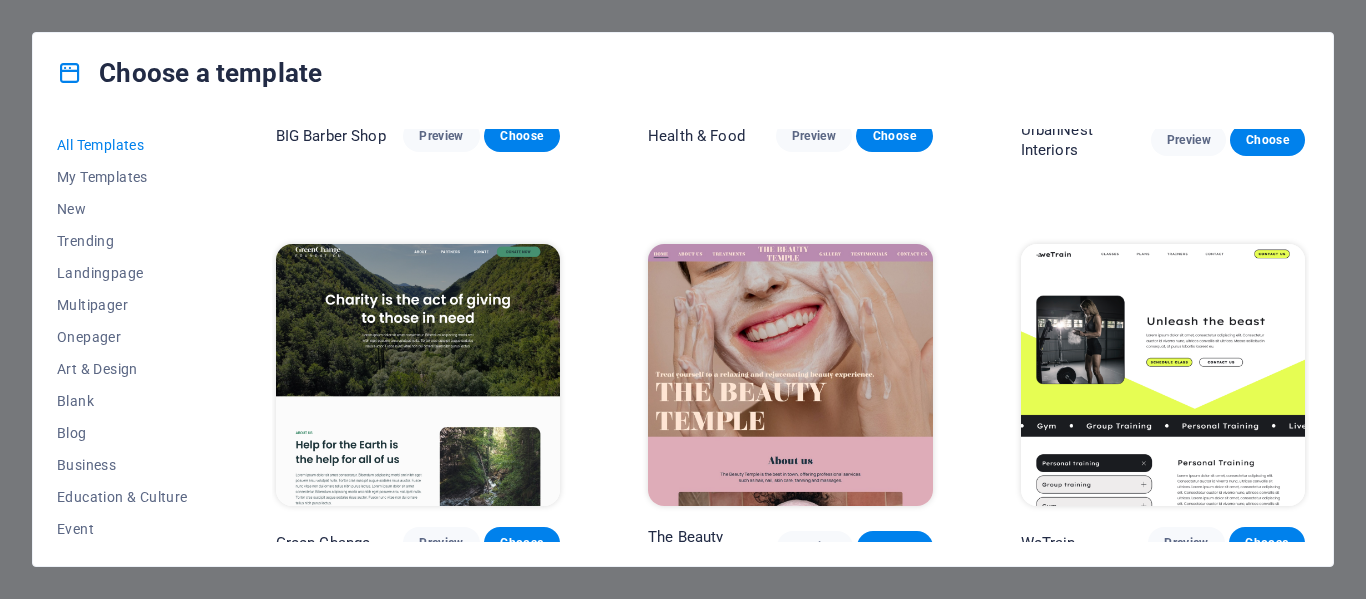 scroll, scrollTop: 2744, scrollLeft: 0, axis: vertical 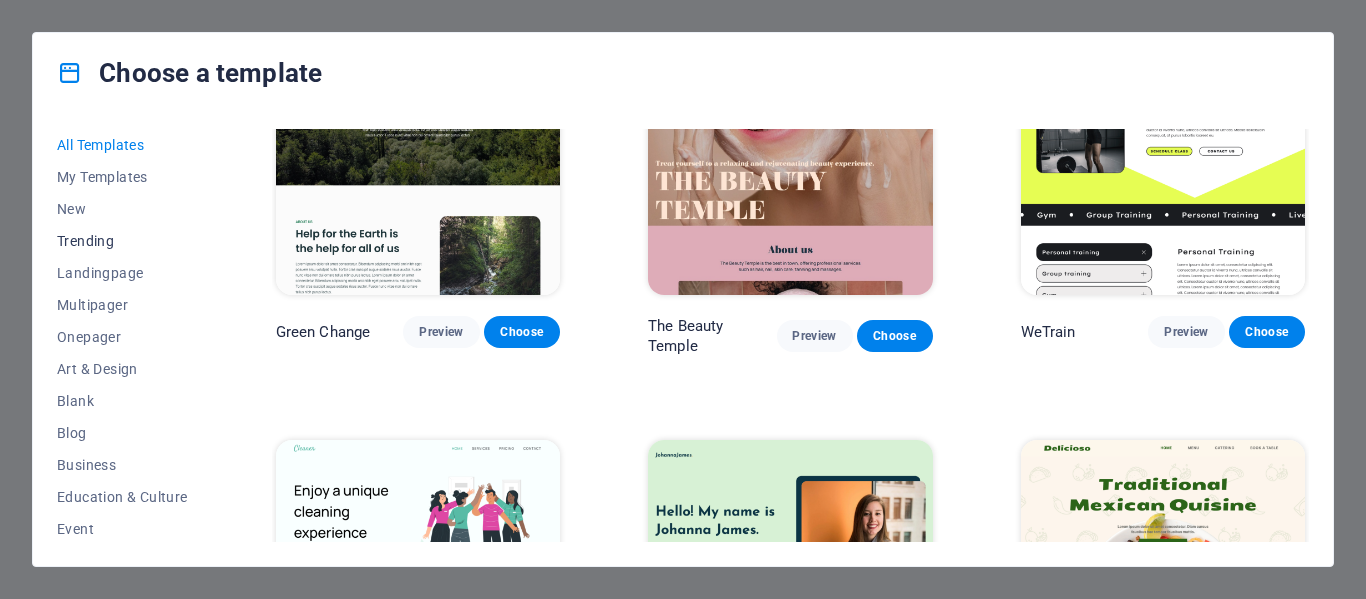 click on "Trending" at bounding box center (122, 241) 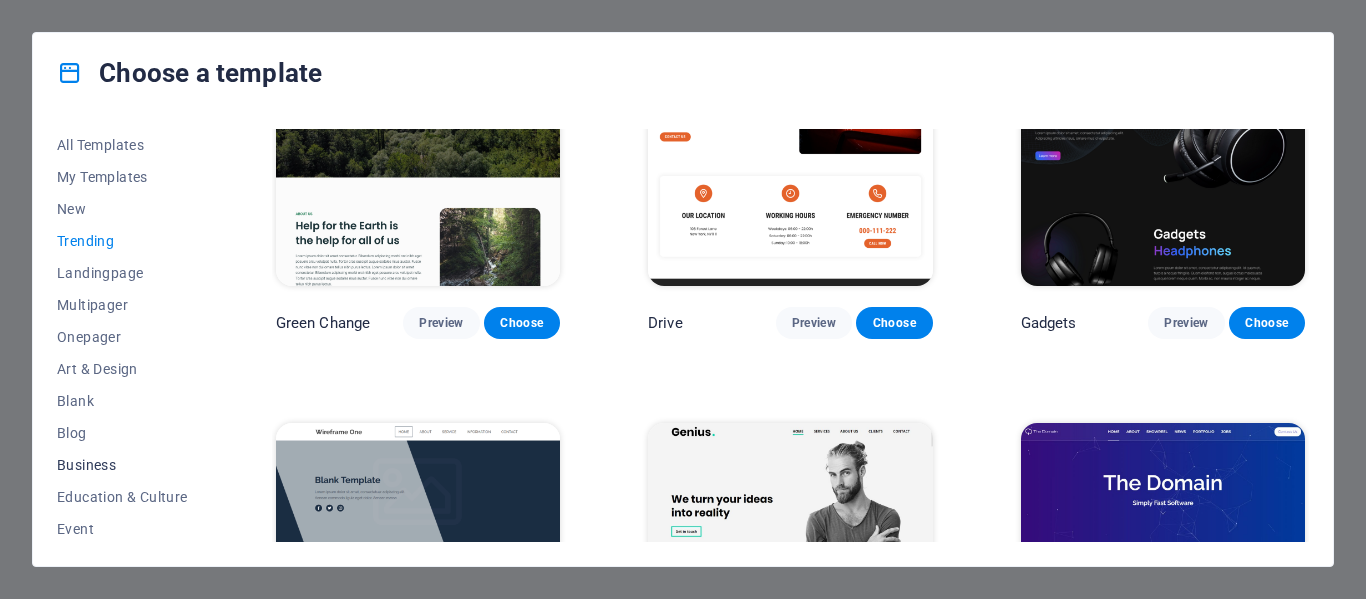click on "Business" at bounding box center [122, 465] 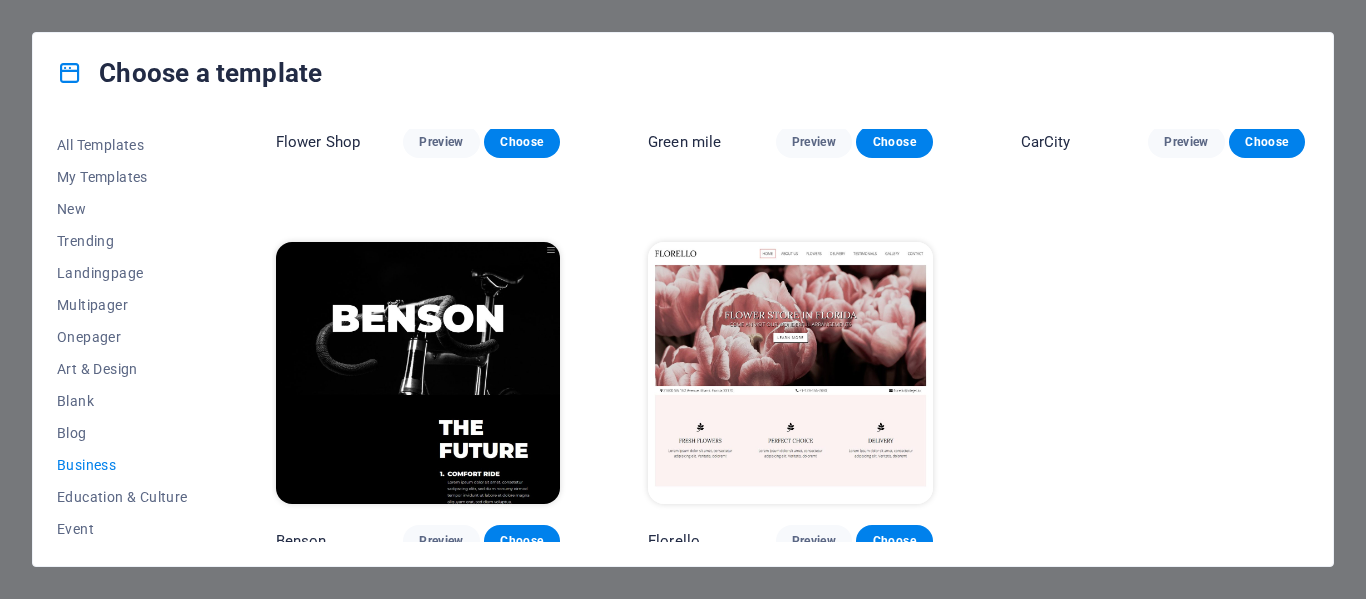 scroll, scrollTop: 697, scrollLeft: 0, axis: vertical 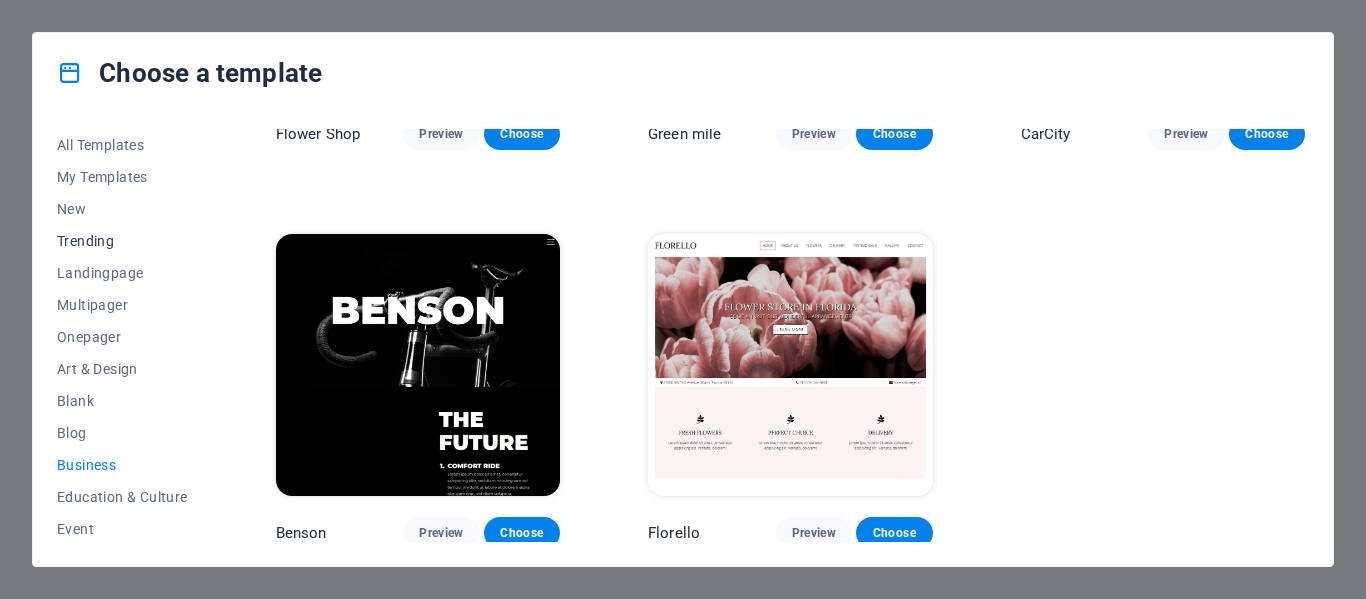click on "Trending" at bounding box center (122, 241) 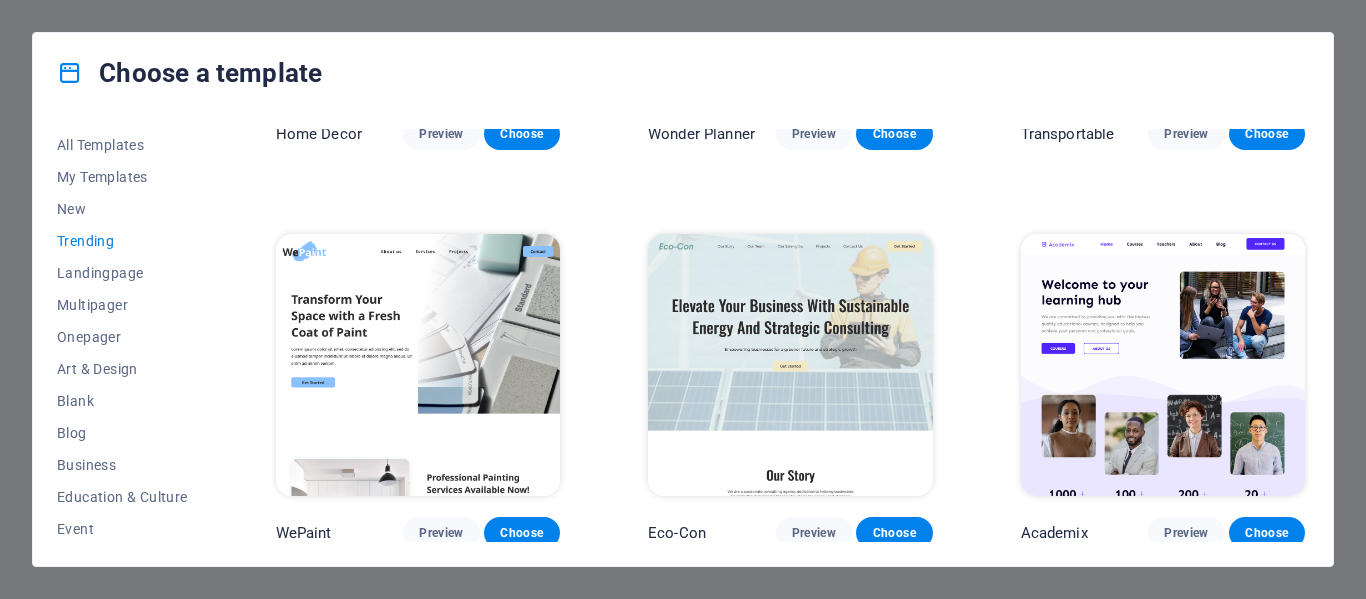 scroll, scrollTop: 1888, scrollLeft: 0, axis: vertical 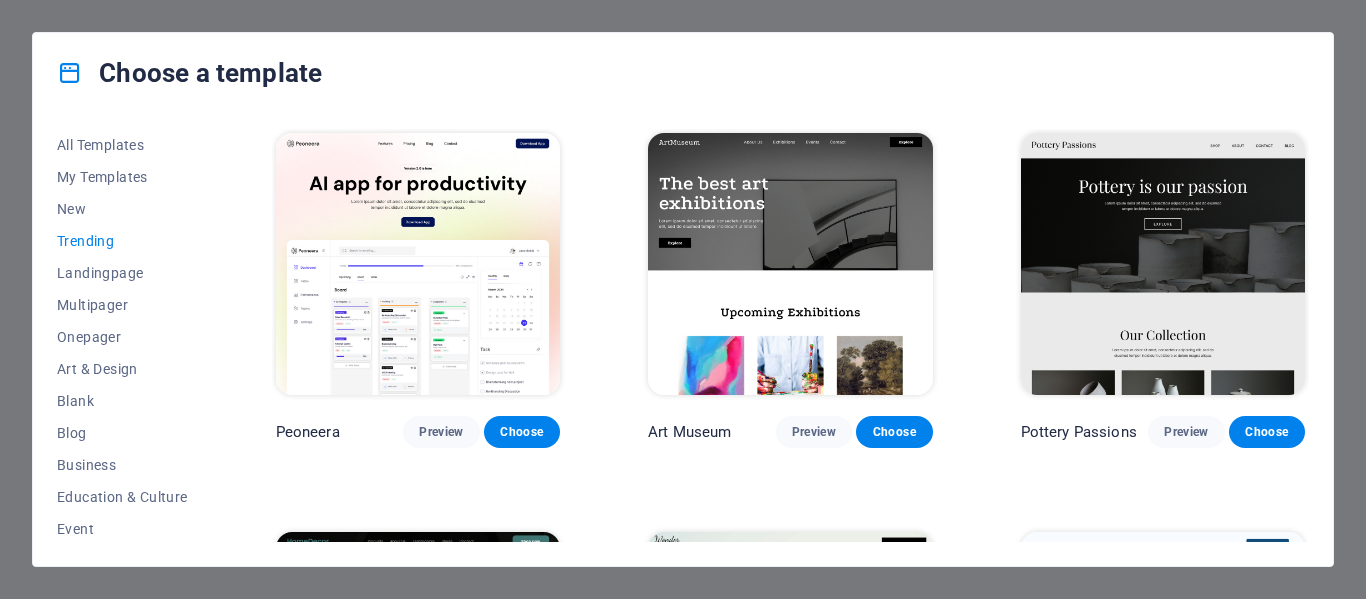 drag, startPoint x: 209, startPoint y: 219, endPoint x: 215, endPoint y: 267, distance: 48.373547 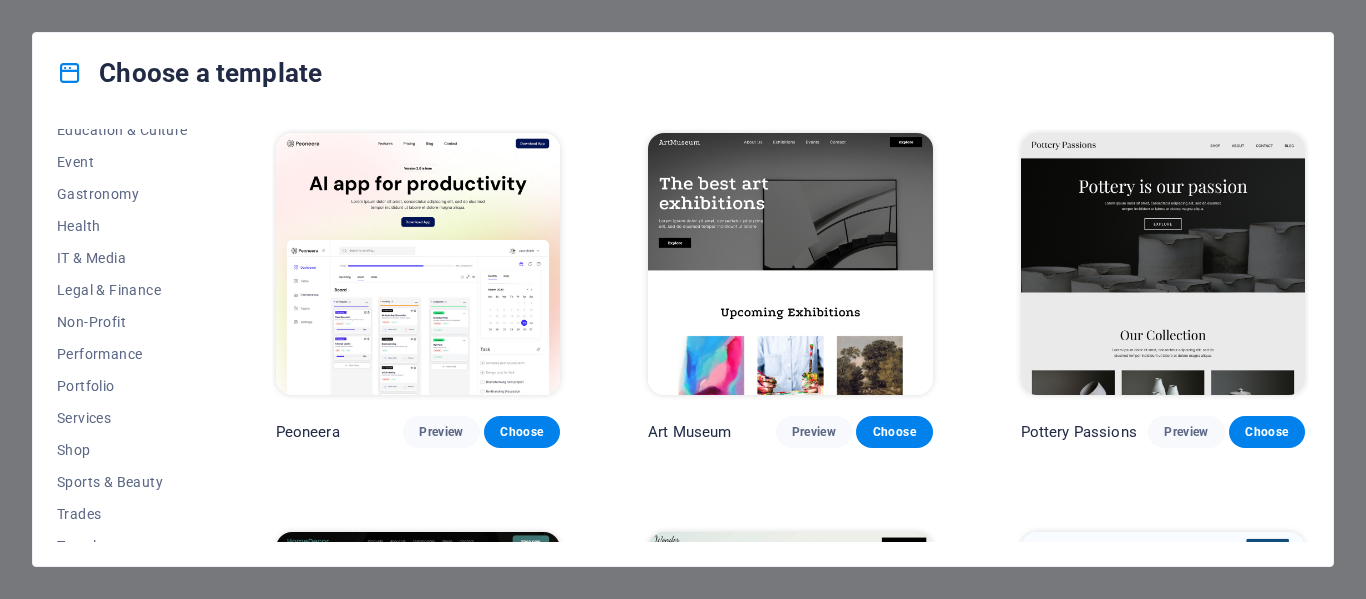 scroll, scrollTop: 419, scrollLeft: 0, axis: vertical 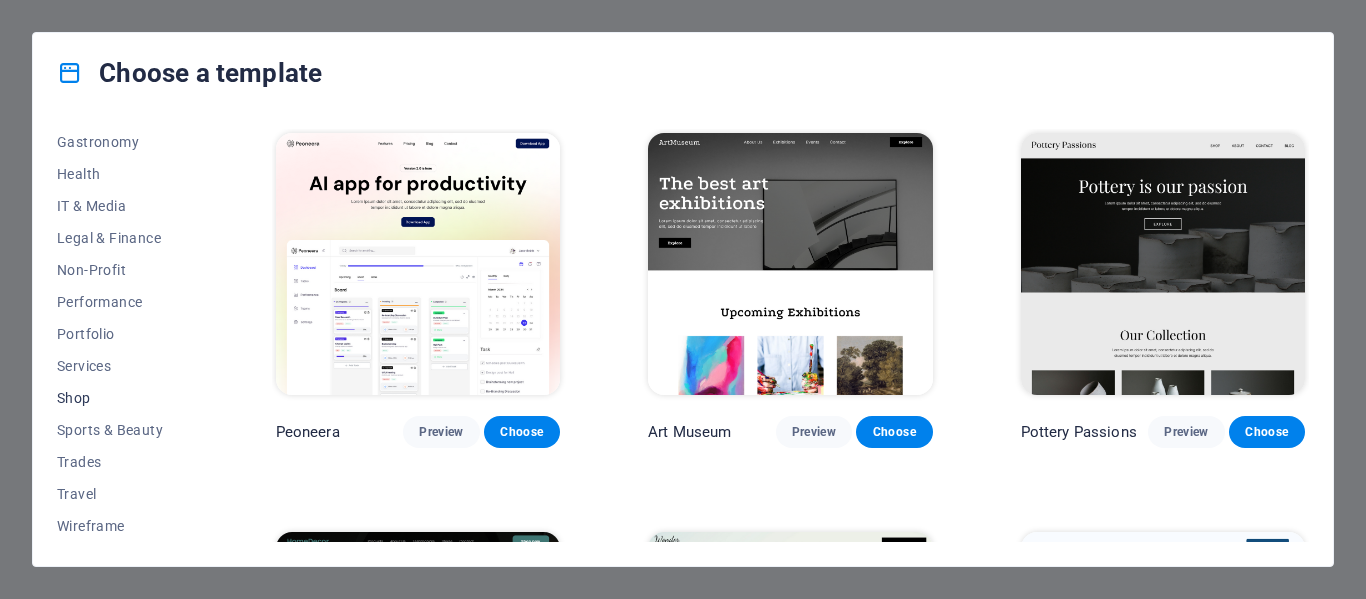 click on "Shop" at bounding box center (122, 398) 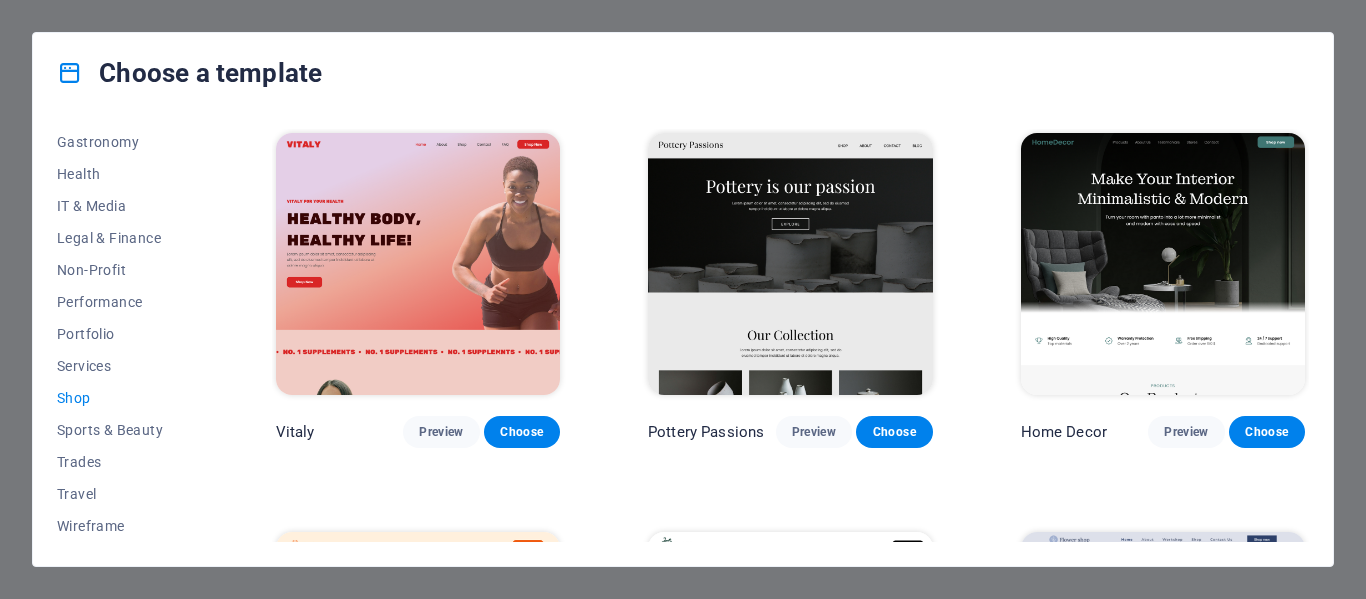 drag, startPoint x: 1304, startPoint y: 197, endPoint x: 1305, endPoint y: 213, distance: 16.03122 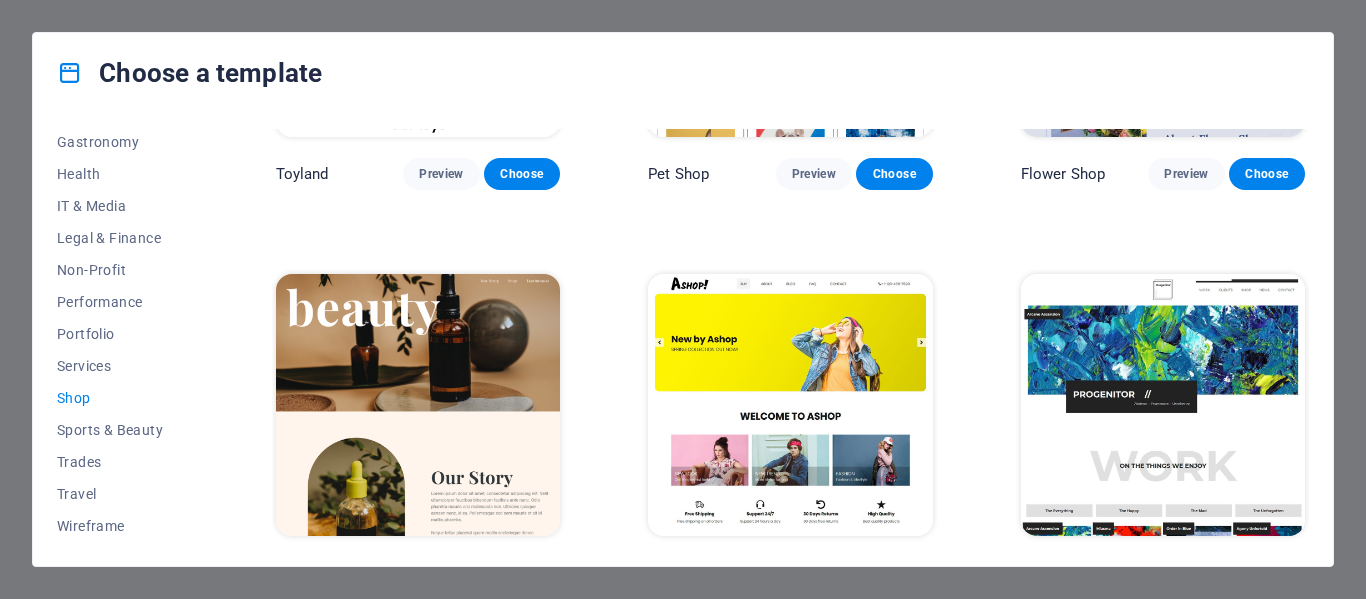 scroll, scrollTop: 660, scrollLeft: 0, axis: vertical 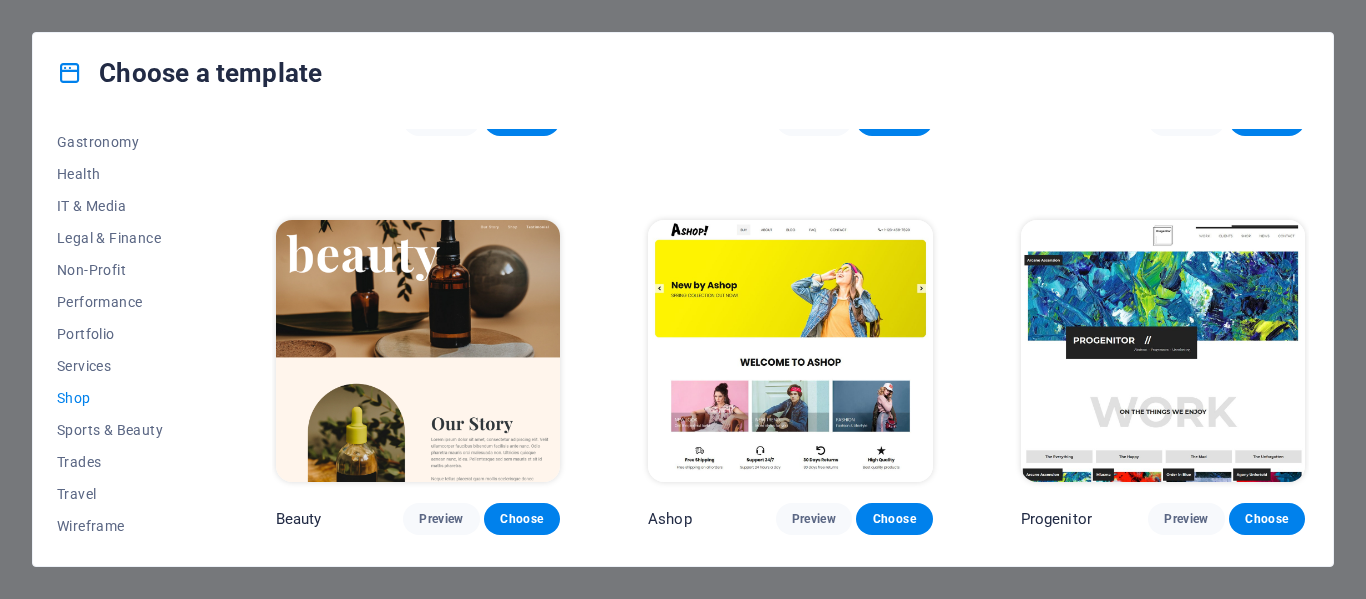 drag, startPoint x: 1309, startPoint y: 362, endPoint x: 1305, endPoint y: 352, distance: 10.770329 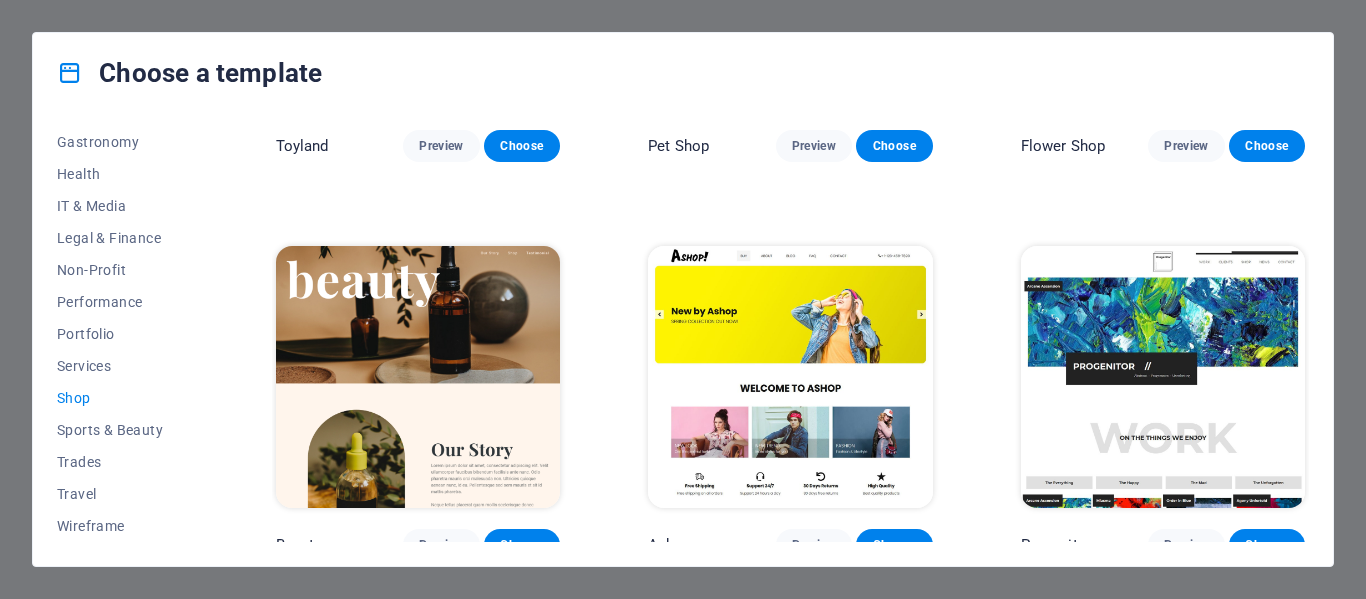 scroll, scrollTop: 726, scrollLeft: 0, axis: vertical 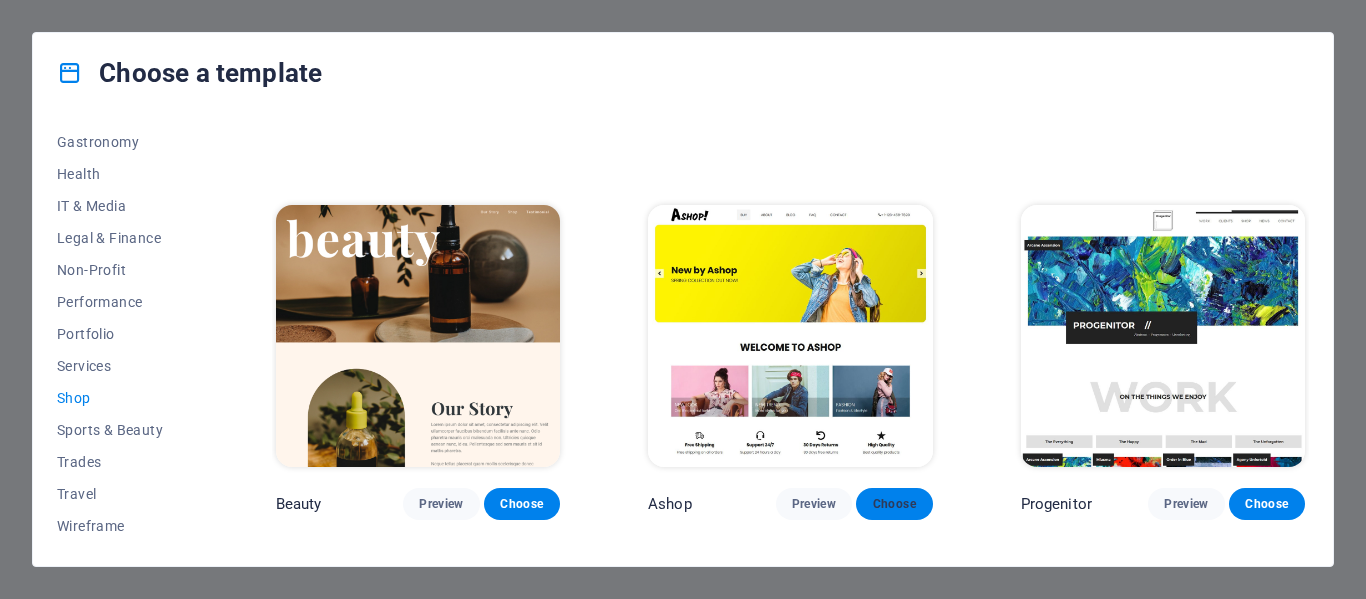 click on "Choose" at bounding box center (894, 504) 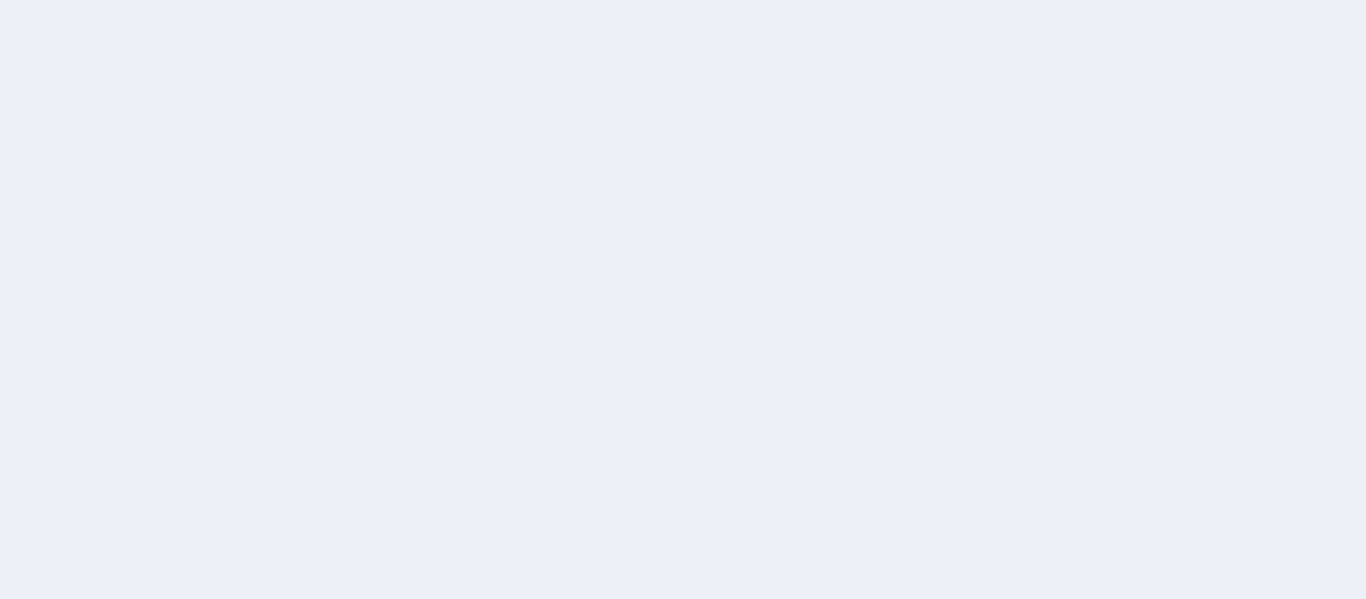 scroll, scrollTop: 0, scrollLeft: 0, axis: both 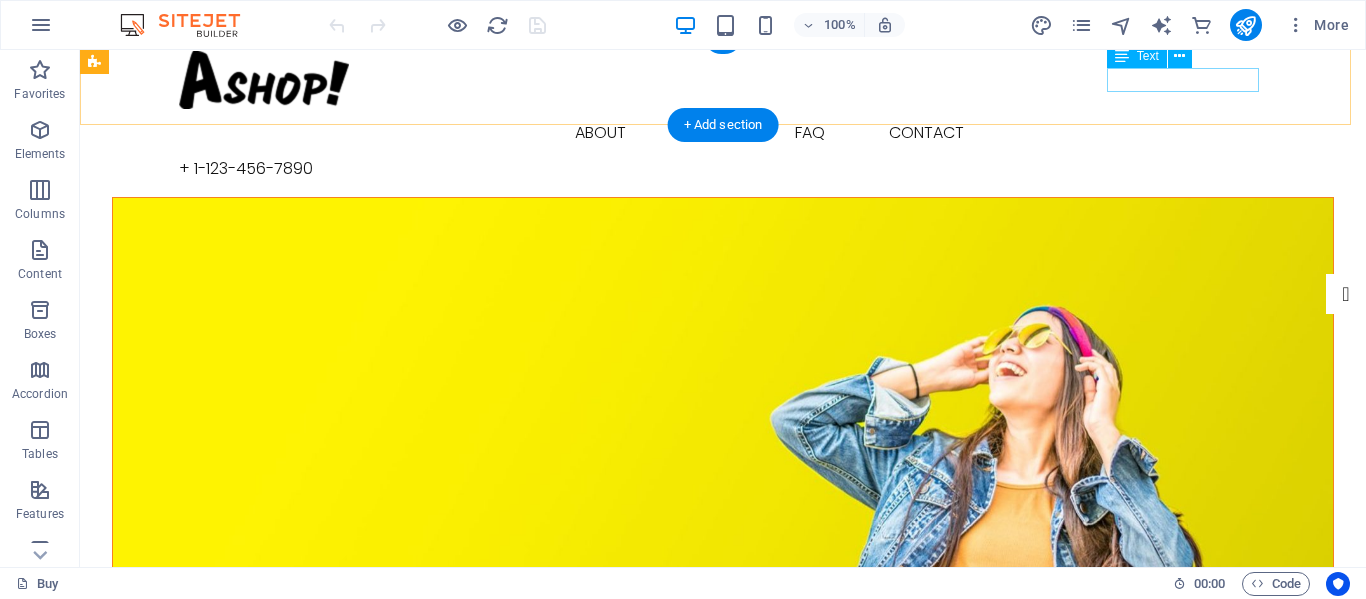 click on "+ 1-123-456-7890" at bounding box center (723, 169) 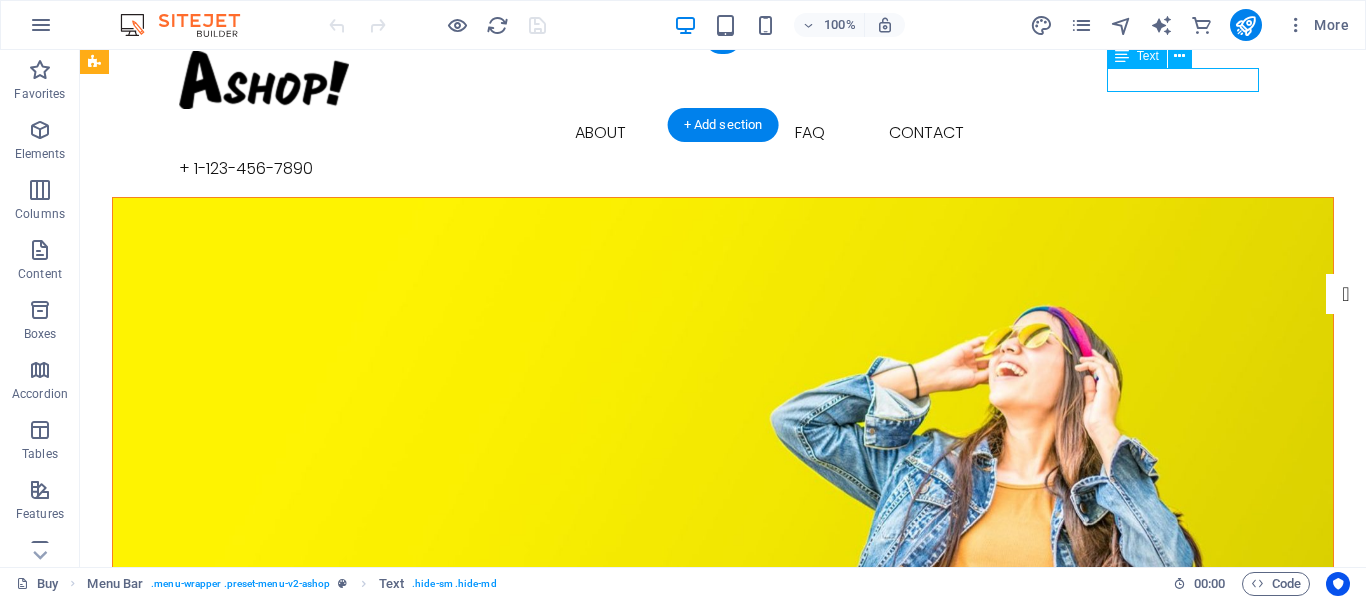 click on "+ 1-123-456-7890" at bounding box center [723, 169] 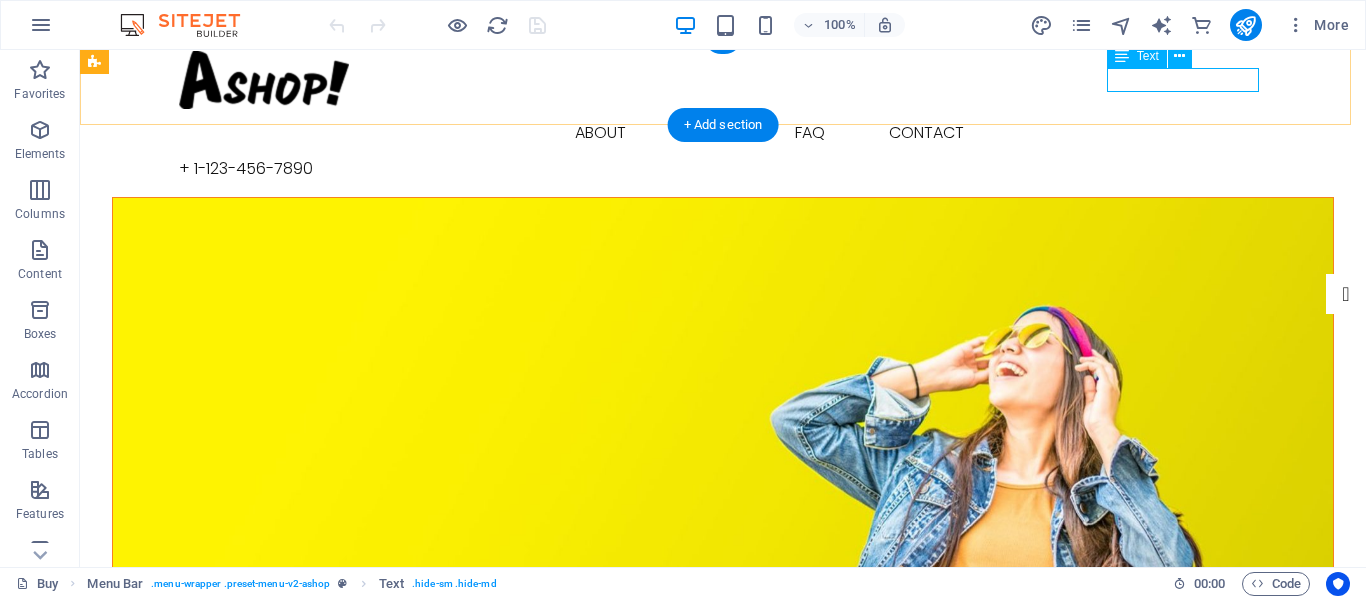 click on "+ 1-123-456-7890" at bounding box center [723, 169] 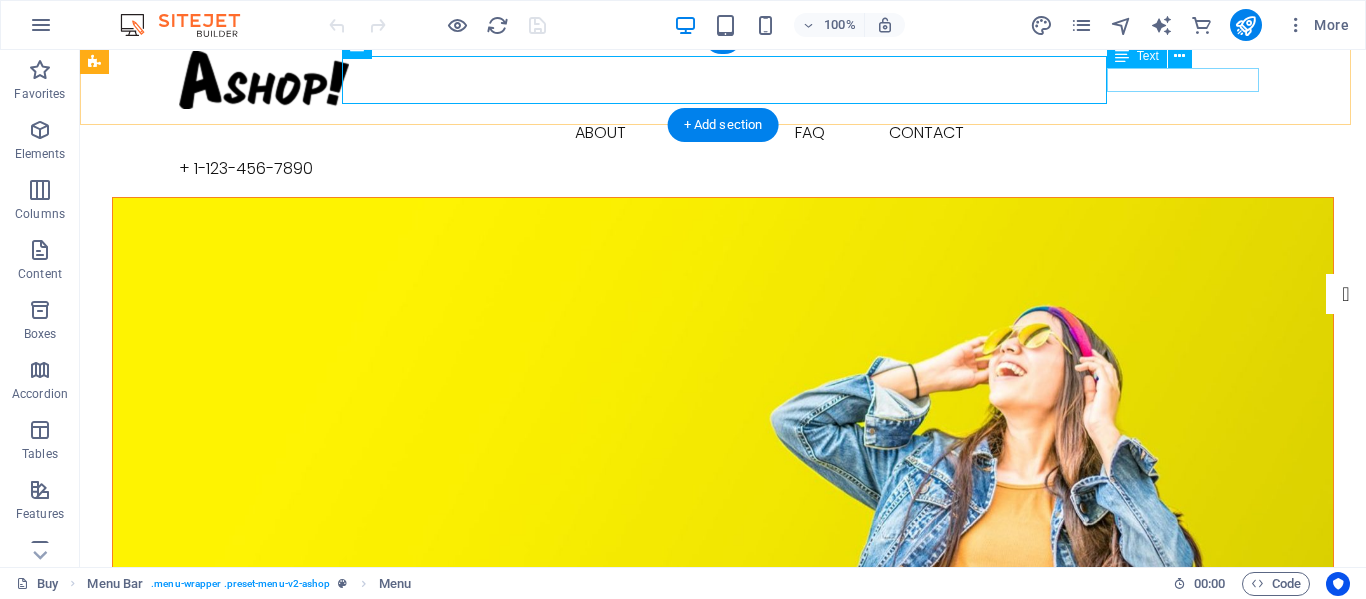 click on "+ 1-123-456-7890" at bounding box center (723, 169) 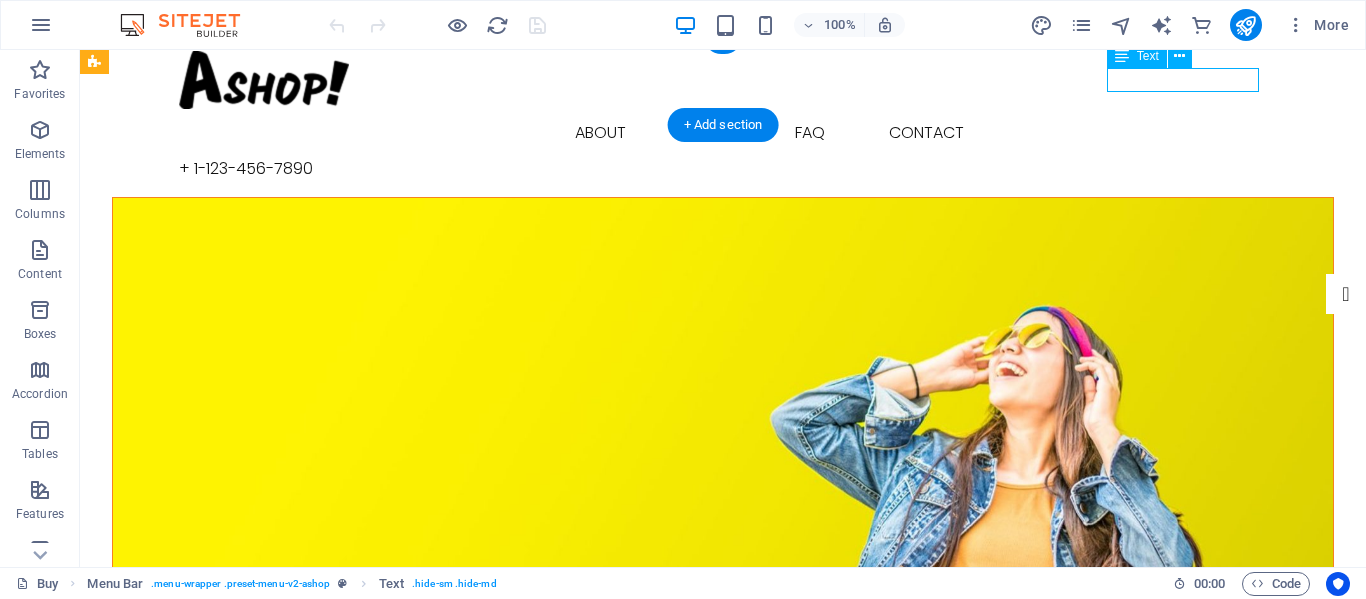 click on "+ 1-123-456-7890" at bounding box center [723, 169] 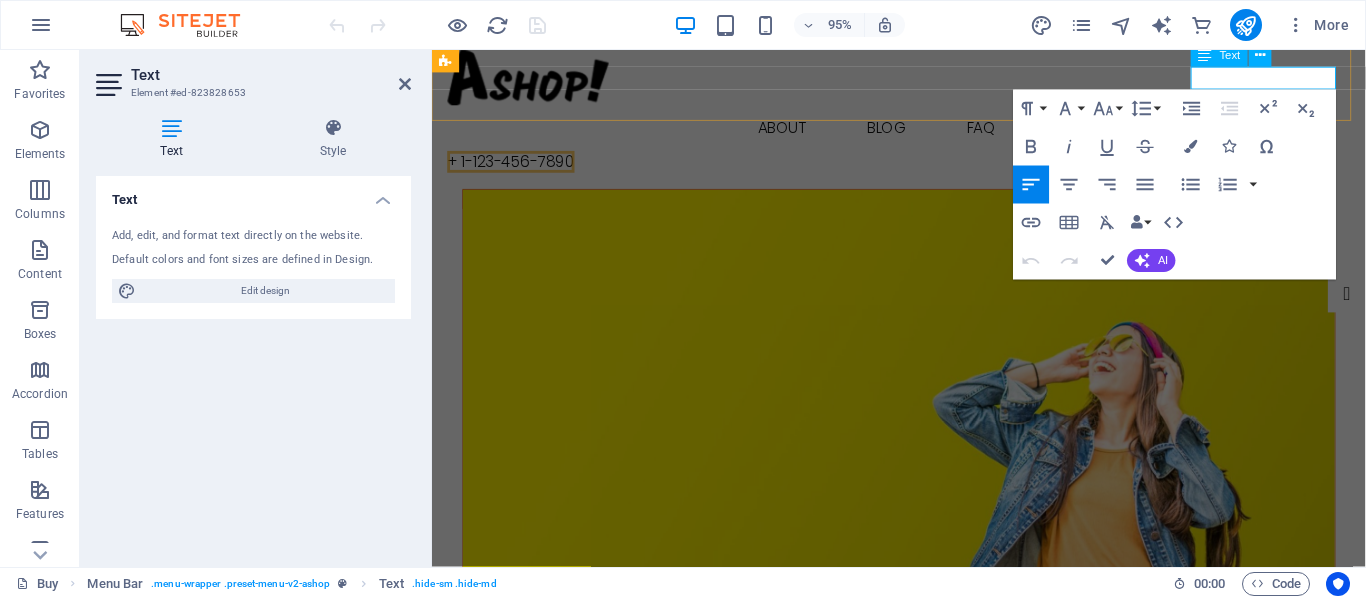 click on "+ 1-123-456-7890" at bounding box center (515, 168) 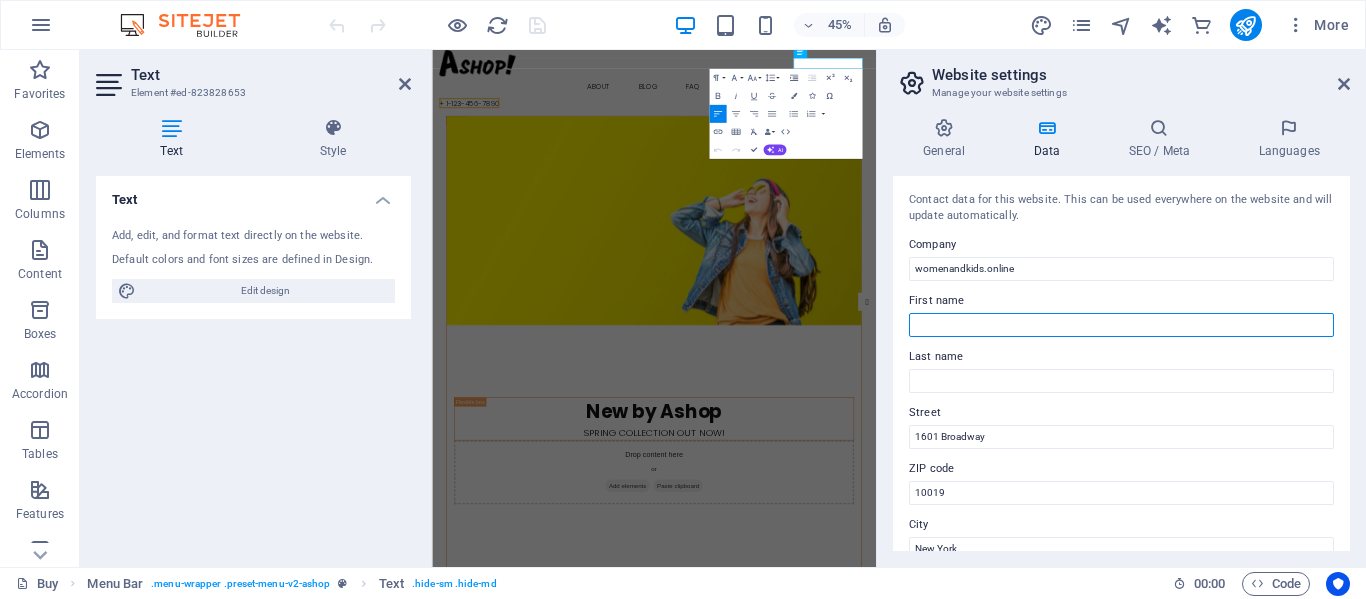 click on "First name" at bounding box center (1121, 325) 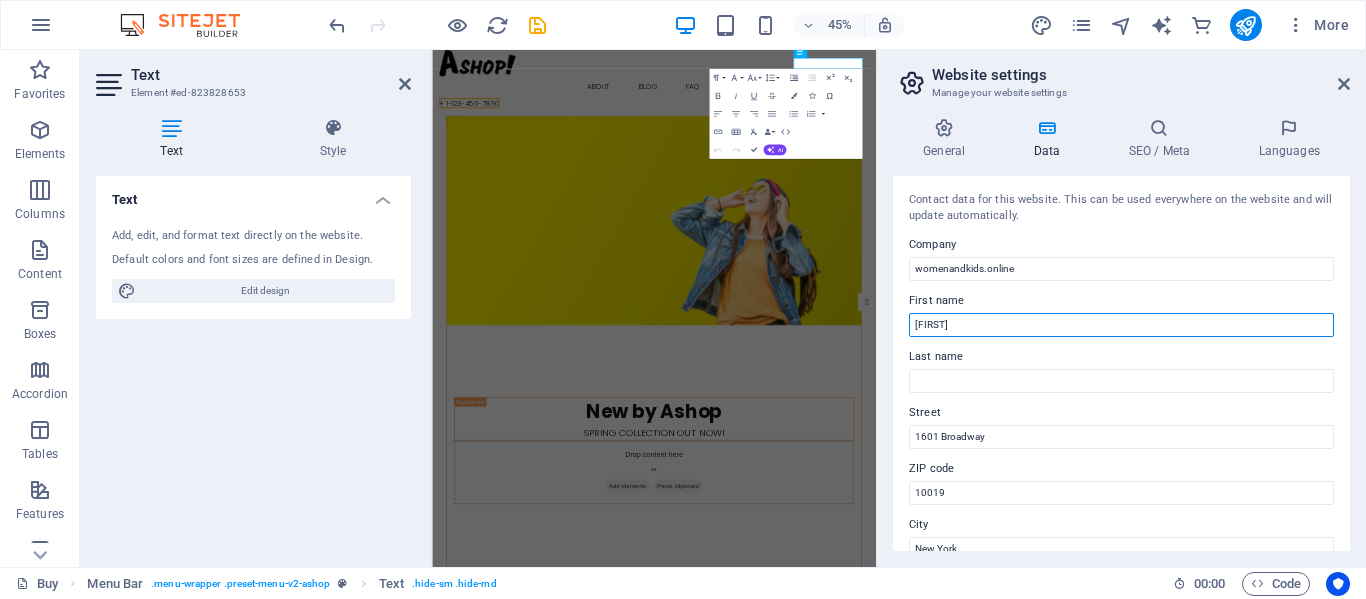 type on "[FIRST]" 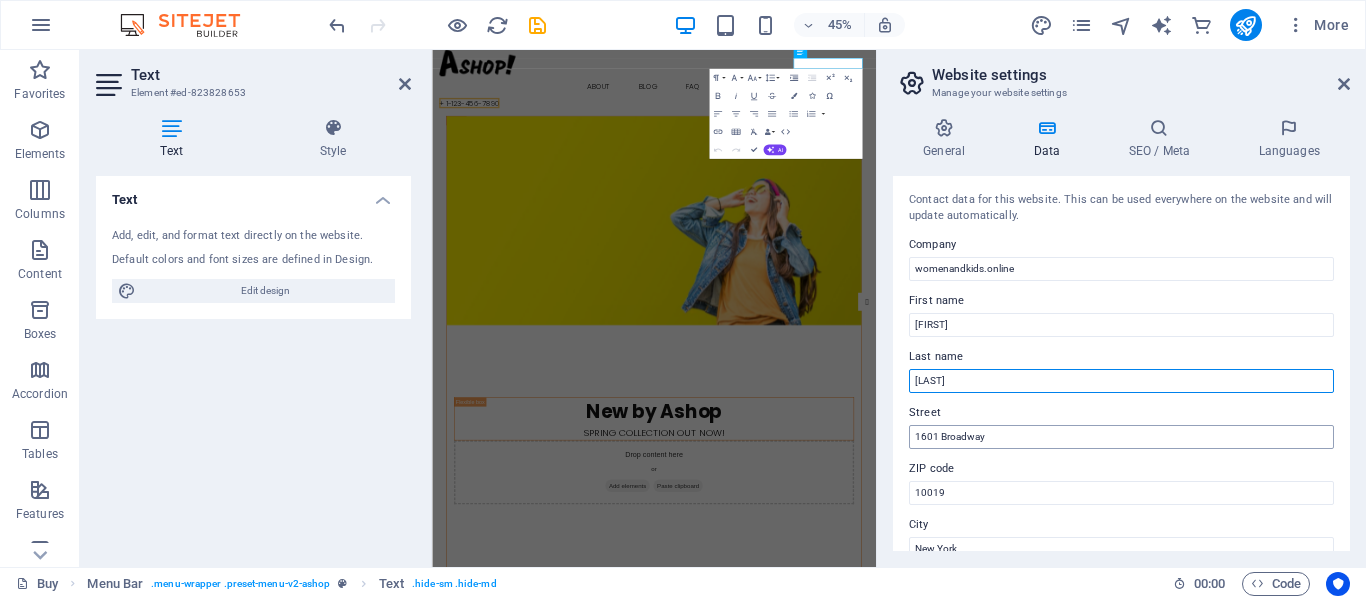type on "[LAST]" 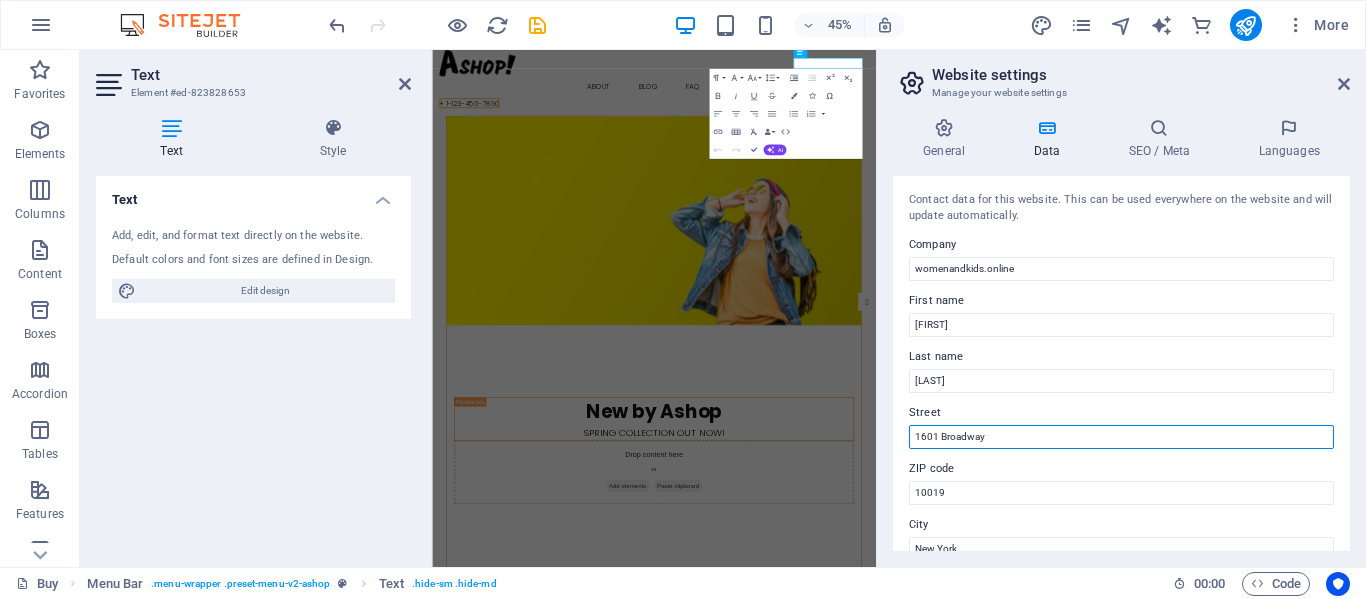click on "1601 Broadway" at bounding box center [1121, 437] 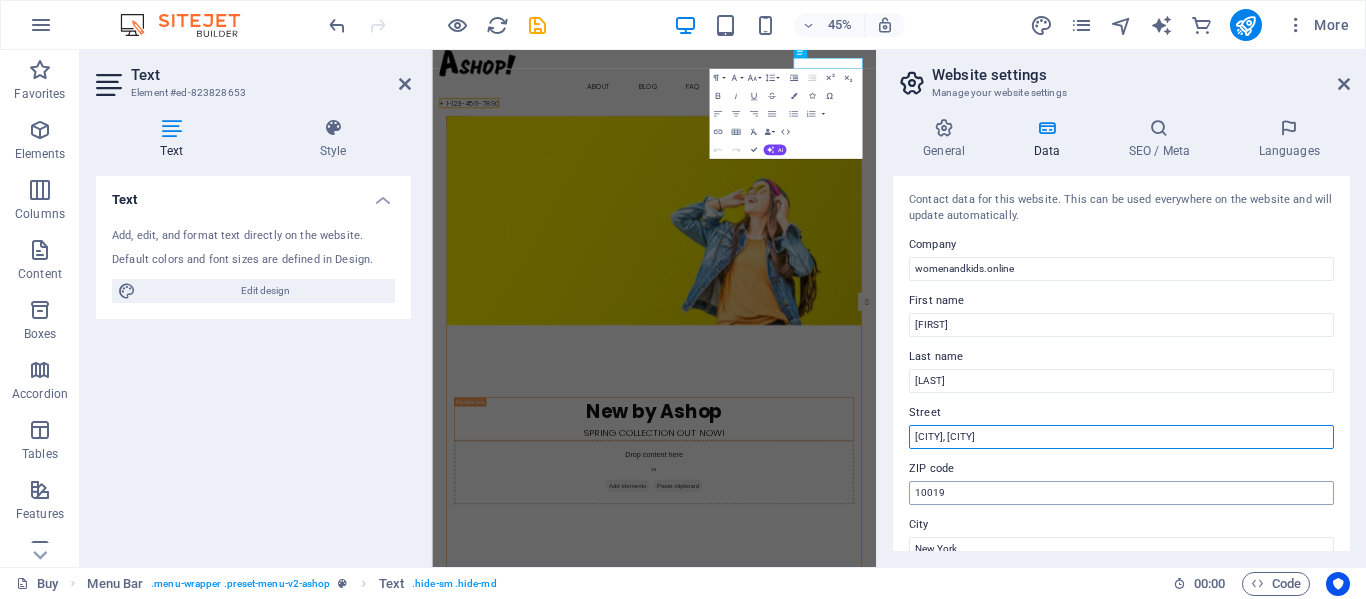 type on "[CITY], [CITY]" 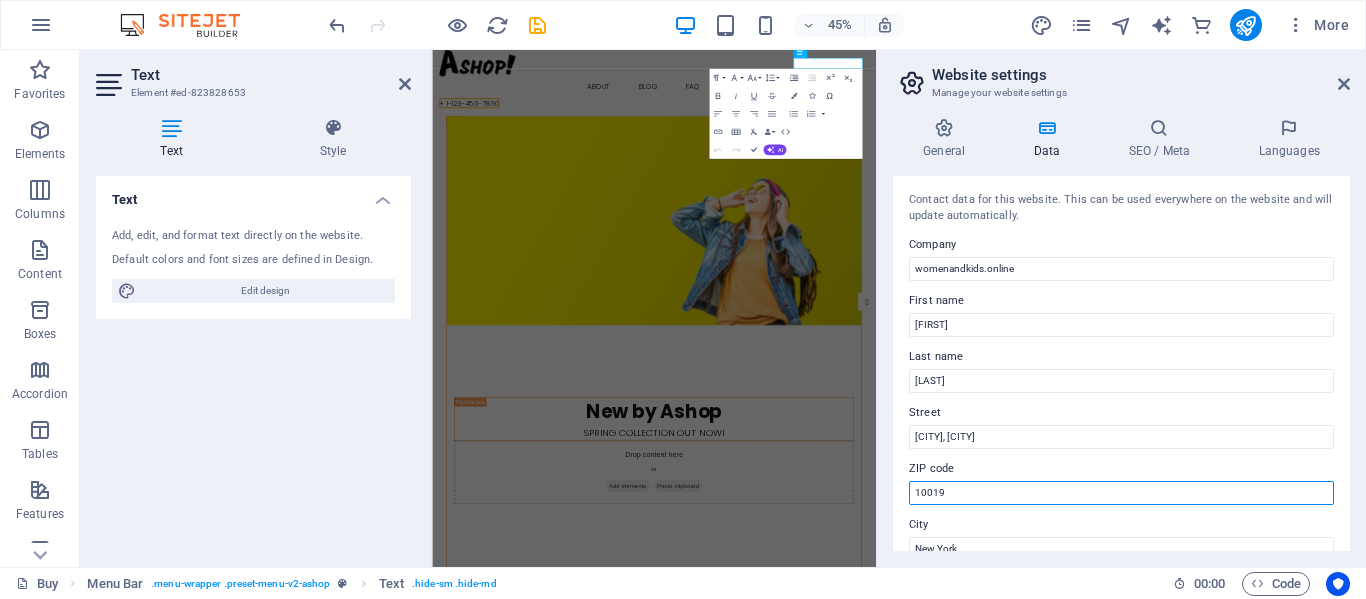 drag, startPoint x: 959, startPoint y: 487, endPoint x: 893, endPoint y: 488, distance: 66.007576 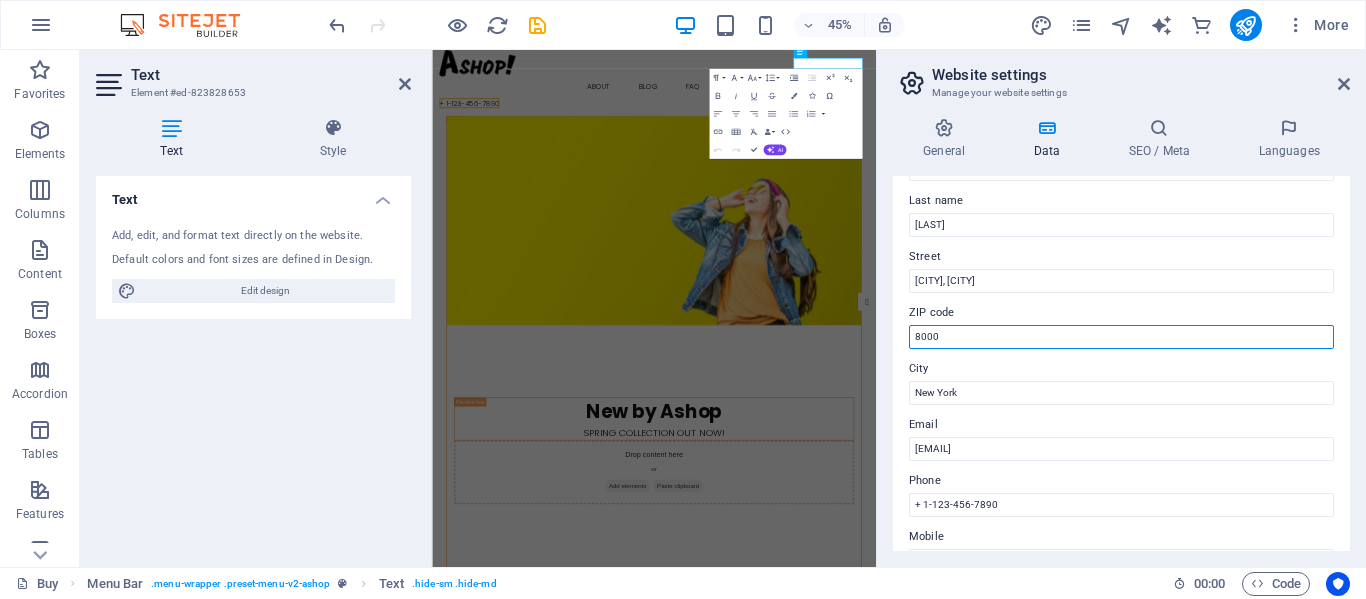 scroll, scrollTop: 159, scrollLeft: 0, axis: vertical 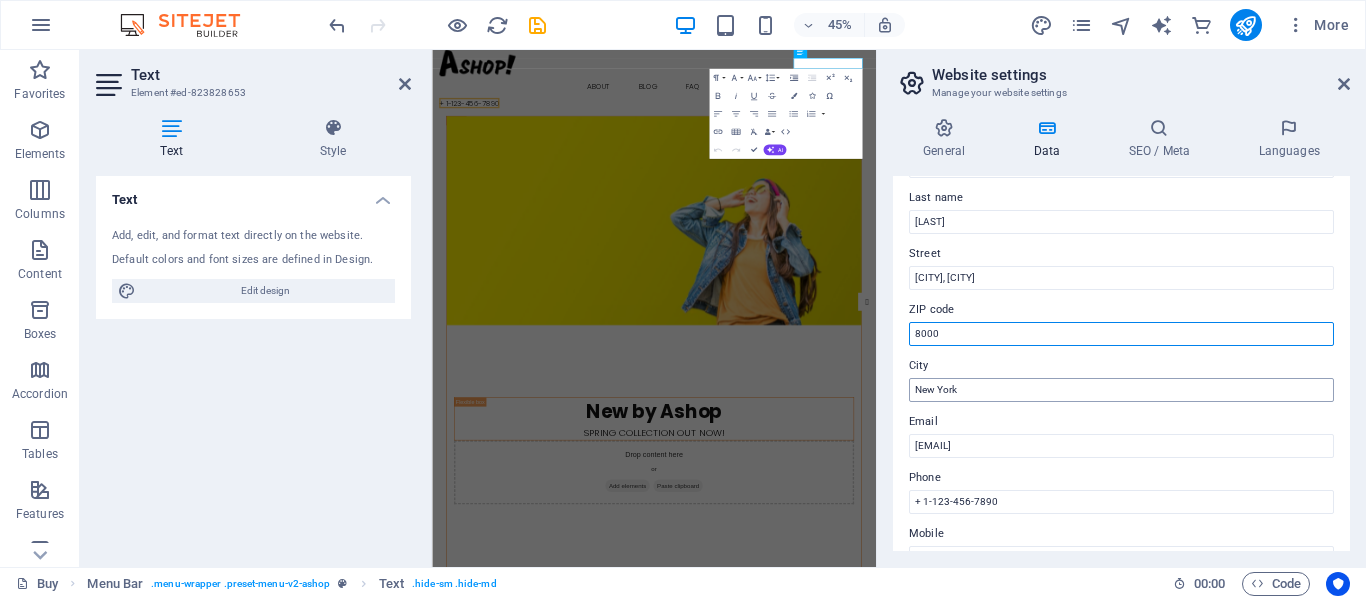 type on "8000" 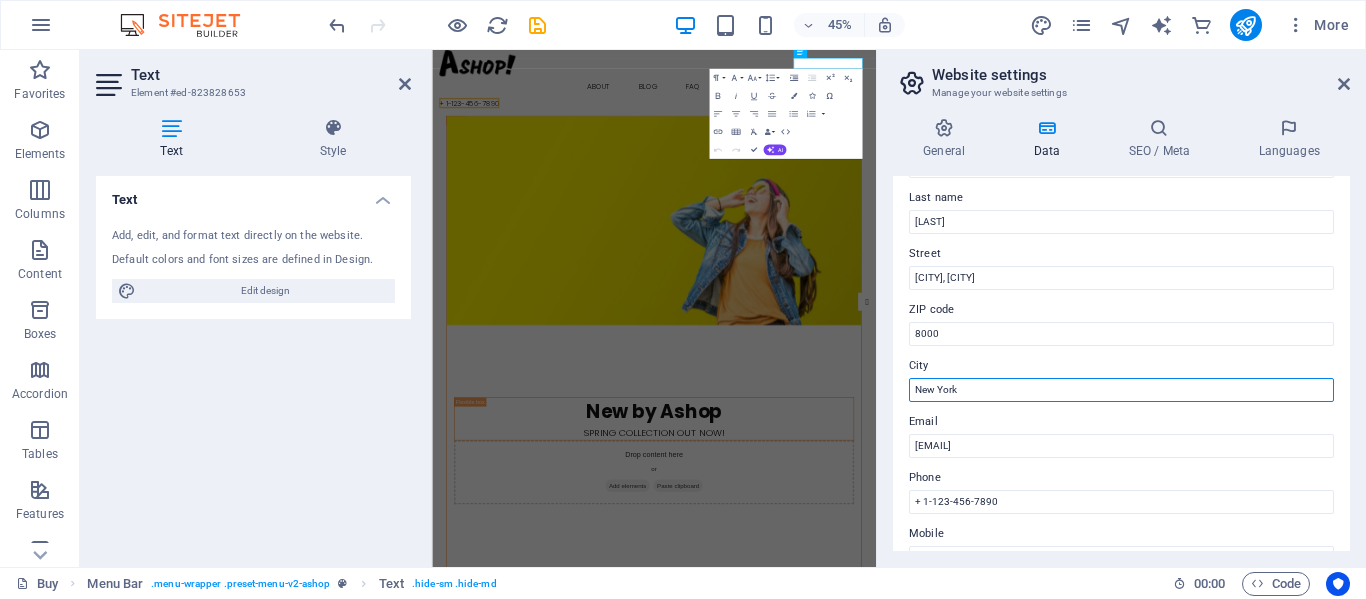 drag, startPoint x: 966, startPoint y: 392, endPoint x: 902, endPoint y: 395, distance: 64.070274 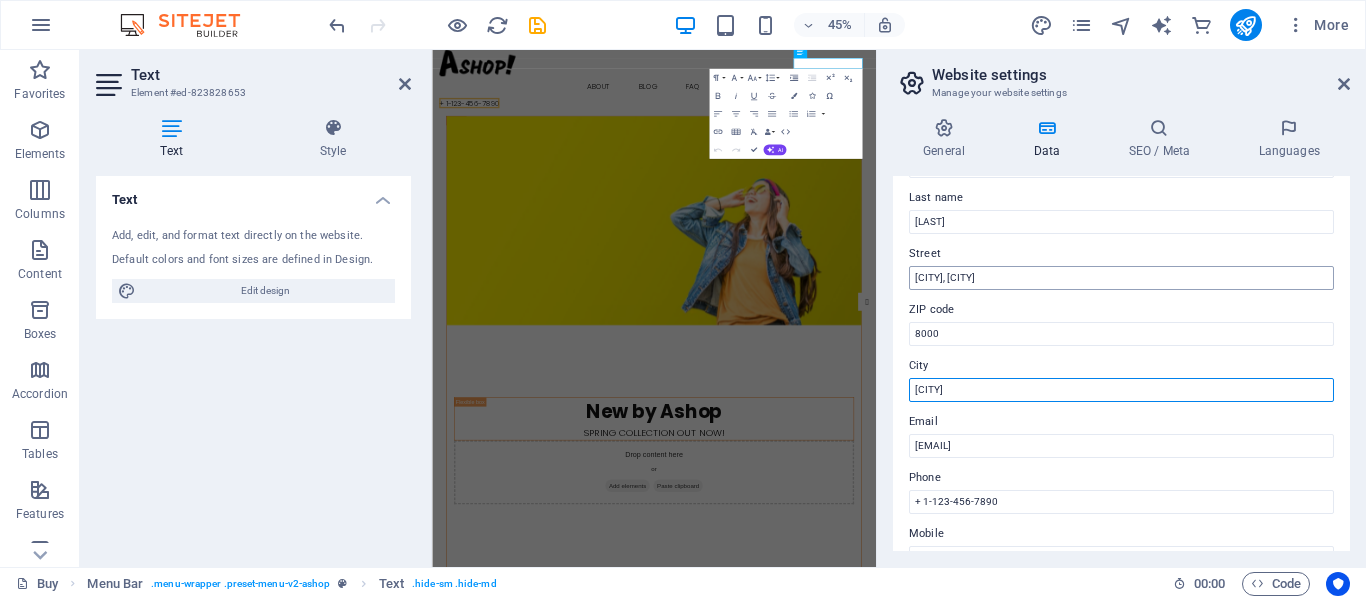type on "[CITY]" 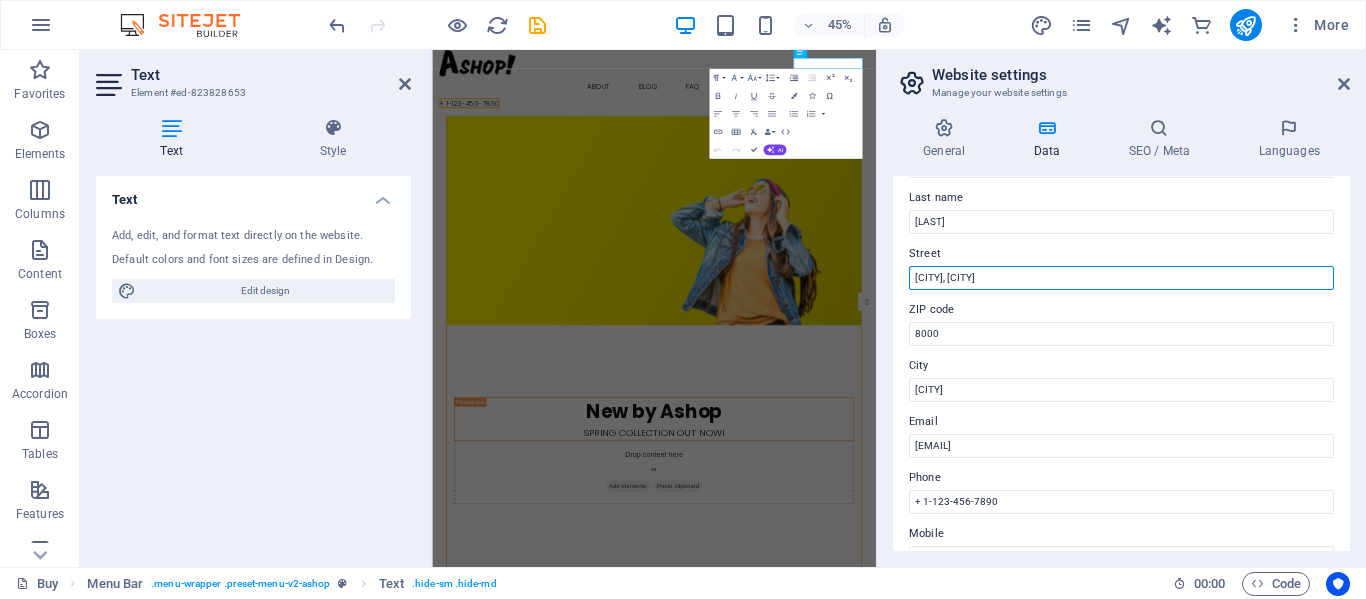 click on "[CITY], [CITY]" at bounding box center [1121, 278] 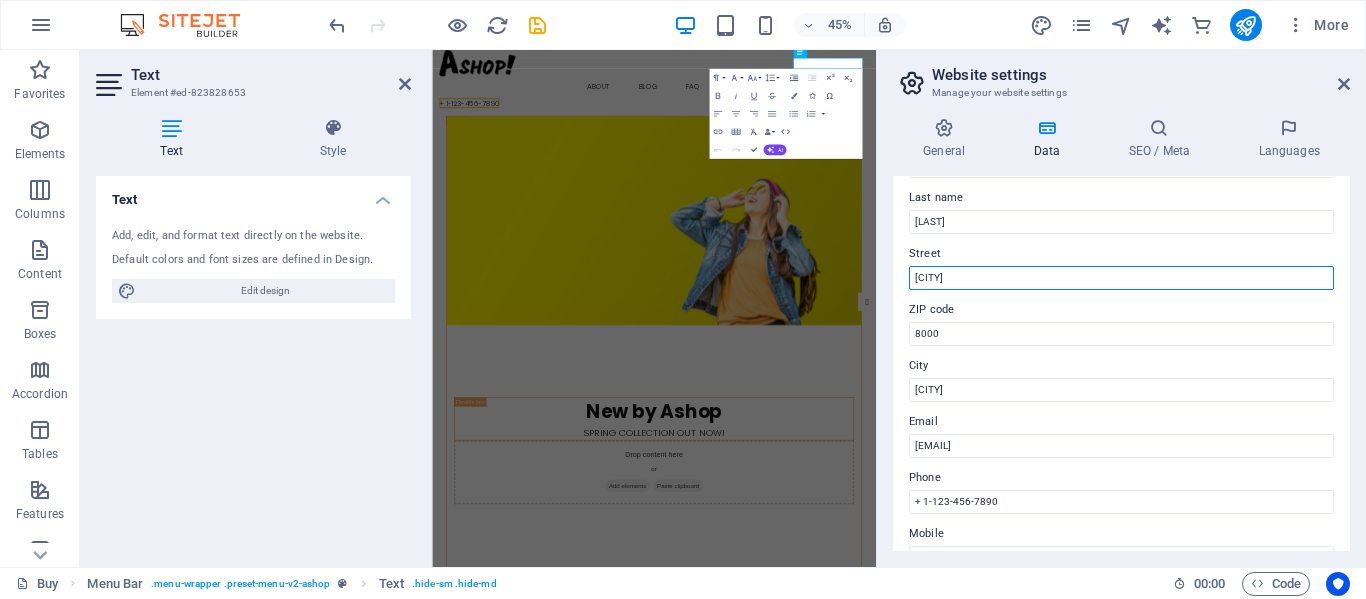 click on "[CITY]" at bounding box center (1121, 278) 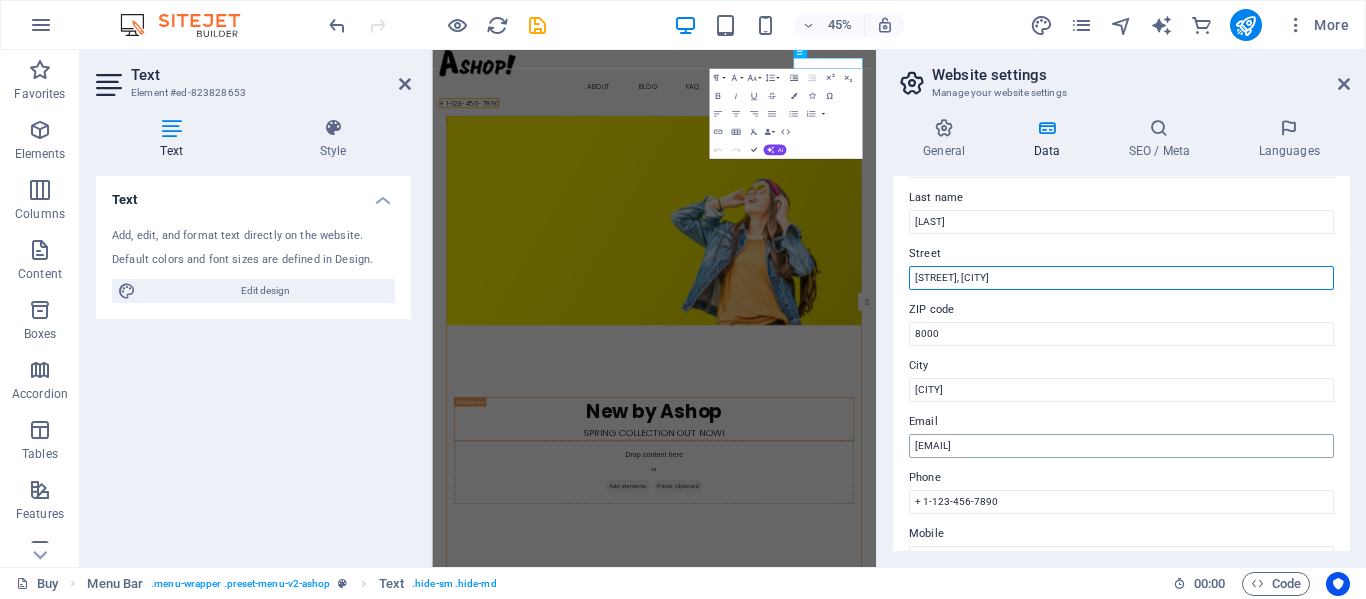 type on "[STREET], [CITY]" 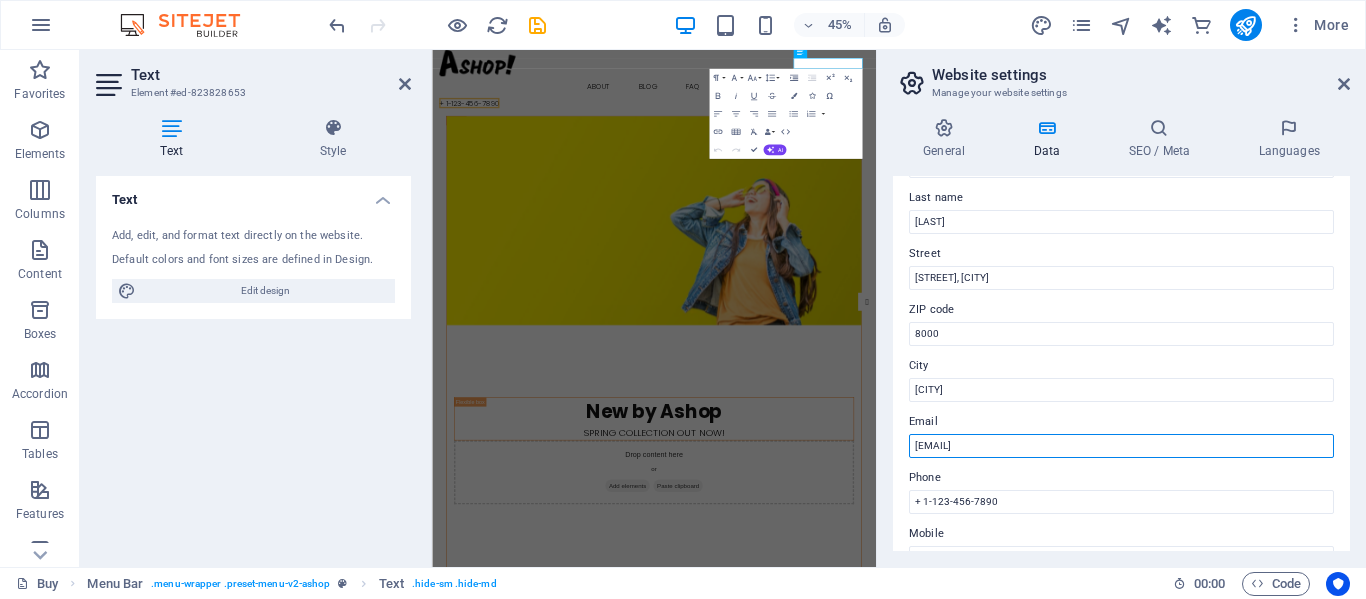 click on "[EMAIL]" at bounding box center [1121, 446] 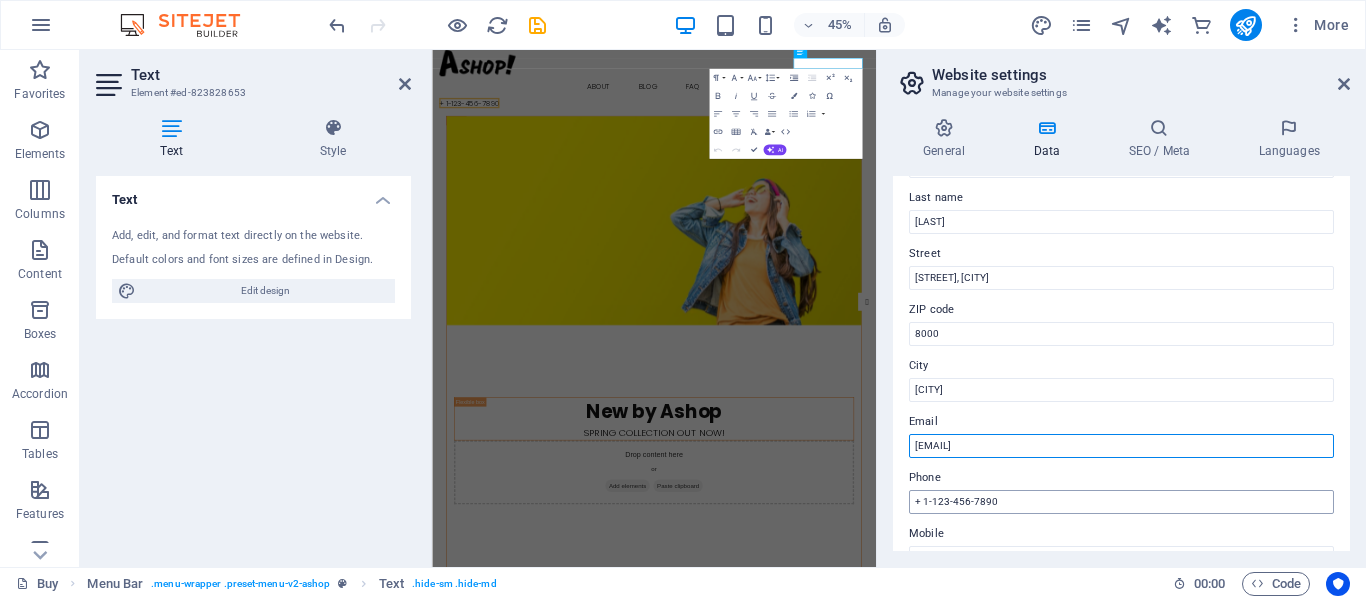 type on "[EMAIL]" 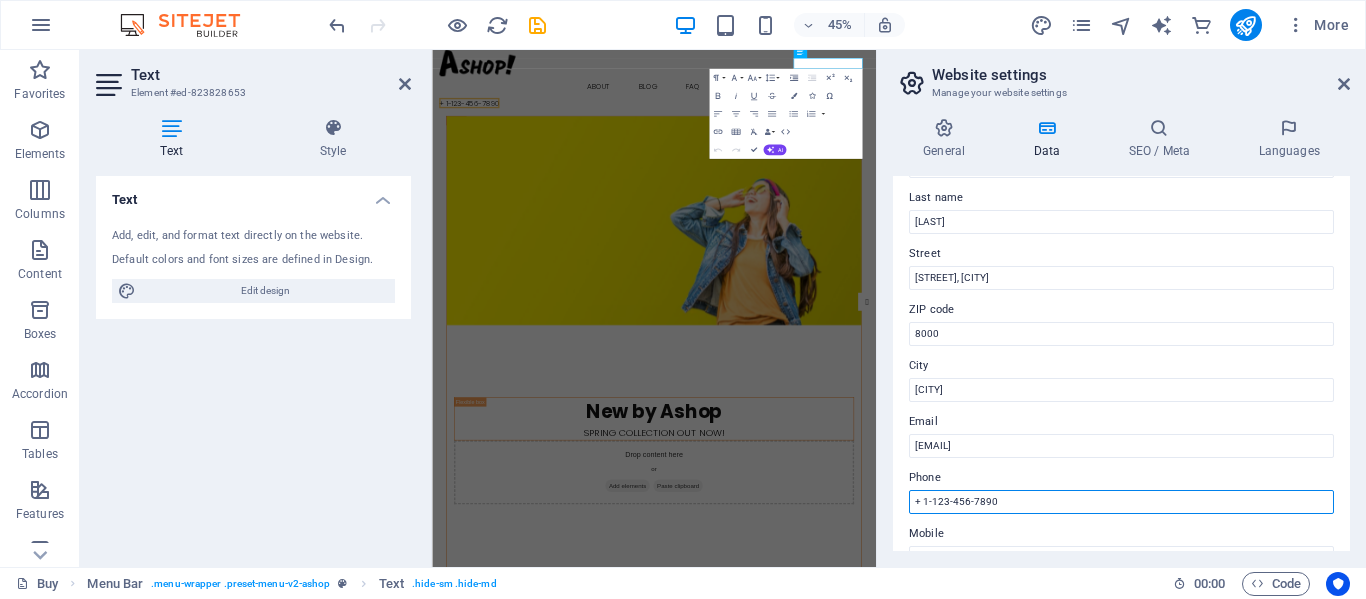 click on "+ 1-123-456-7890" at bounding box center (1121, 502) 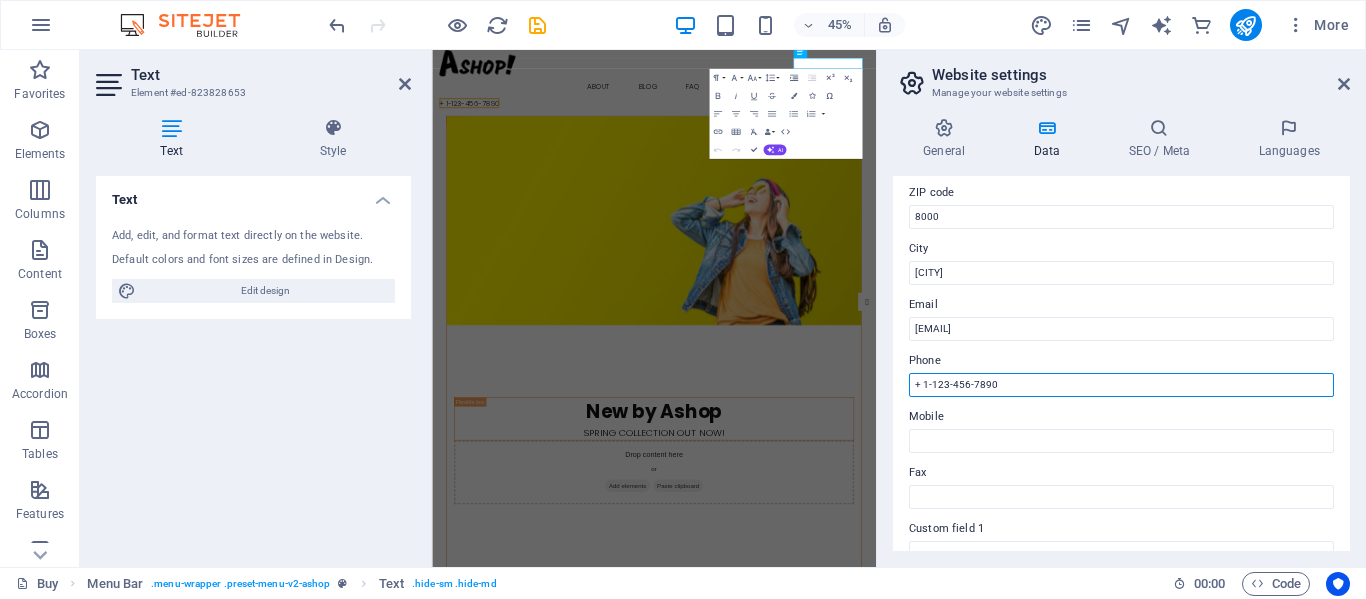 scroll, scrollTop: 315, scrollLeft: 0, axis: vertical 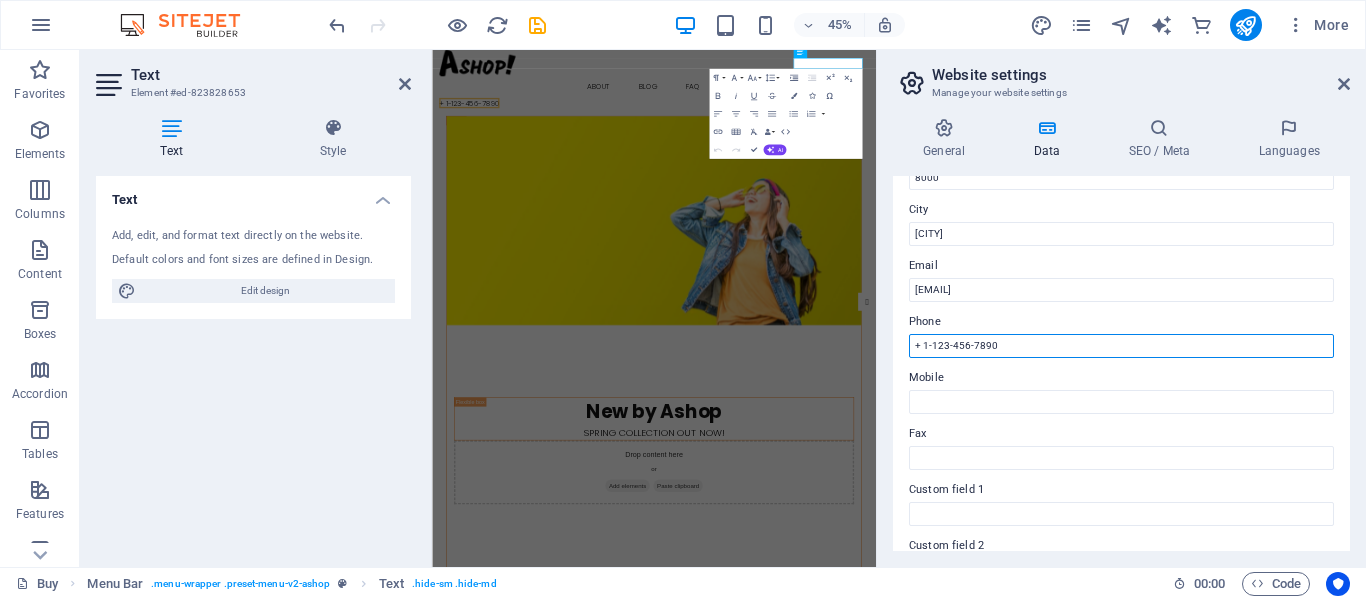 drag, startPoint x: 1000, startPoint y: 346, endPoint x: 888, endPoint y: 351, distance: 112.11155 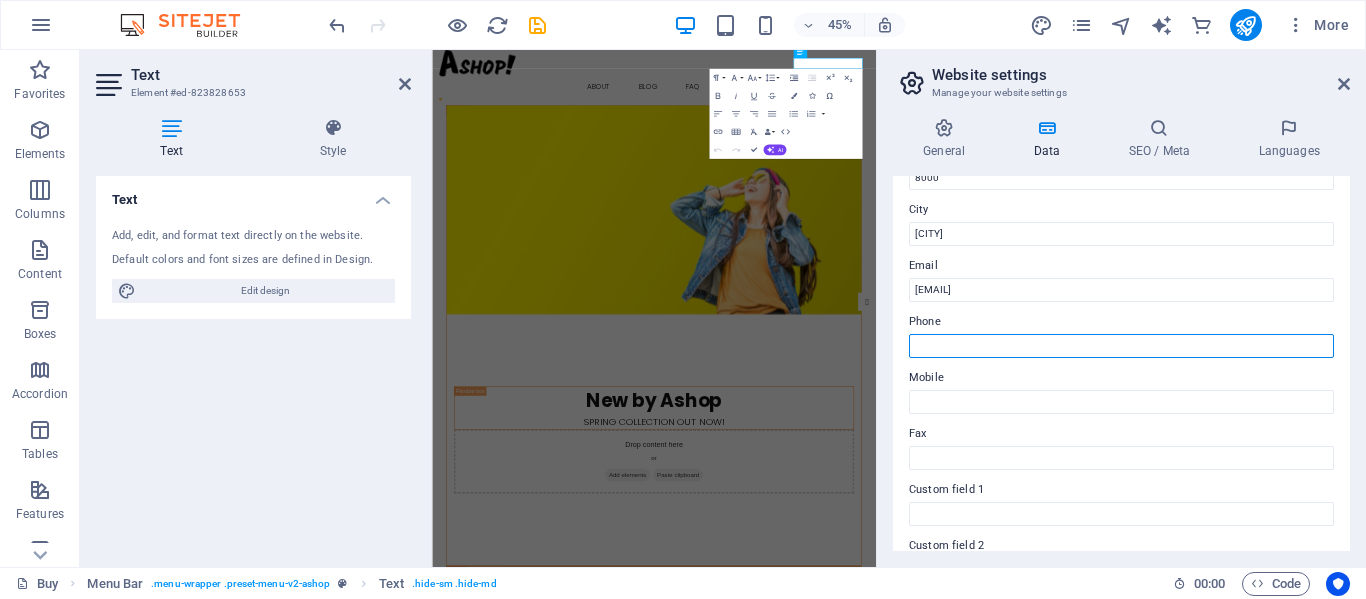 type on "=" 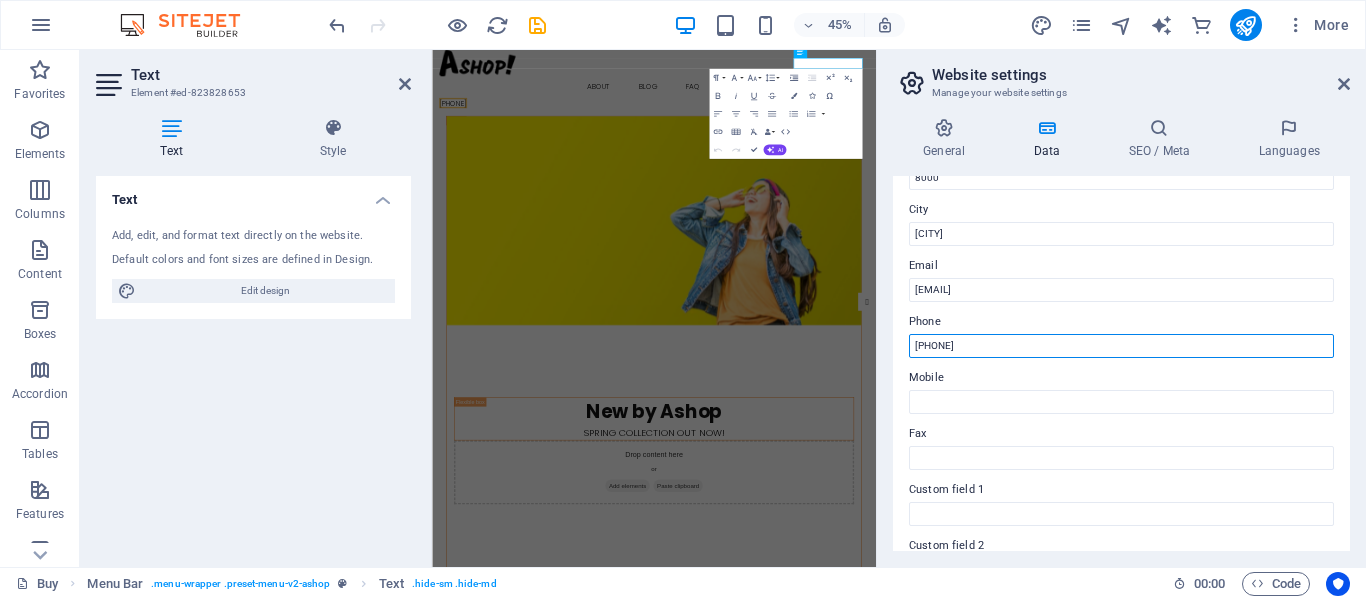 drag, startPoint x: 1011, startPoint y: 343, endPoint x: 909, endPoint y: 343, distance: 102 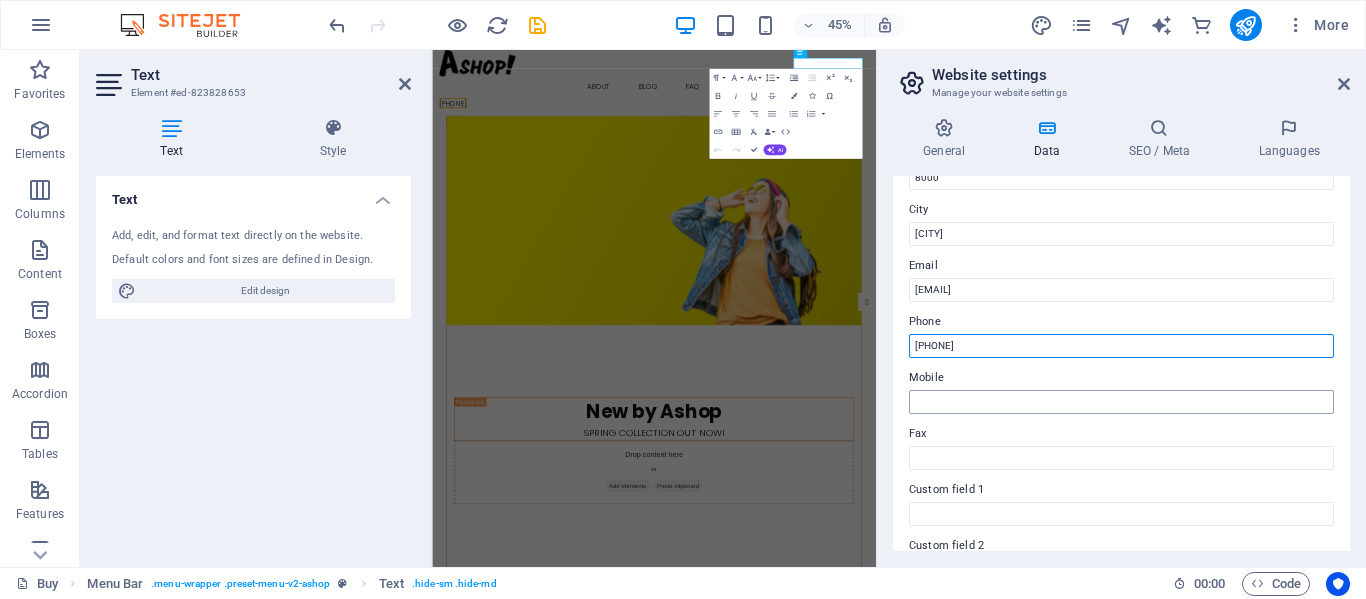 type on "[PHONE]" 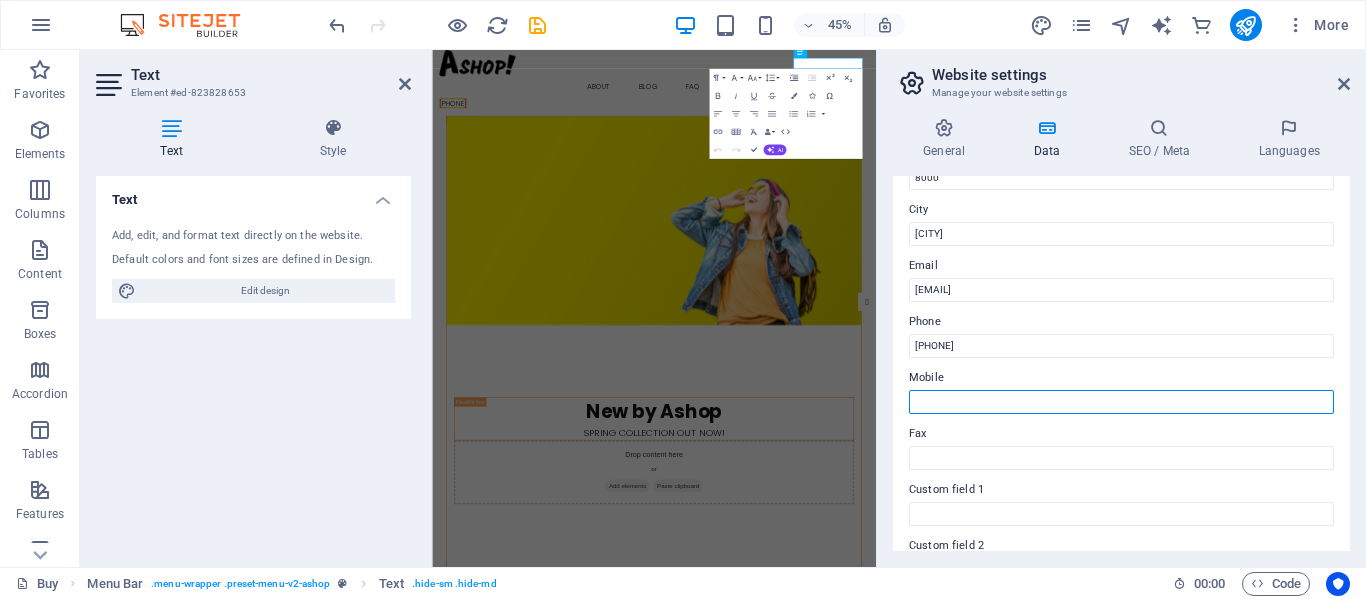 click on "Mobile" at bounding box center (1121, 402) 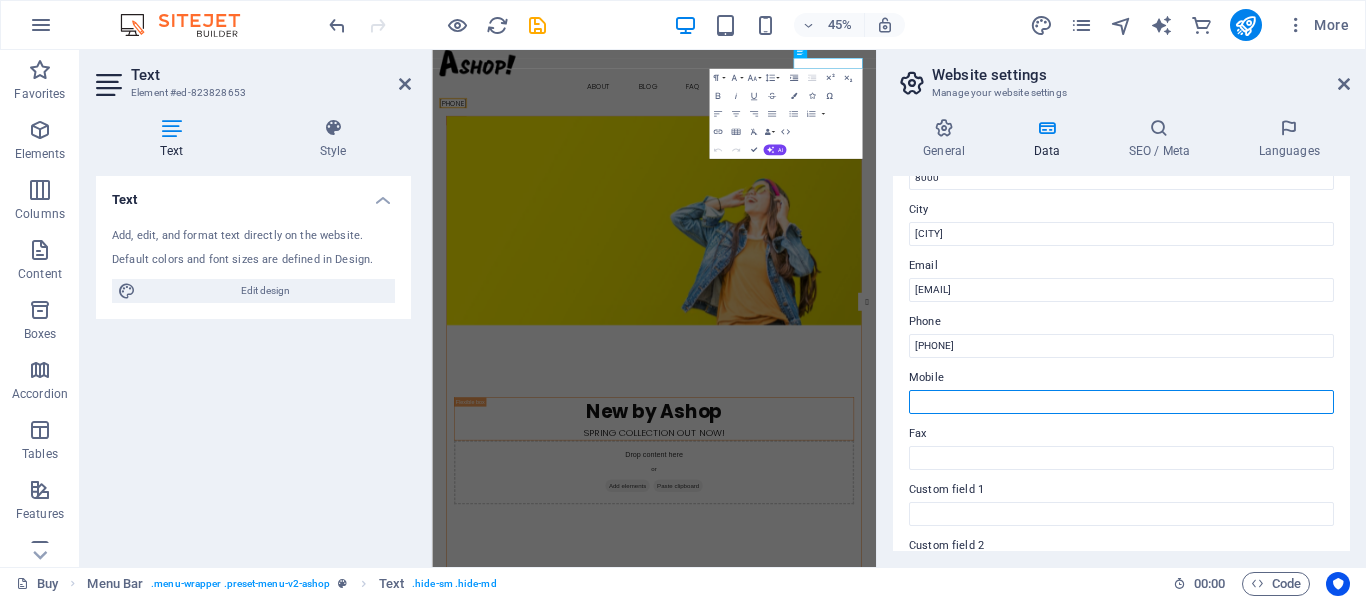 paste on "[PHONE]" 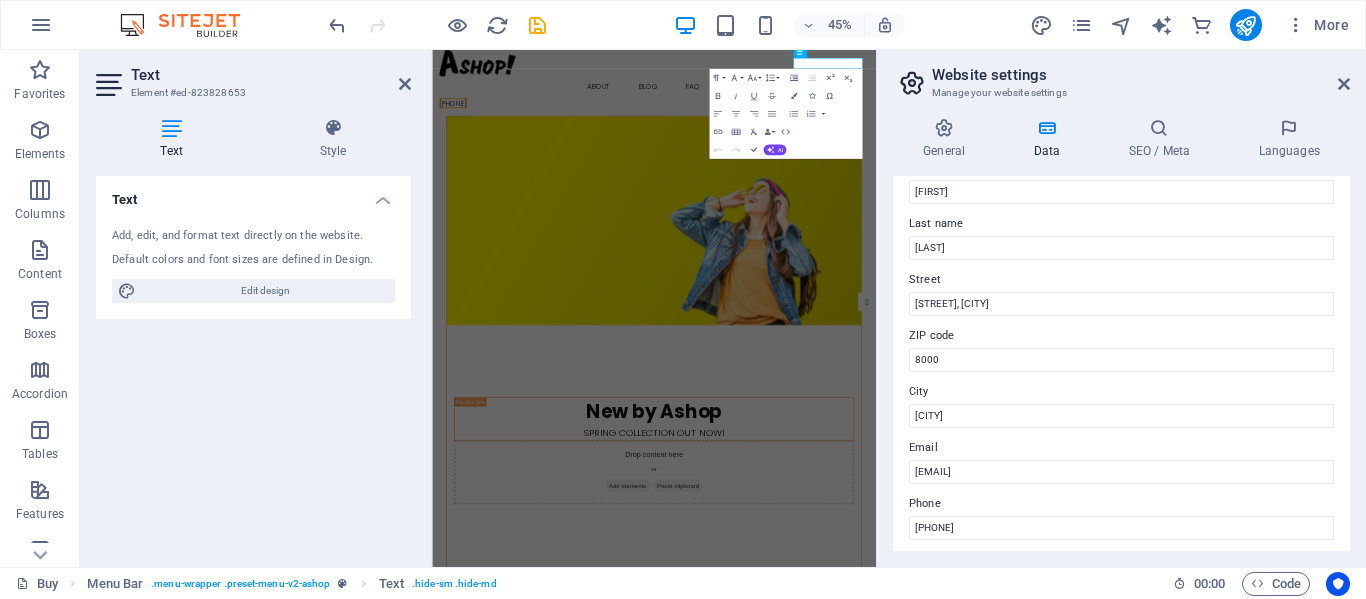 scroll, scrollTop: 0, scrollLeft: 0, axis: both 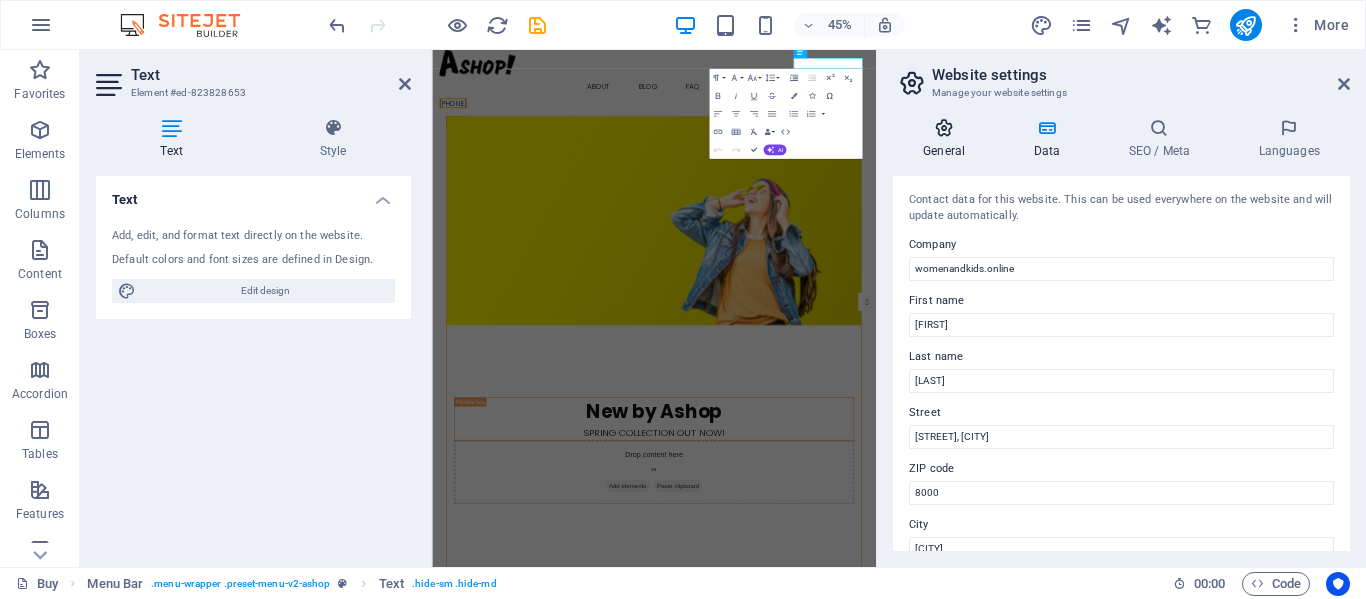 type on "[PHONE]" 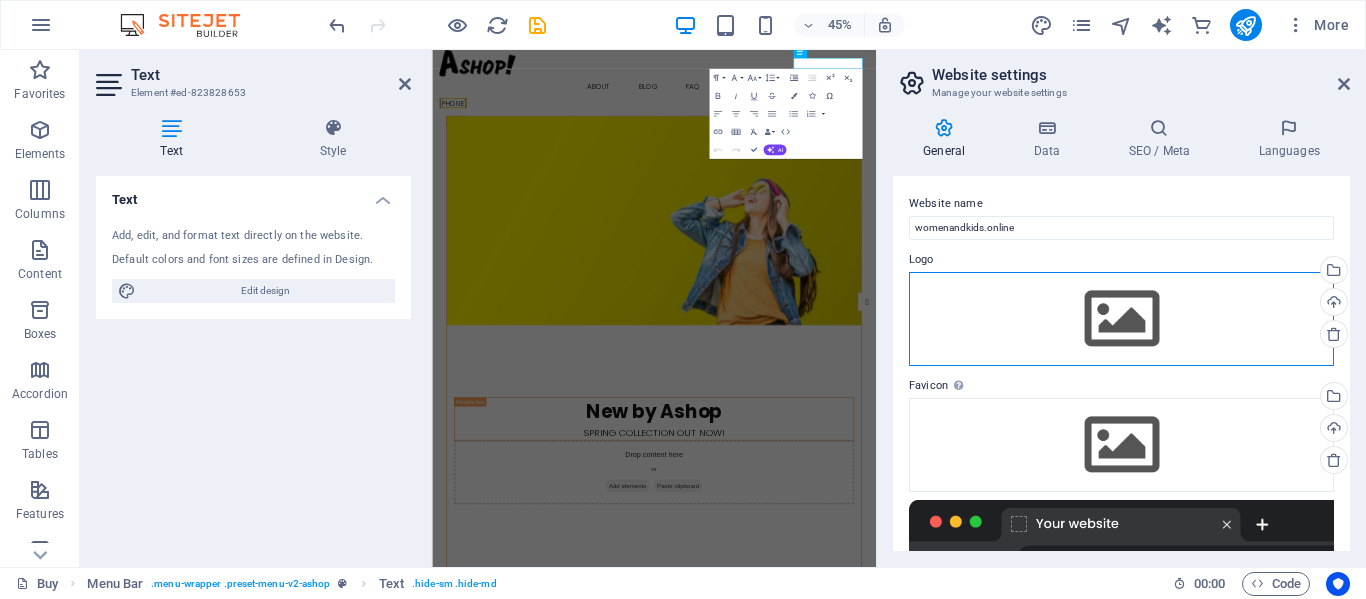 click on "Drag files here, click to choose files or select files from Files or our free stock photos & videos" at bounding box center (1121, 319) 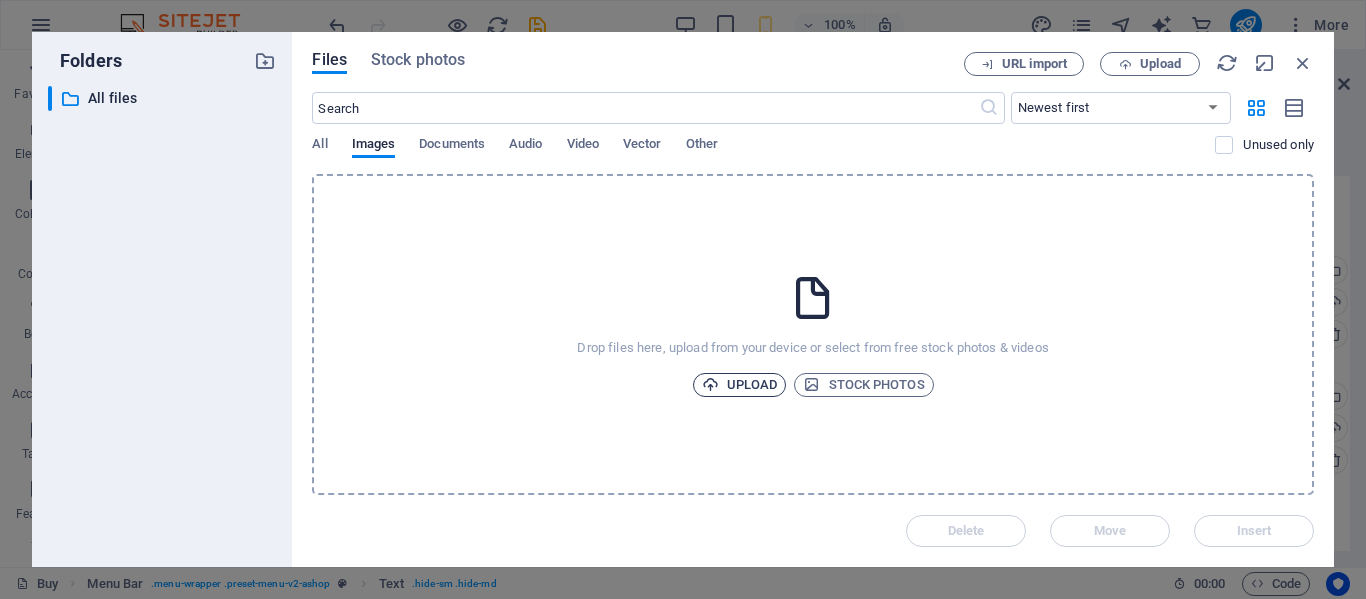 click on "Upload" at bounding box center (740, 385) 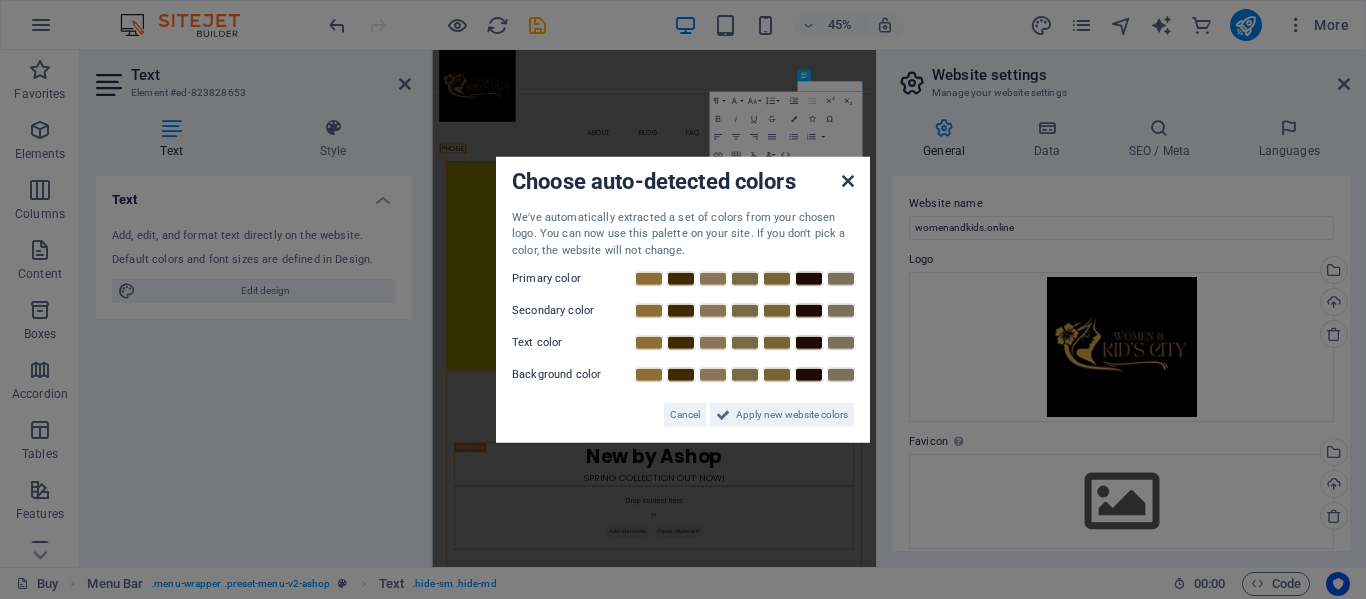 click at bounding box center [848, 180] 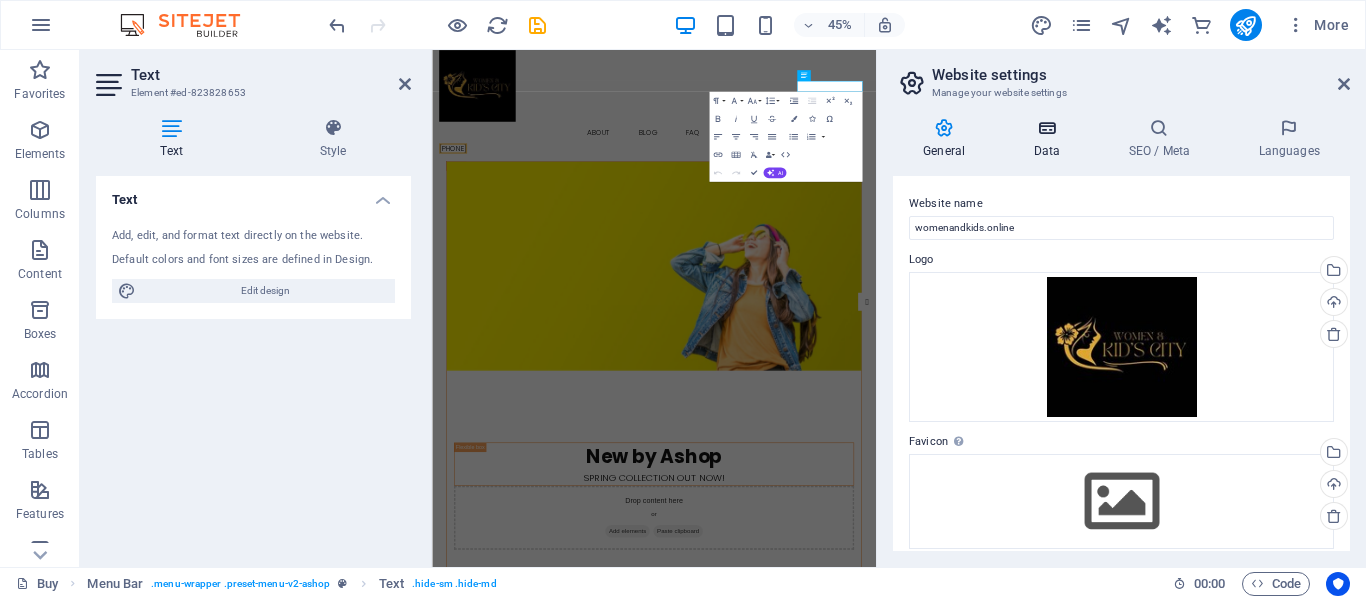 click on "Data" at bounding box center (1050, 139) 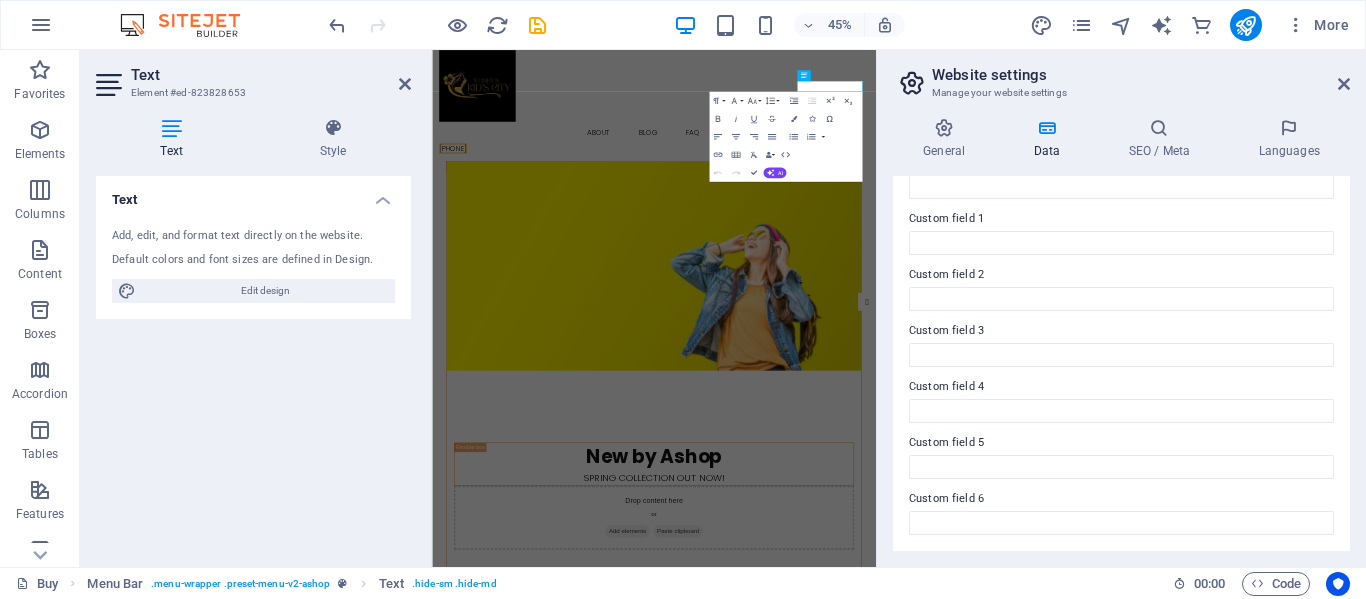 scroll, scrollTop: 0, scrollLeft: 0, axis: both 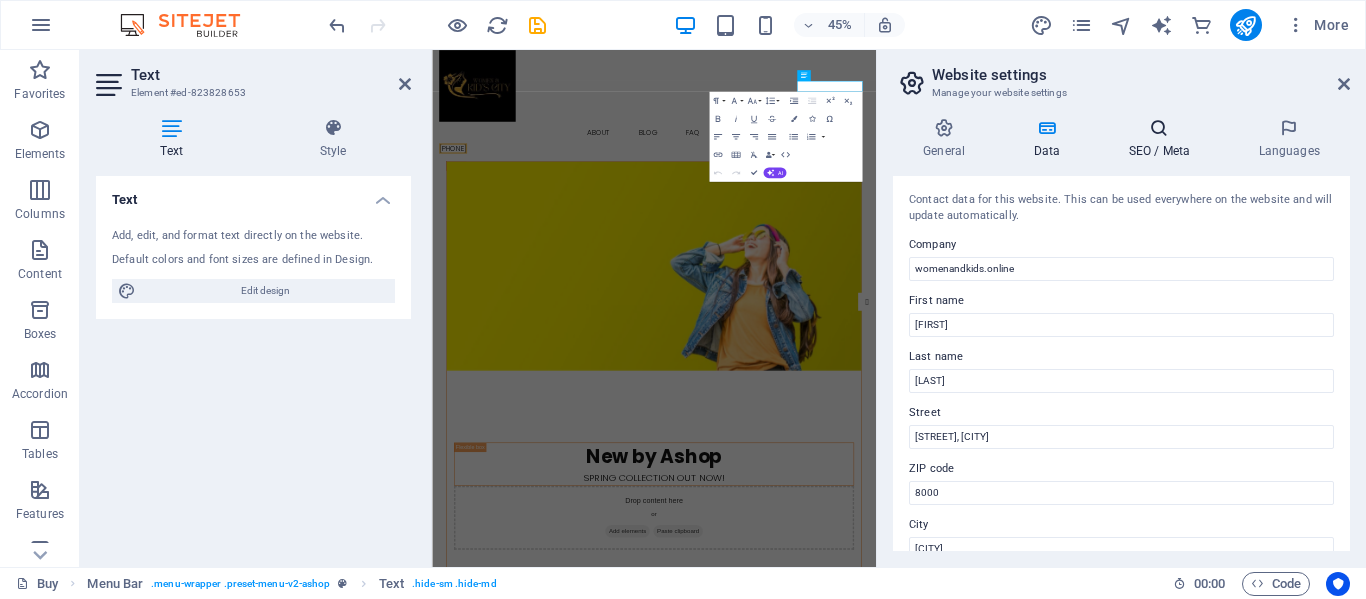 click at bounding box center (1159, 128) 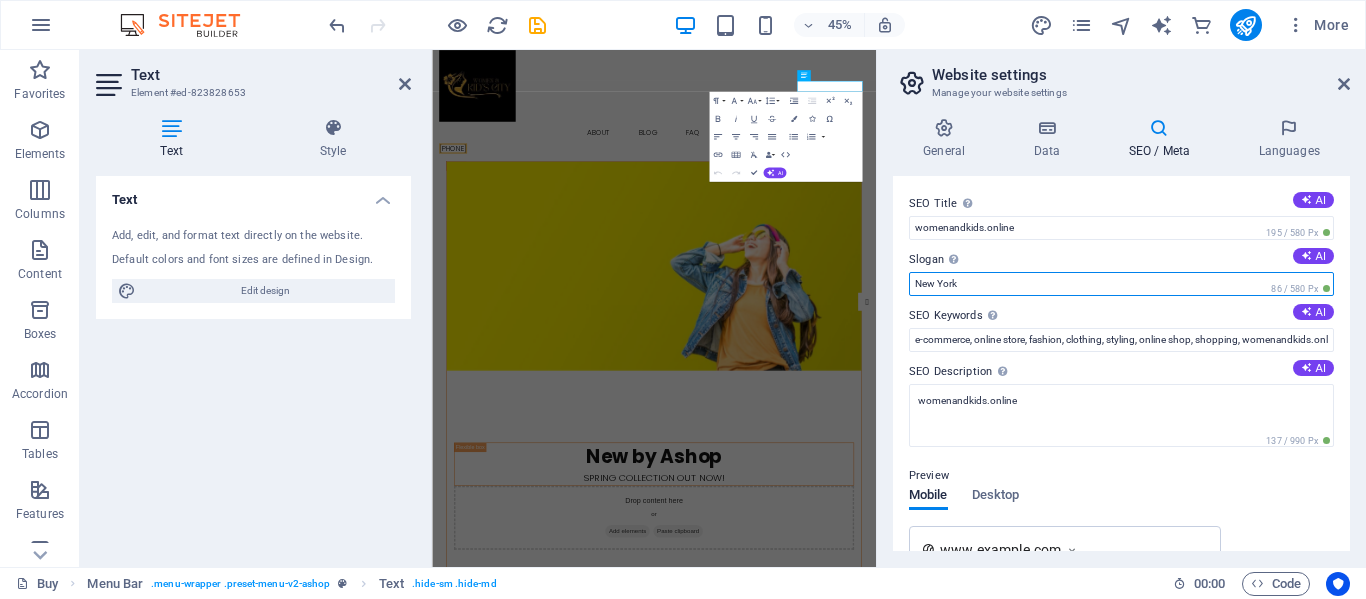 click on "New York" at bounding box center [1121, 284] 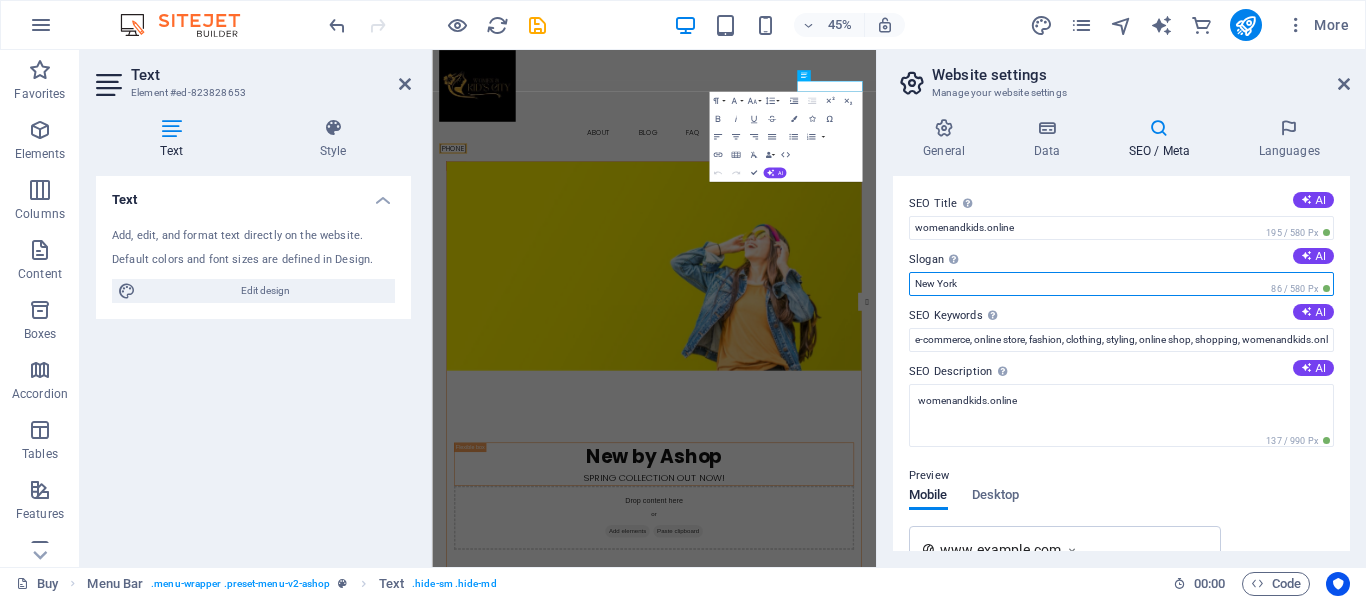 drag, startPoint x: 1095, startPoint y: 291, endPoint x: 900, endPoint y: 299, distance: 195.16403 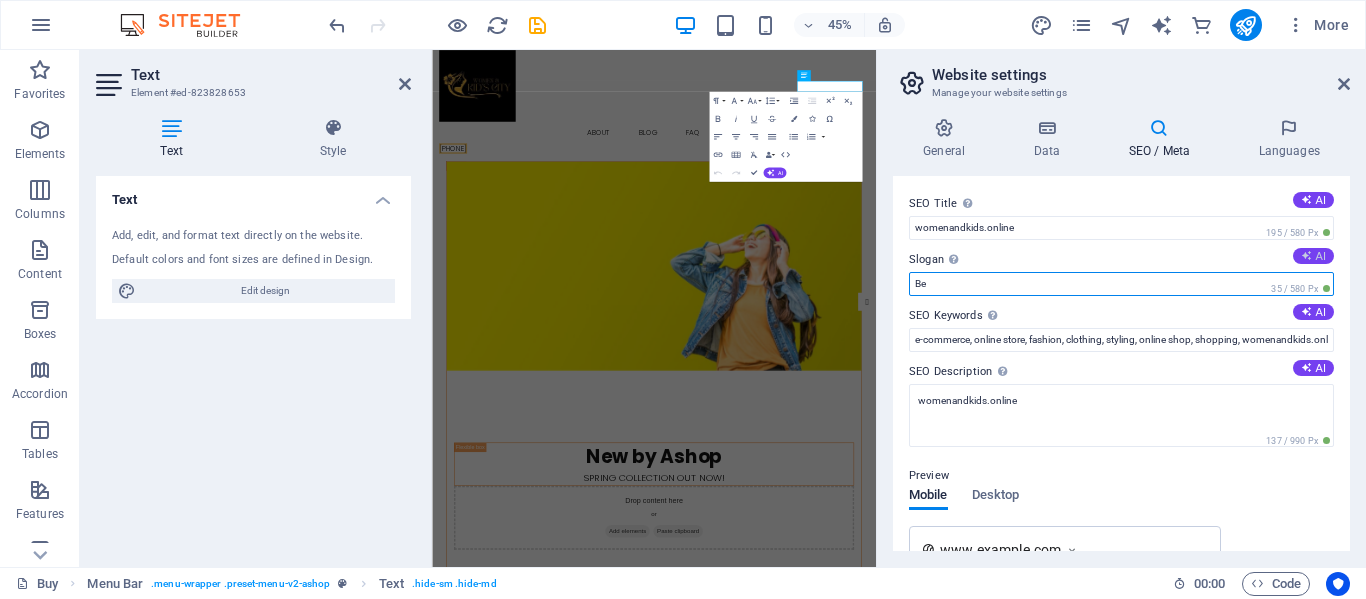 type on "B" 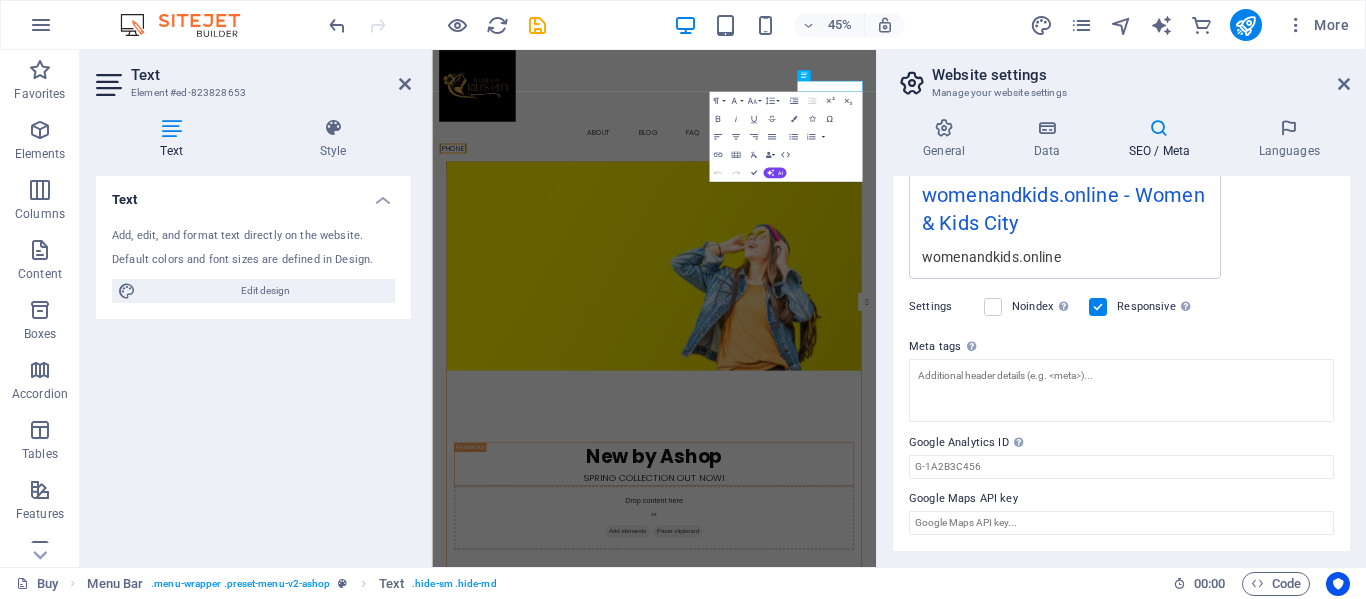 scroll, scrollTop: 0, scrollLeft: 0, axis: both 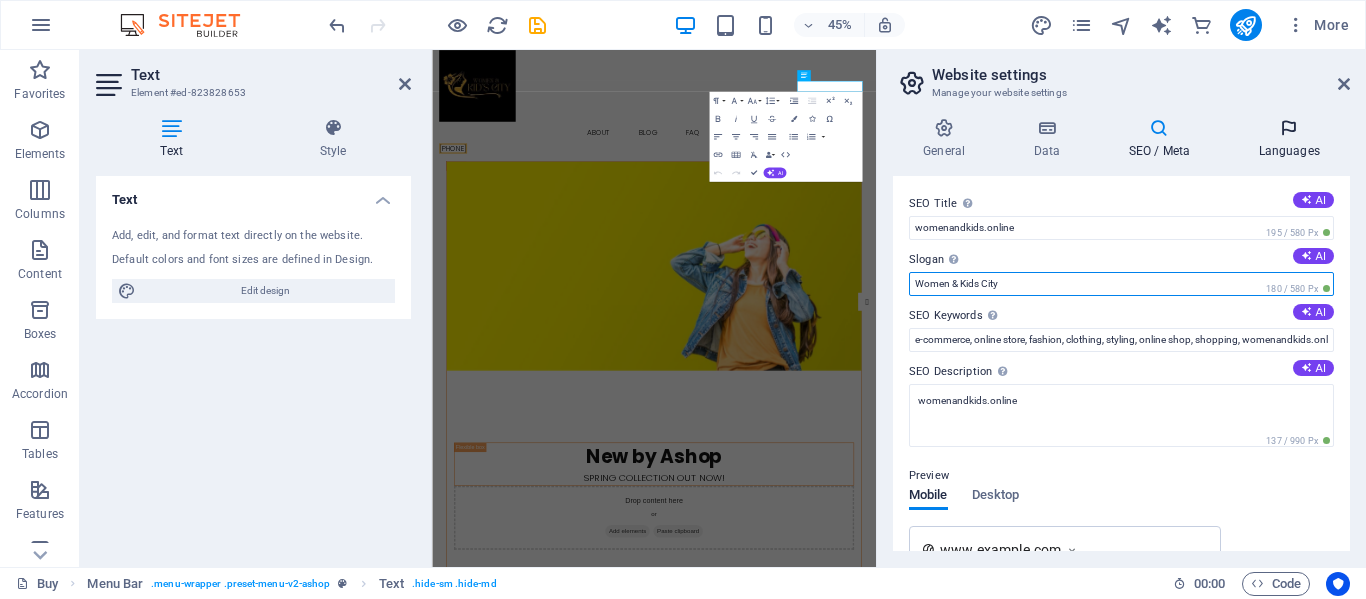 type on "Women & Kids City" 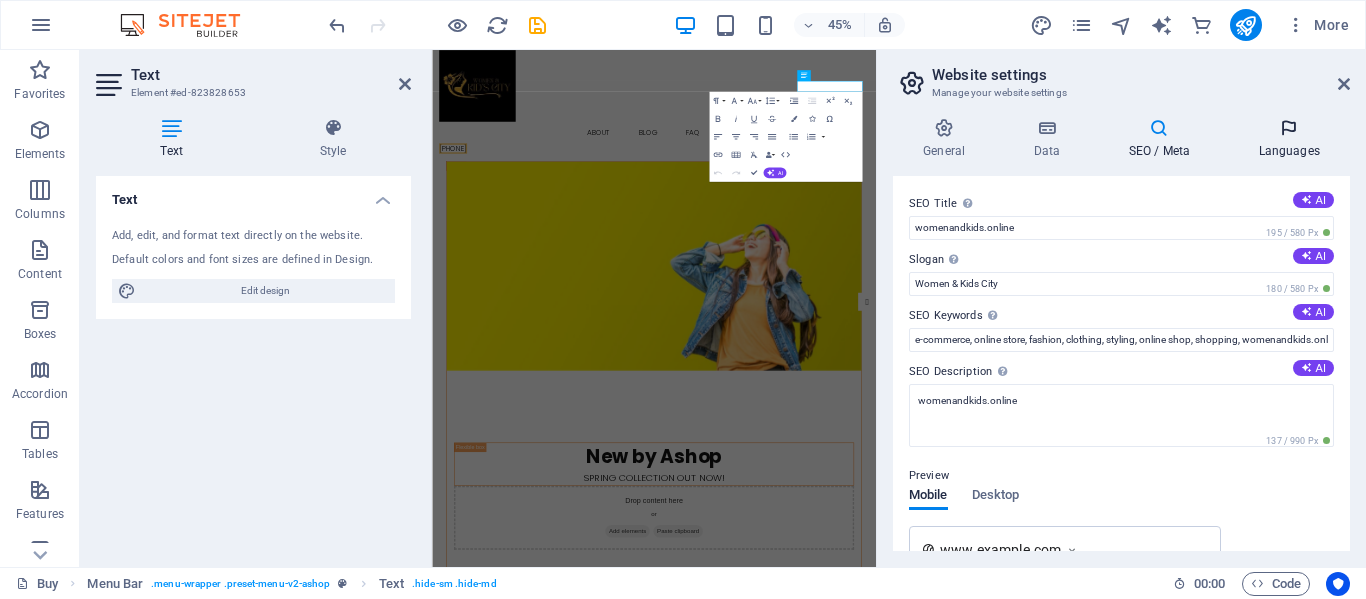 click on "Languages" at bounding box center [1289, 139] 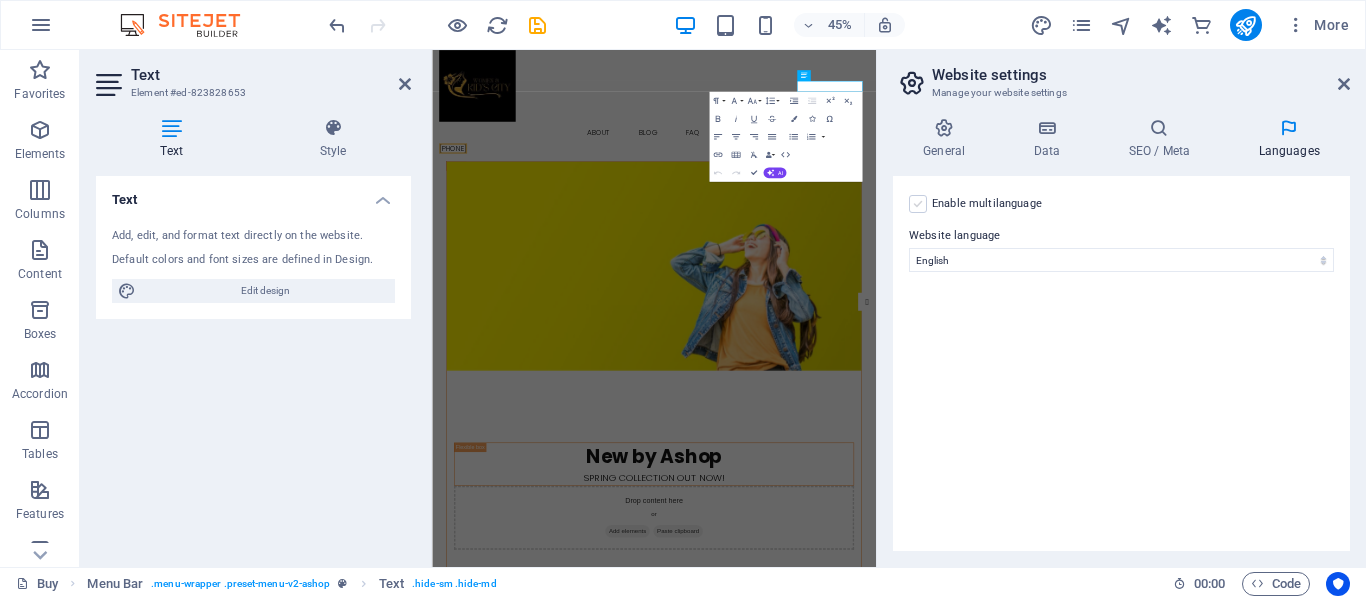 click at bounding box center [918, 204] 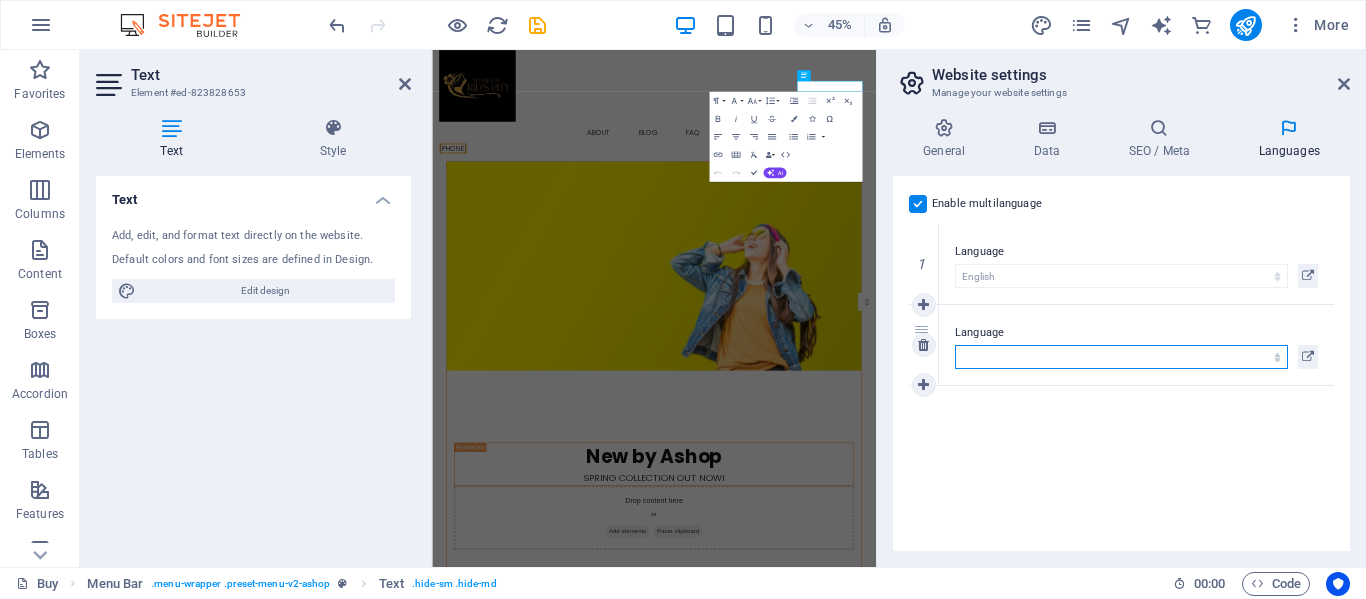 click on "Abkhazian Afar Afrikaans Akan Albanian Amharic Arabic Aragonese Armenian Assamese Avaric Avestan Aymara Azerbaijani Bambara Bashkir Basque Belarusian Bengali Bihari languages Bislama Bokmål Bosnian Breton Bulgarian Burmese Catalan Central Khmer Chamorro Chechen Chinese Church Slavic Chuvash Cornish Corsican Cree Croatian Czech Danish Dutch Dzongkha English Esperanto Estonian Ewe Faroese Farsi (Persian) Fijian Finnish French Fulah Gaelic Galician Ganda Georgian German Greek Greenlandic Guaraní Gujarati Haitian Creole Hausa Hebrew Herero Hindi Hiri Motu Hungarian Icelandic Ido Igbo Indonesian Interlingua Interlingue Inuktitut Inupiaq Irish Italian Japanese Javanese Kannada Kanuri Kashmiri Kazakh Kikuyu Kinyarwanda Komi Kongo Korean Kurdish Kwanyama Kyrgyz Lao Latin Latvian Limburgish Lingala Lithuanian Luba-Katanga Luxembourgish Macedonian Malagasy Malay Malayalam Maldivian Maltese Manx Maori Marathi Marshallese Mongolian Nauru Navajo Ndonga Nepali North Ndebele Northern Sami Norwegian Norwegian Nynorsk Nuosu" at bounding box center (1121, 357) 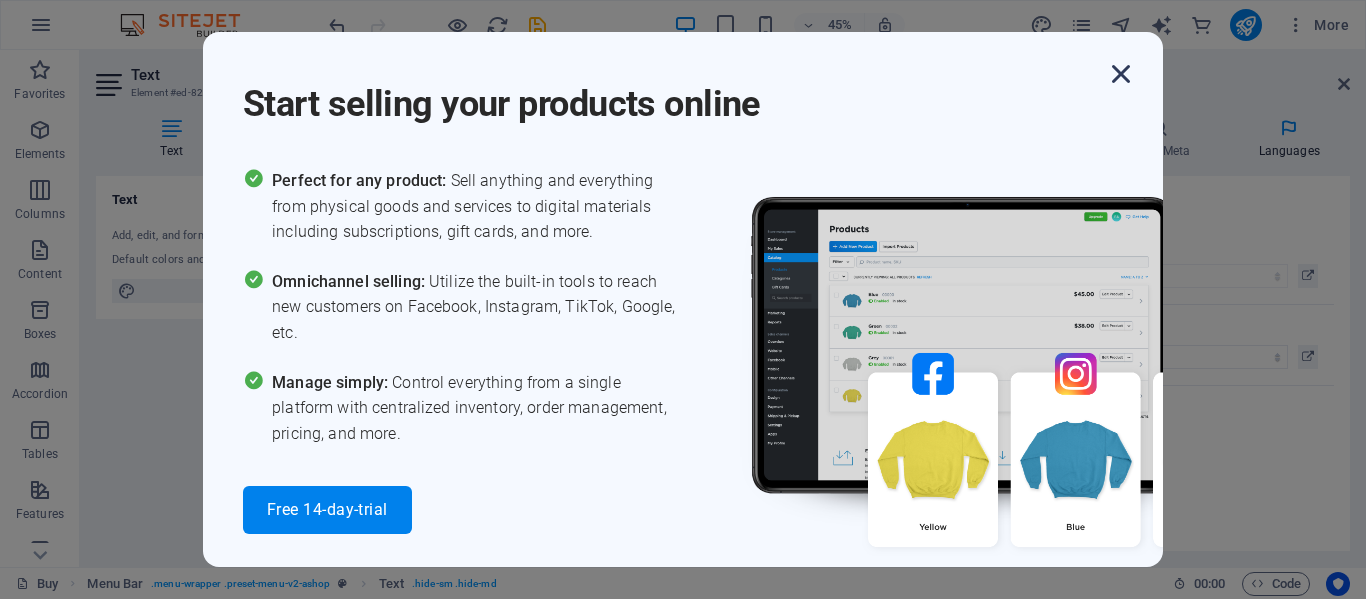 click at bounding box center (1121, 74) 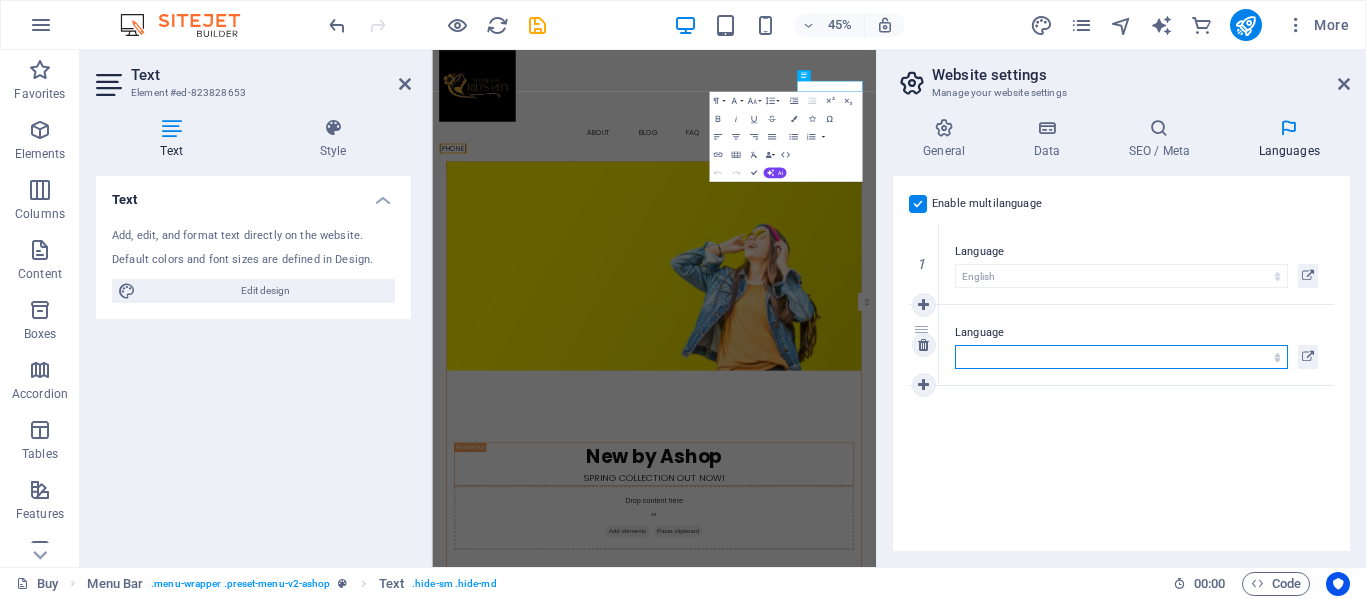 click on "Abkhazian Afar Afrikaans Akan Albanian Amharic Arabic Aragonese Armenian Assamese Avaric Avestan Aymara Azerbaijani Bambara Bashkir Basque Belarusian Bengali Bihari languages Bislama Bokmål Bosnian Breton Bulgarian Burmese Catalan Central Khmer Chamorro Chechen Chinese Church Slavic Chuvash Cornish Corsican Cree Croatian Czech Danish Dutch Dzongkha English Esperanto Estonian Ewe Faroese Farsi (Persian) Fijian Finnish French Fulah Gaelic Galician Ganda Georgian German Greek Greenlandic Guaraní Gujarati Haitian Creole Hausa Hebrew Herero Hindi Hiri Motu Hungarian Icelandic Ido Igbo Indonesian Interlingua Interlingue Inuktitut Inupiaq Irish Italian Japanese Javanese Kannada Kanuri Kashmiri Kazakh Kikuyu Kinyarwanda Komi Kongo Korean Kurdish Kwanyama Kyrgyz Lao Latin Latvian Limburgish Lingala Lithuanian Luba-Katanga Luxembourgish Macedonian Malagasy Malay Malayalam Maldivian Maltese Manx Maori Marathi Marshallese Mongolian Nauru Navajo Ndonga Nepali North Ndebele Northern Sami Norwegian Norwegian Nynorsk Nuosu" at bounding box center [1121, 357] 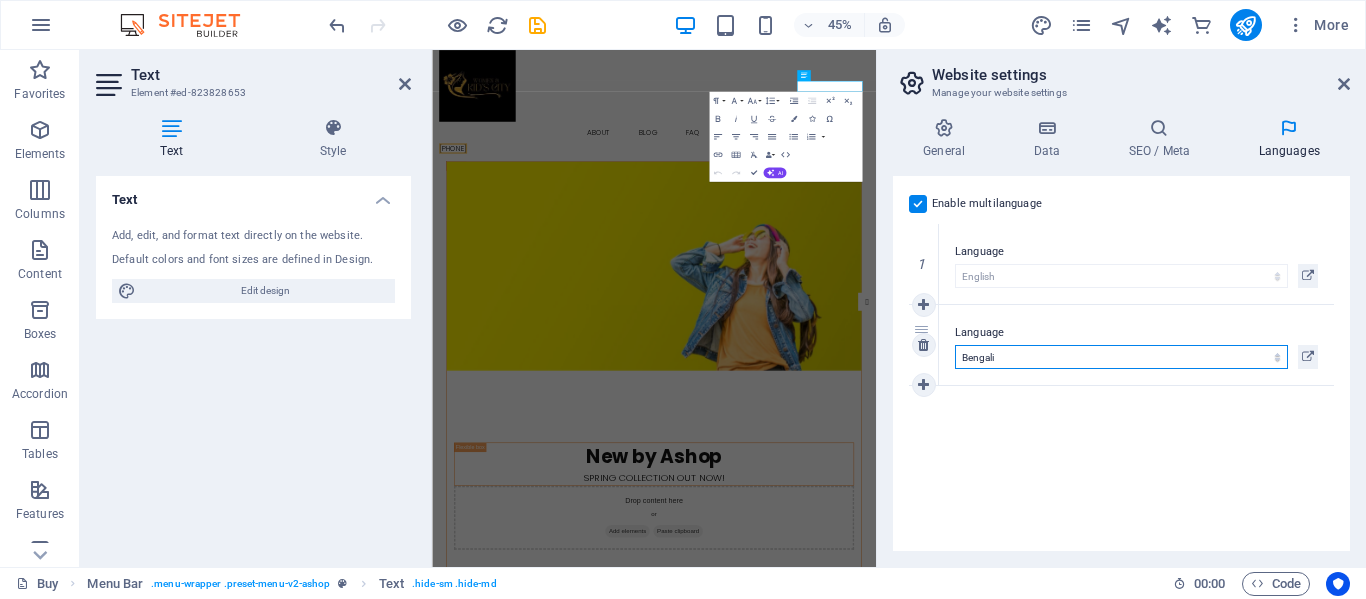 click on "Abkhazian Afar Afrikaans Akan Albanian Amharic Arabic Aragonese Armenian Assamese Avaric Avestan Aymara Azerbaijani Bambara Bashkir Basque Belarusian Bengali Bihari languages Bislama Bokmål Bosnian Breton Bulgarian Burmese Catalan Central Khmer Chamorro Chechen Chinese Church Slavic Chuvash Cornish Corsican Cree Croatian Czech Danish Dutch Dzongkha English Esperanto Estonian Ewe Faroese Farsi (Persian) Fijian Finnish French Fulah Gaelic Galician Ganda Georgian German Greek Greenlandic Guaraní Gujarati Haitian Creole Hausa Hebrew Herero Hindi Hiri Motu Hungarian Icelandic Ido Igbo Indonesian Interlingua Interlingue Inuktitut Inupiaq Irish Italian Japanese Javanese Kannada Kanuri Kashmiri Kazakh Kikuyu Kinyarwanda Komi Kongo Korean Kurdish Kwanyama Kyrgyz Lao Latin Latvian Limburgish Lingala Lithuanian Luba-Katanga Luxembourgish Macedonian Malagasy Malay Malayalam Maldivian Maltese Manx Maori Marathi Marshallese Mongolian Nauru Navajo Ndonga Nepali North Ndebele Northern Sami Norwegian Norwegian Nynorsk Nuosu" at bounding box center [1121, 357] 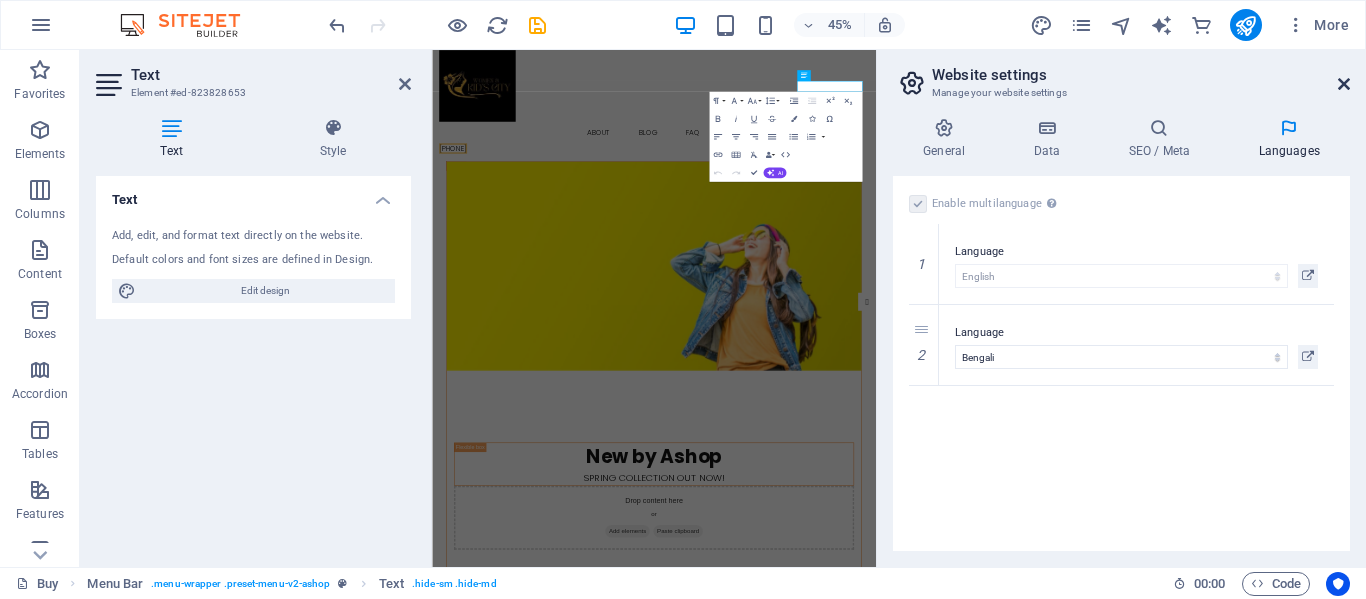 click at bounding box center [1344, 84] 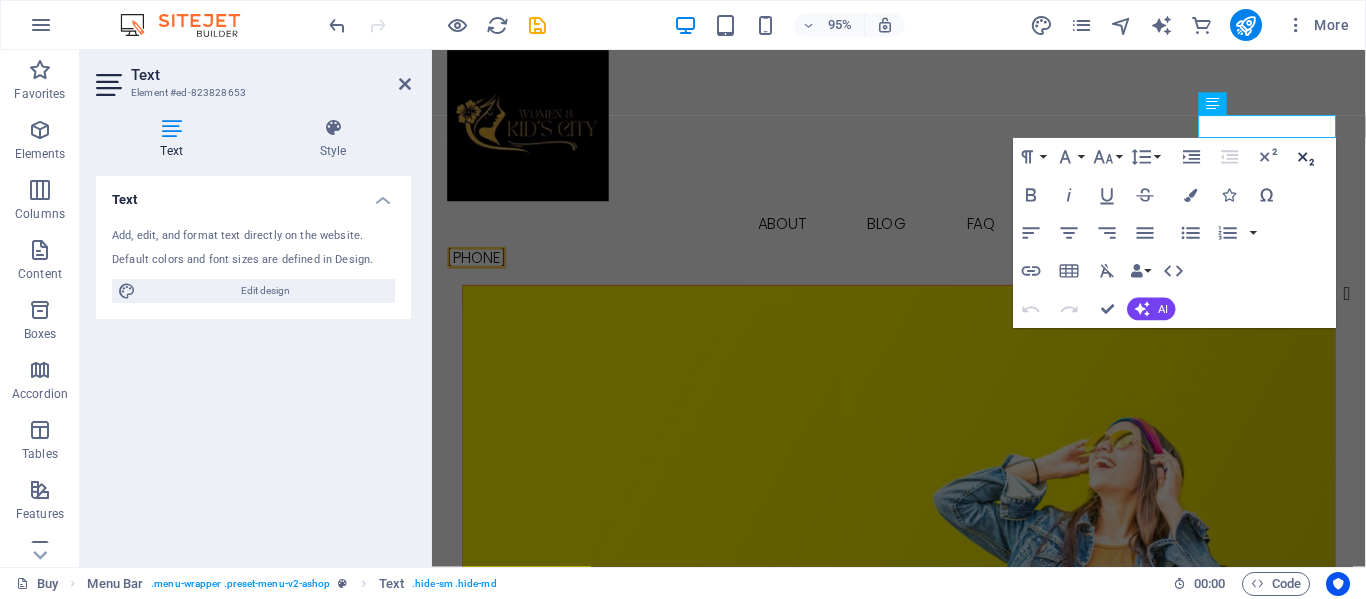 click 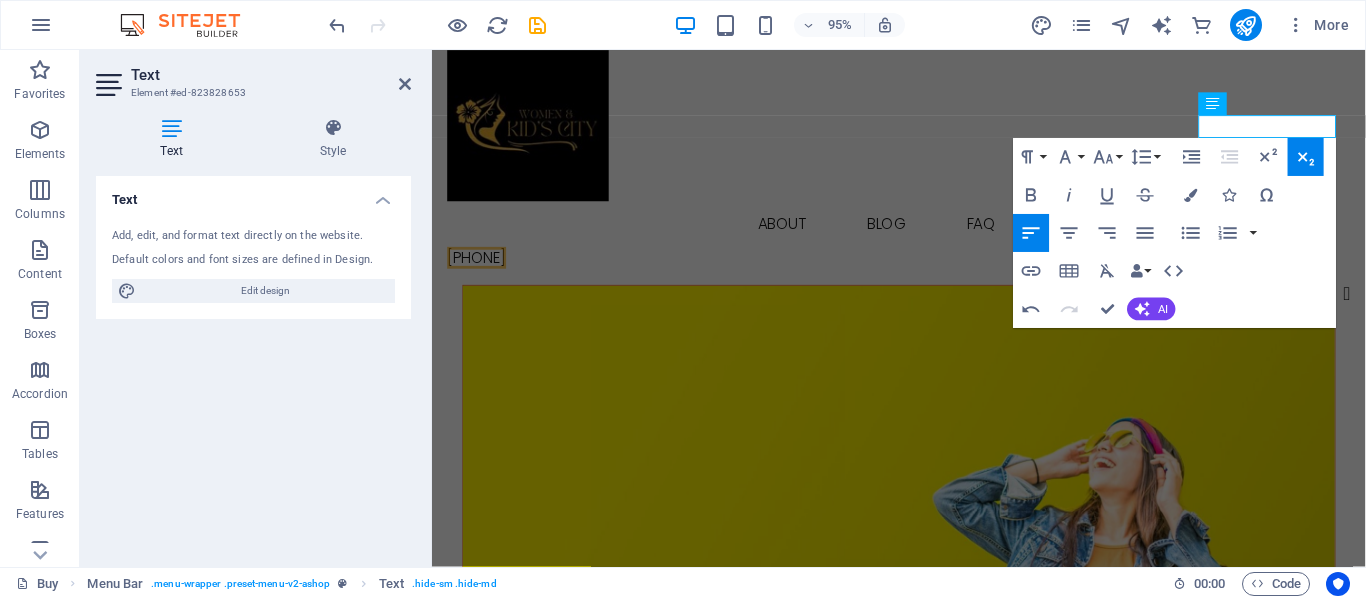 click at bounding box center (923, 531) 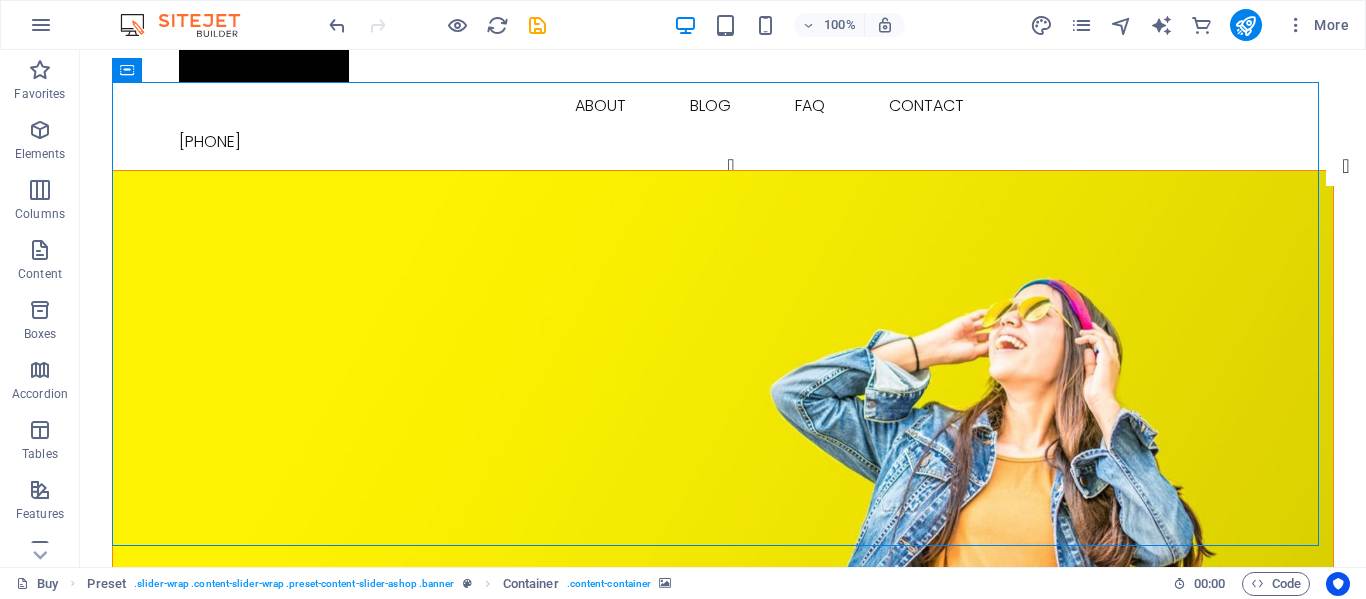 scroll, scrollTop: 159, scrollLeft: 0, axis: vertical 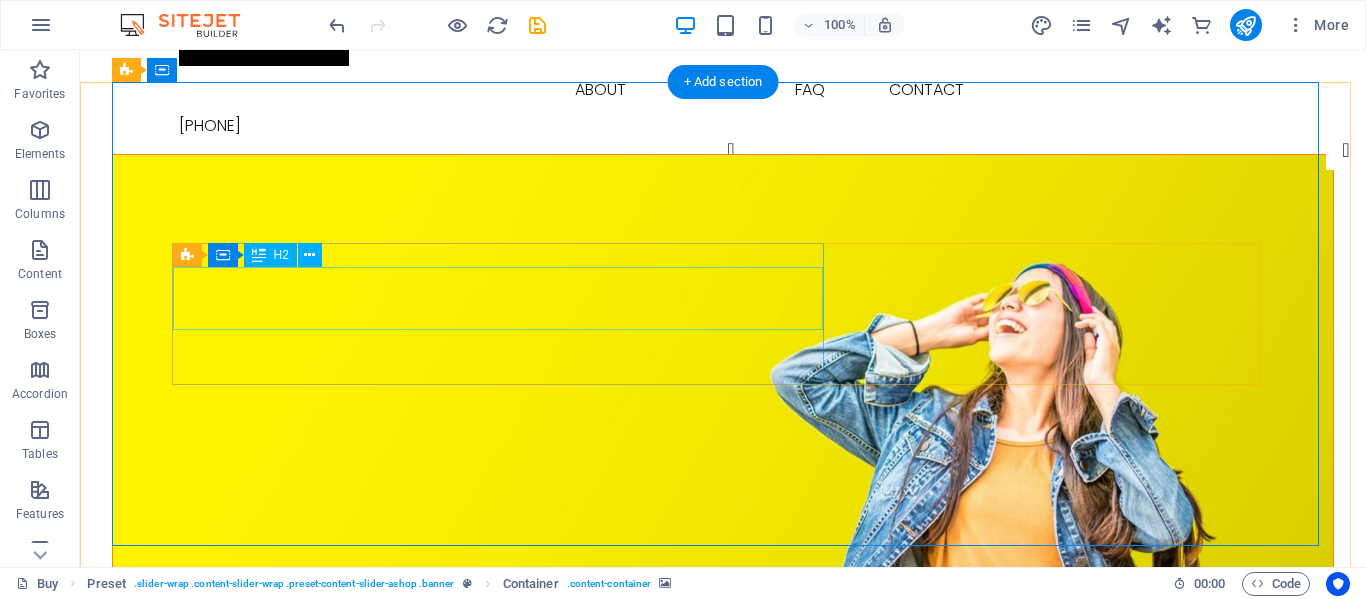 click on "New by Ashop" at bounding box center [723, 811] 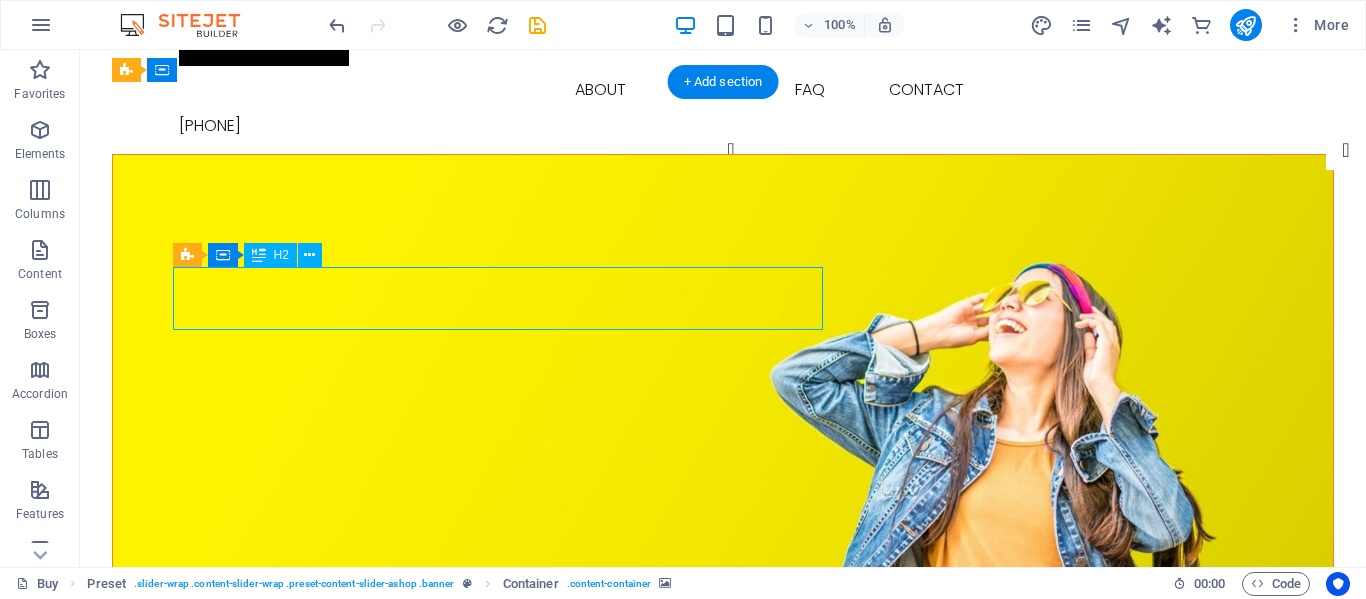 click on "New by Ashop" at bounding box center (723, 811) 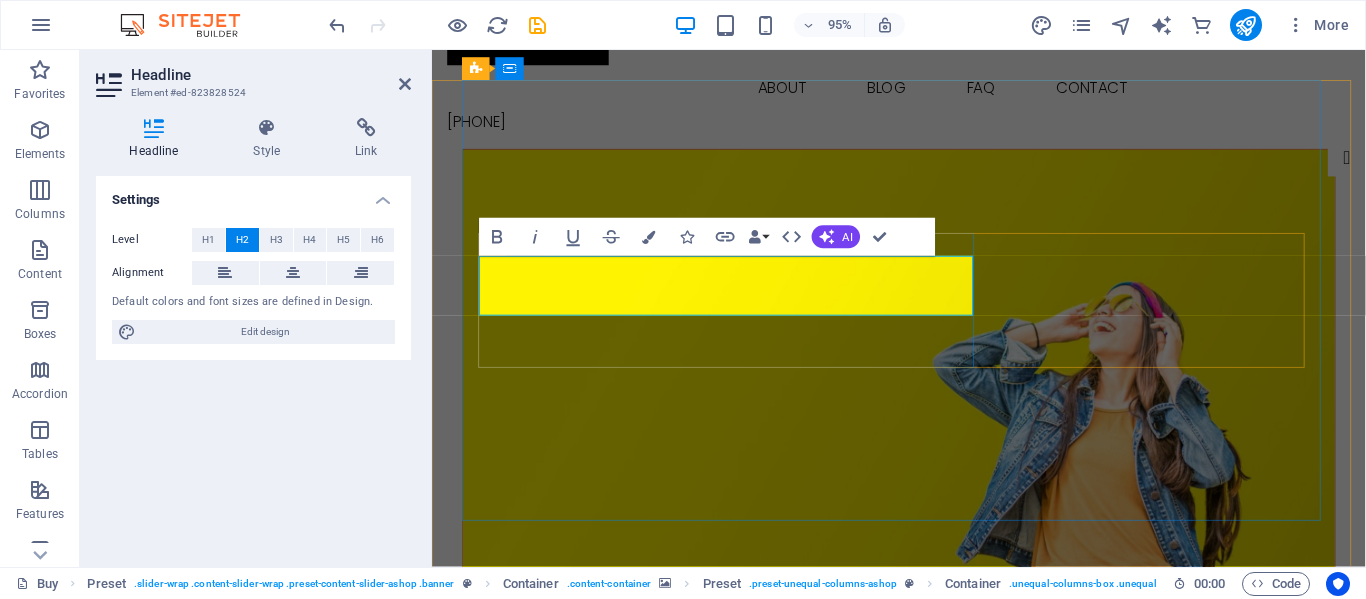 click on "New by Ashop" at bounding box center [923, 811] 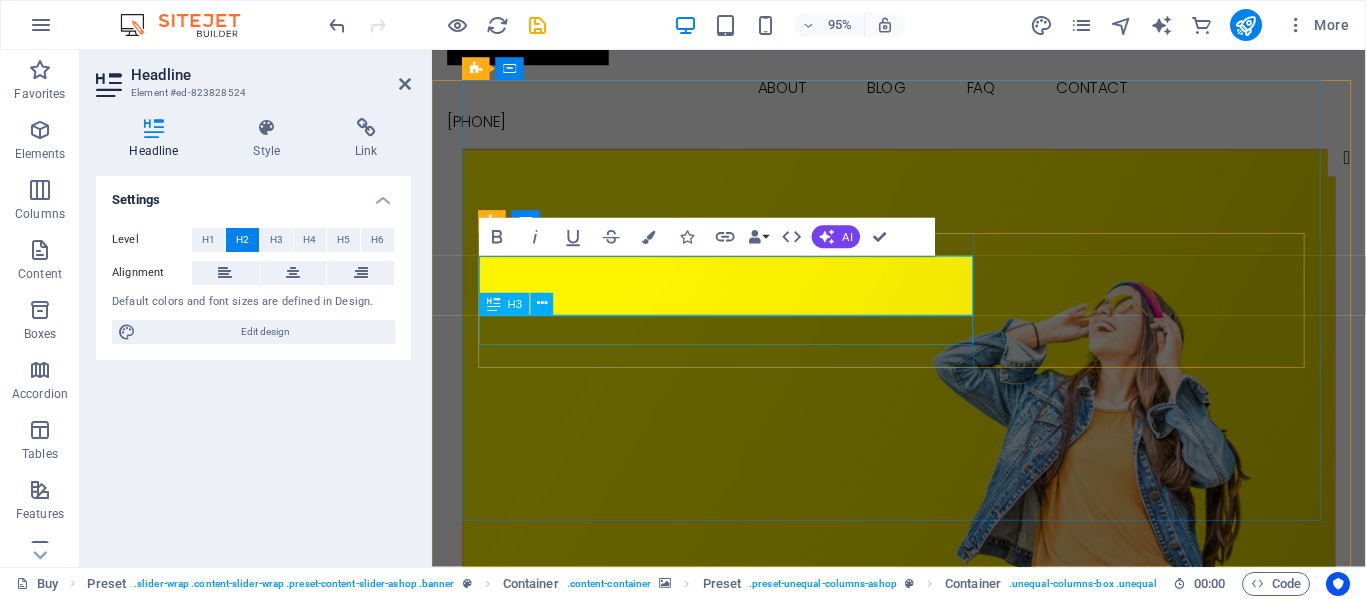 click on "Spring collection out now!" at bounding box center [923, 857] 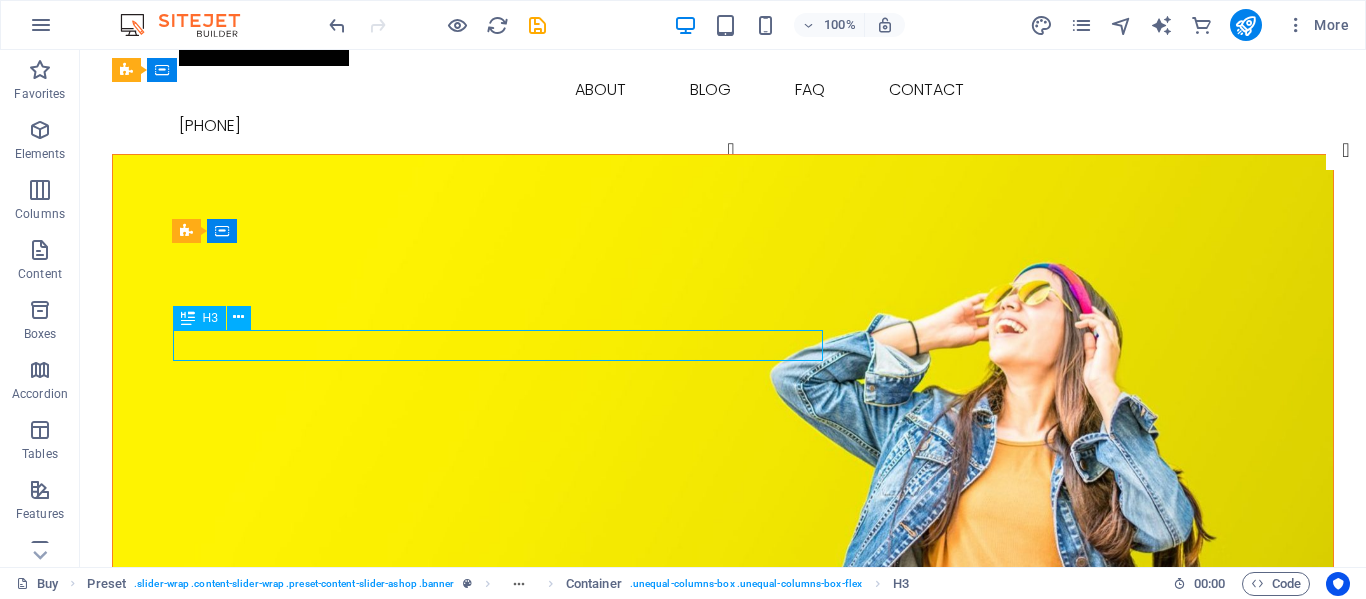 click on "Spring collection out now!" at bounding box center [723, 857] 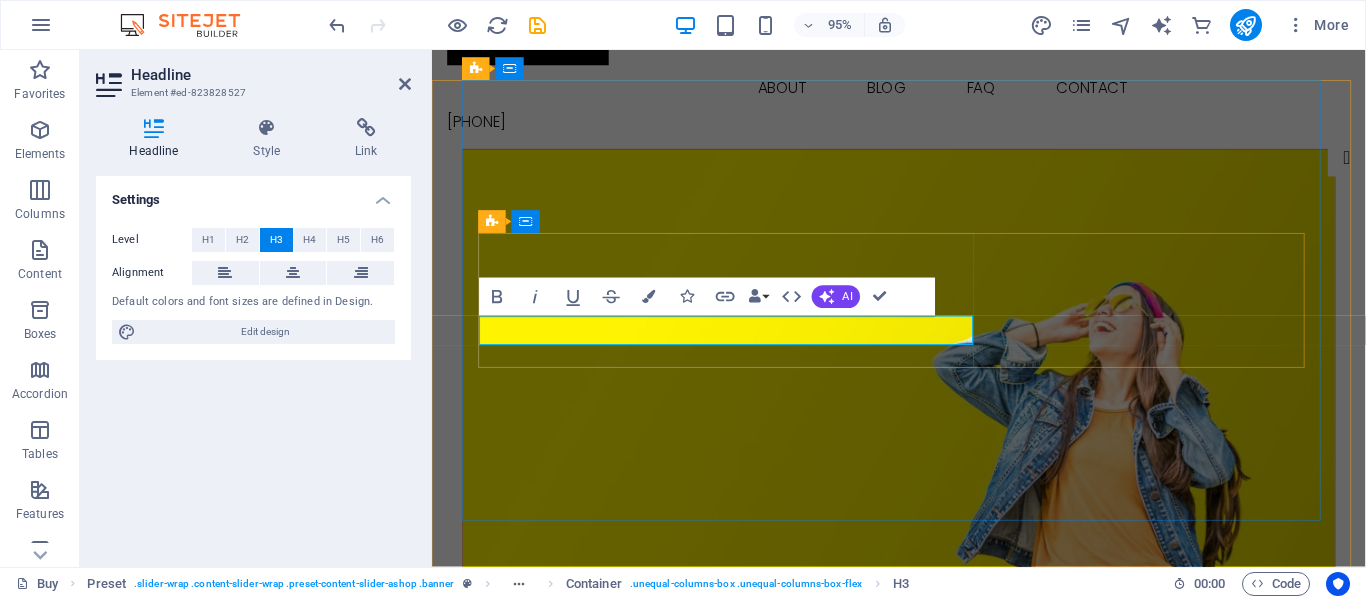 click on "Spring collection out now!" at bounding box center (923, 857) 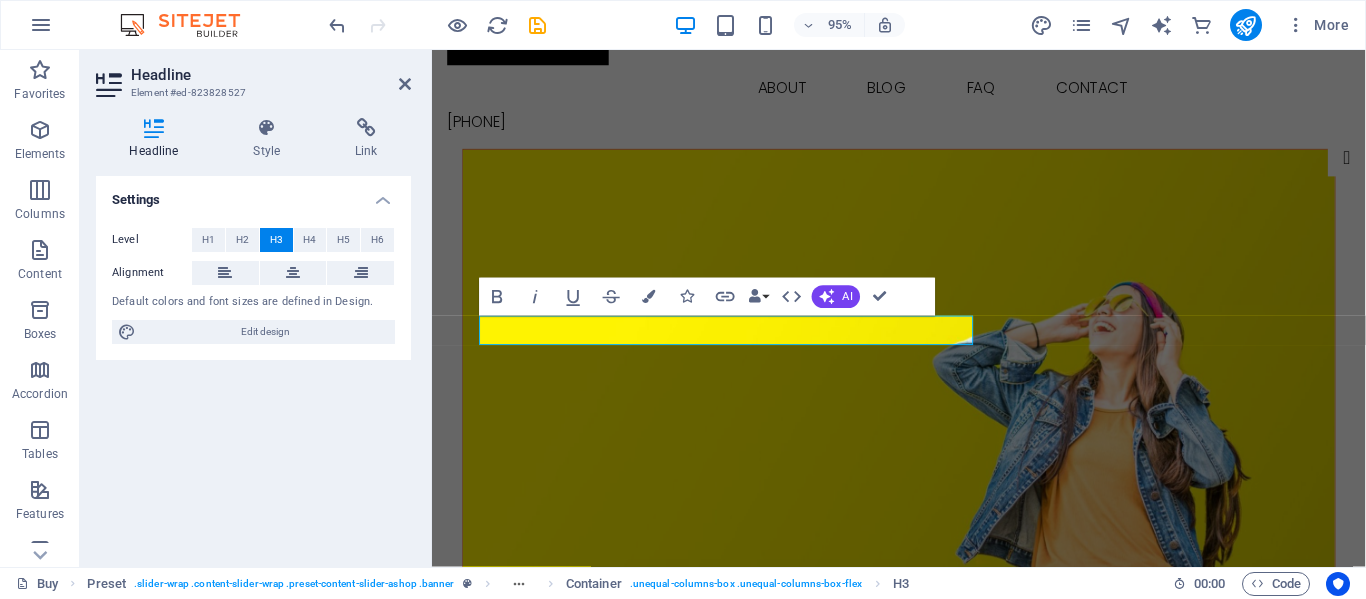 click at bounding box center (923, 387) 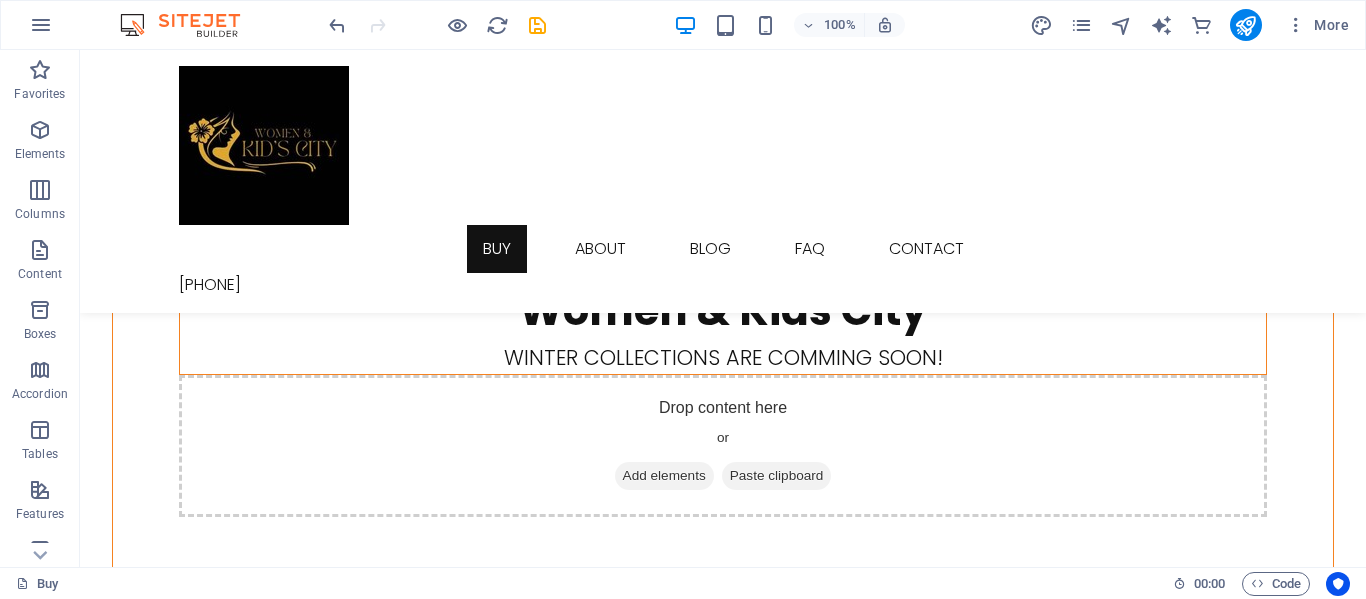 scroll, scrollTop: 596, scrollLeft: 0, axis: vertical 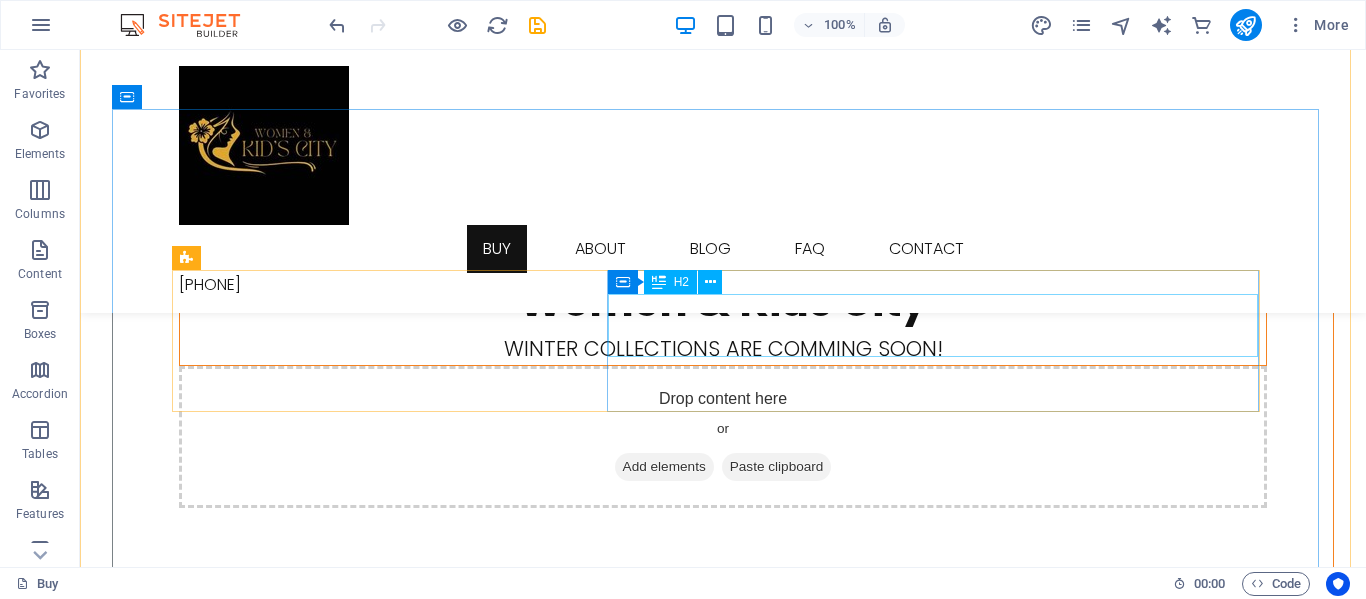 click on "Hello Spring" at bounding box center [723, 1468] 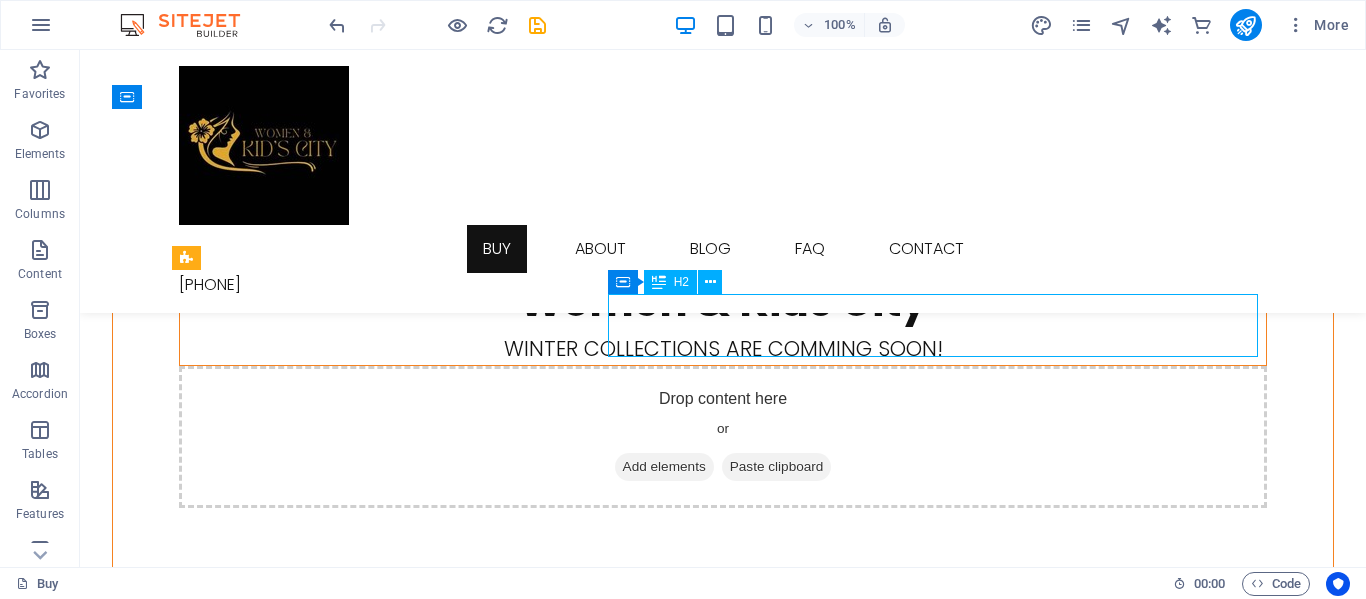 click on "Hello Spring" at bounding box center (723, 1468) 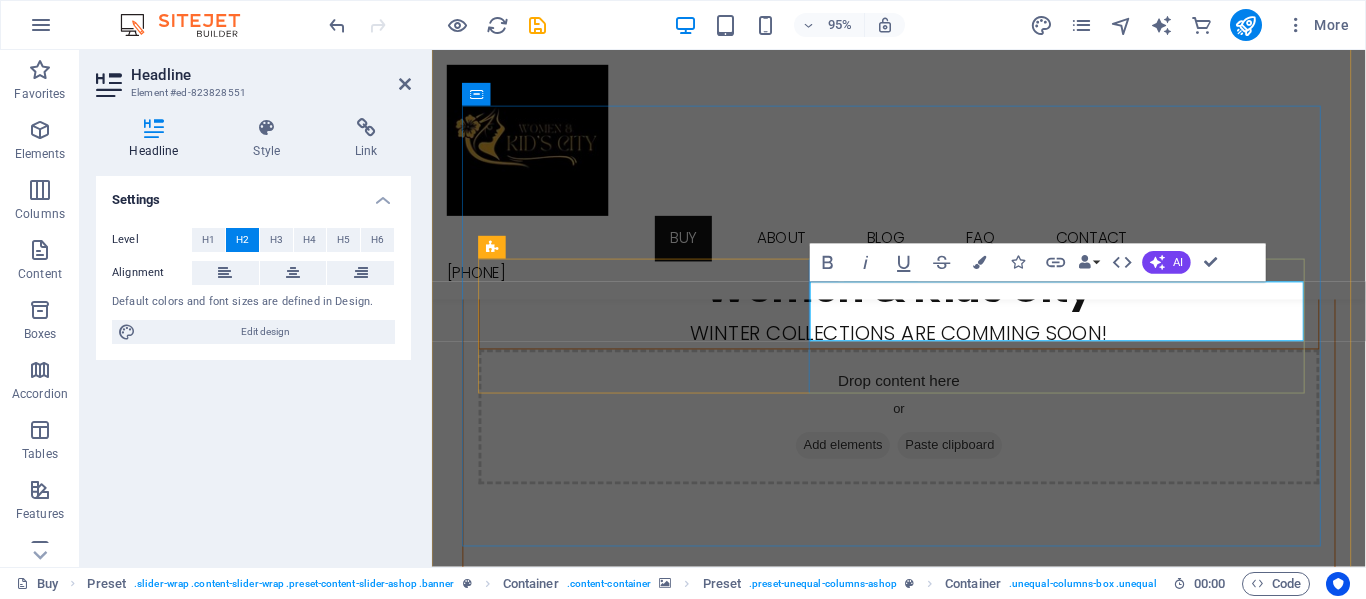 click on "Hello Spring" at bounding box center [923, 1468] 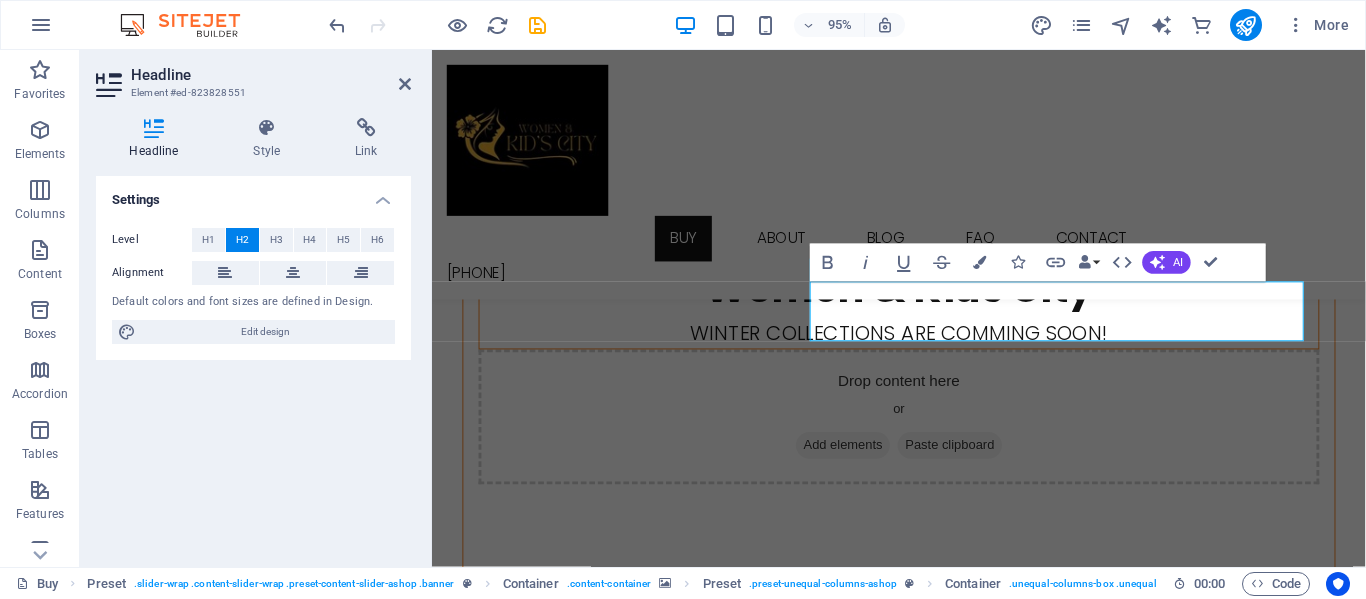click at bounding box center [923, 902] 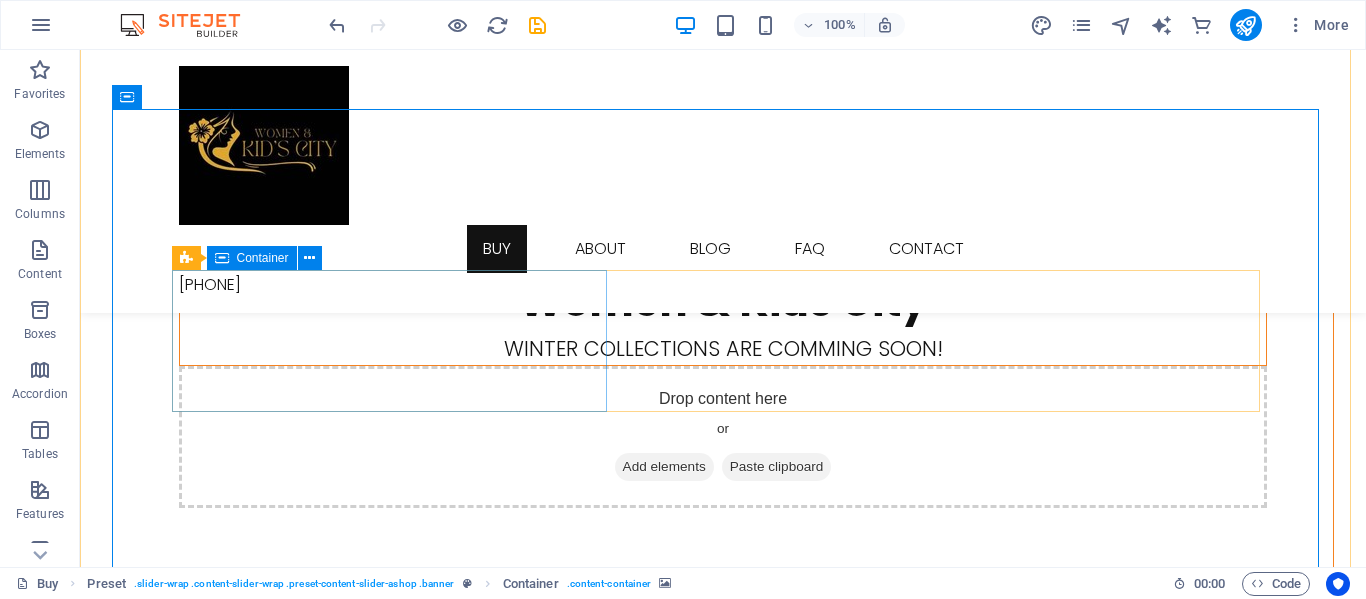 click on "Drop content here or  Add elements  Paste clipboard" at bounding box center [723, 1365] 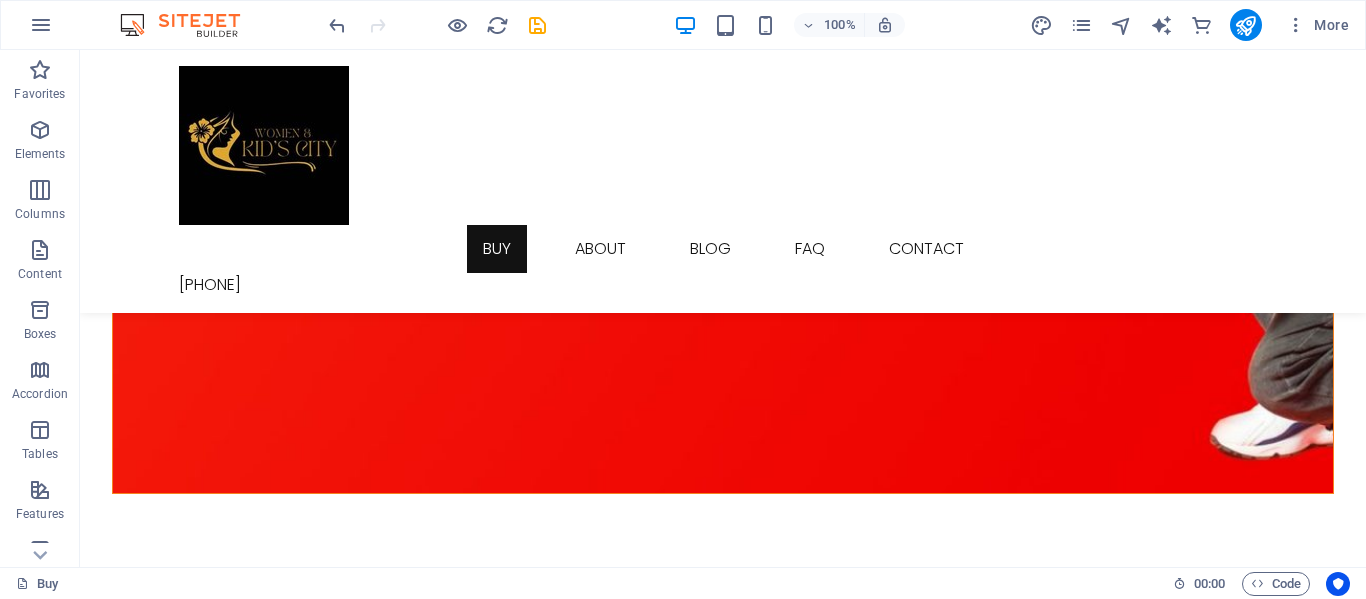 scroll, scrollTop: 2786, scrollLeft: 0, axis: vertical 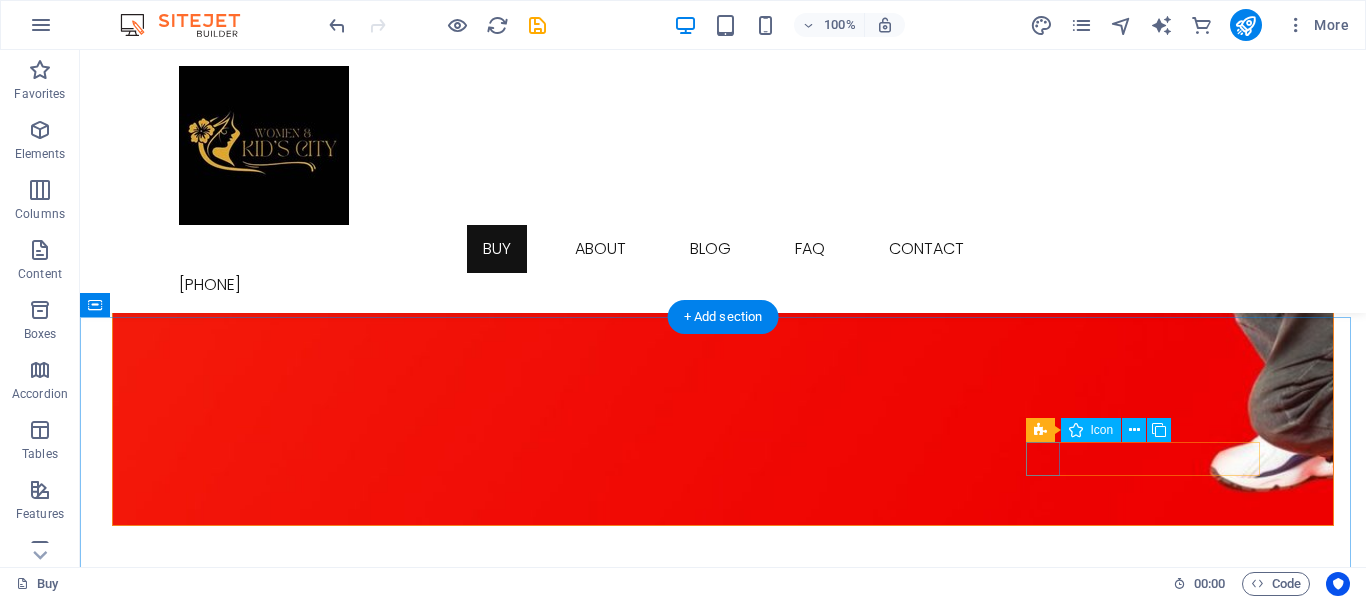 click at bounding box center (723, 5577) 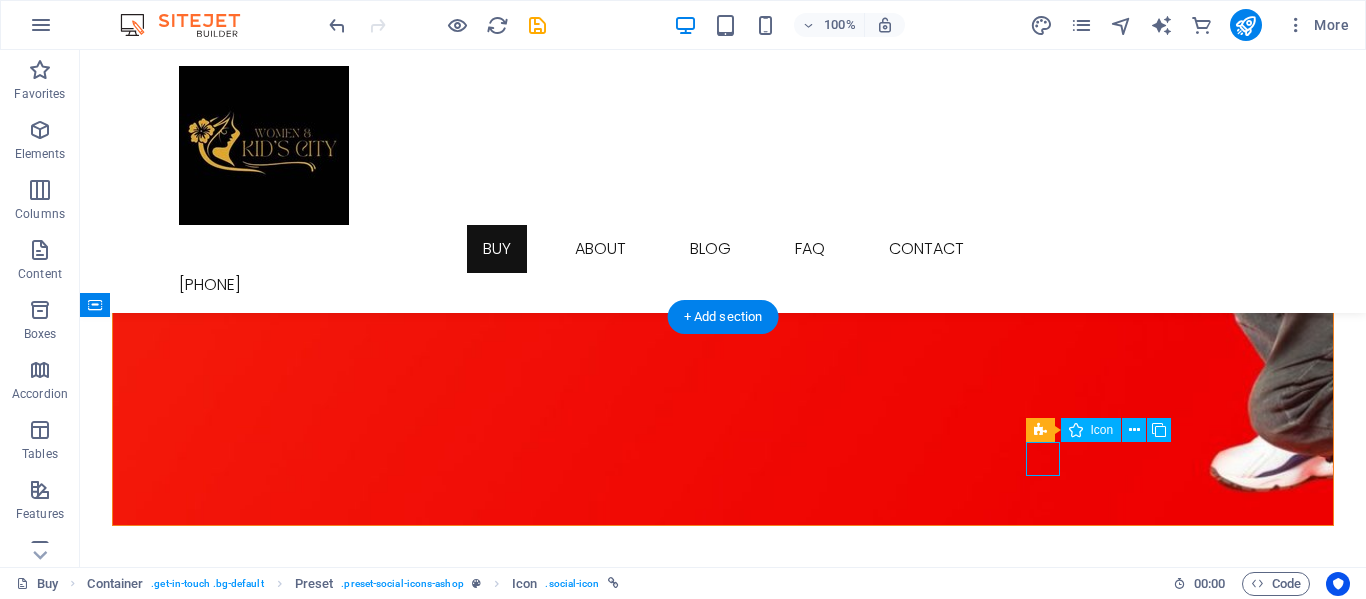 click at bounding box center [723, 5577] 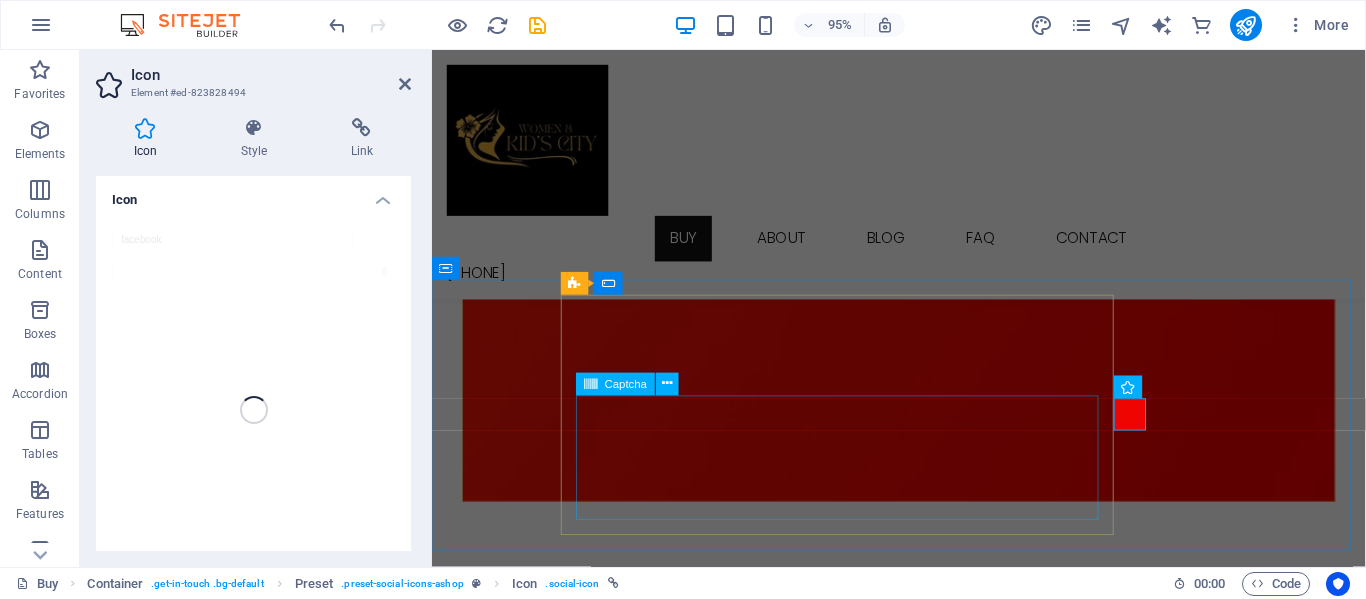 scroll, scrollTop: 2752, scrollLeft: 0, axis: vertical 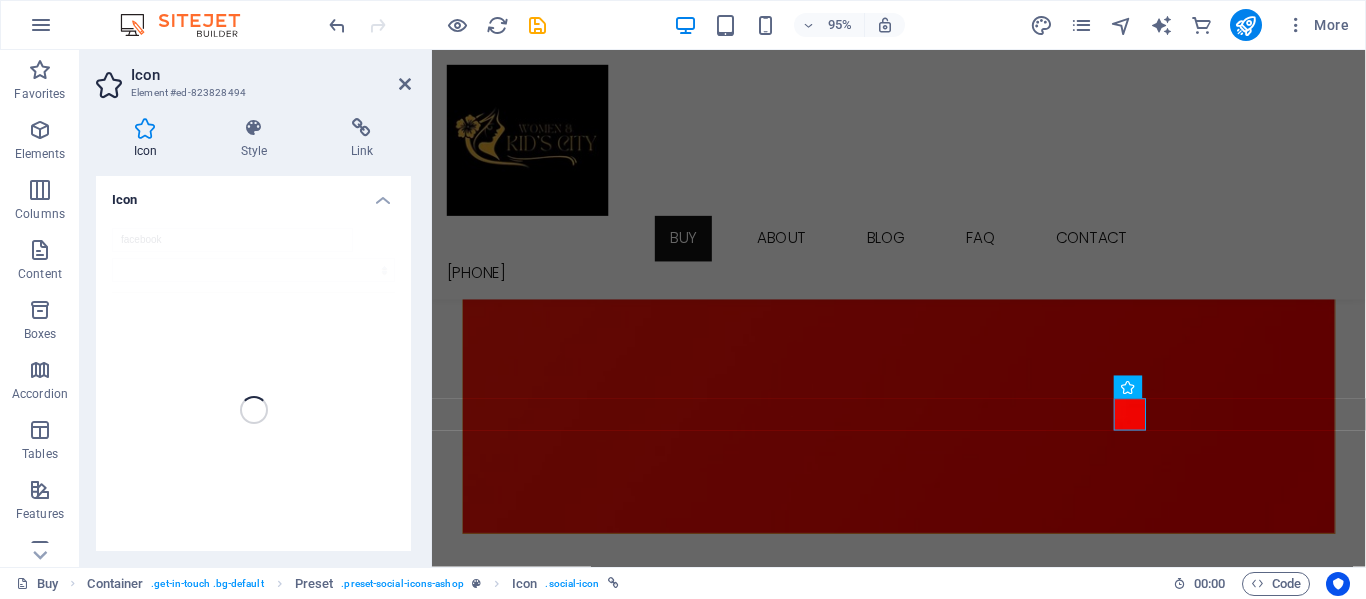 click on "facebook" at bounding box center (253, 410) 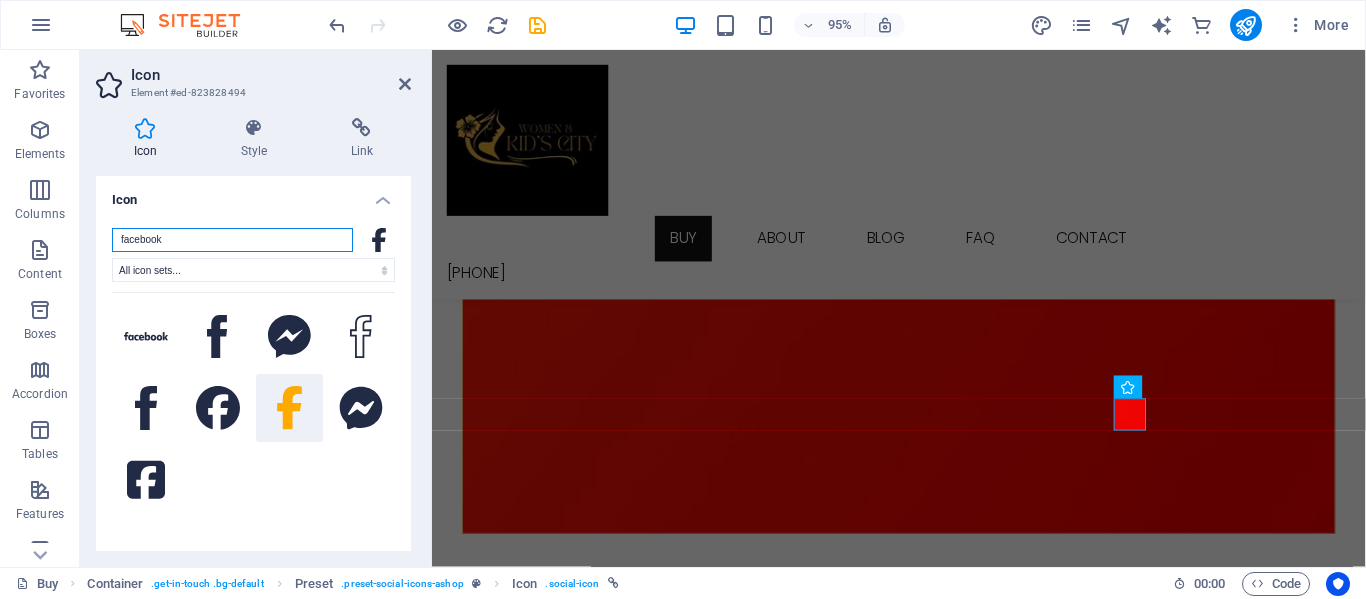 click on "facebook" at bounding box center (232, 240) 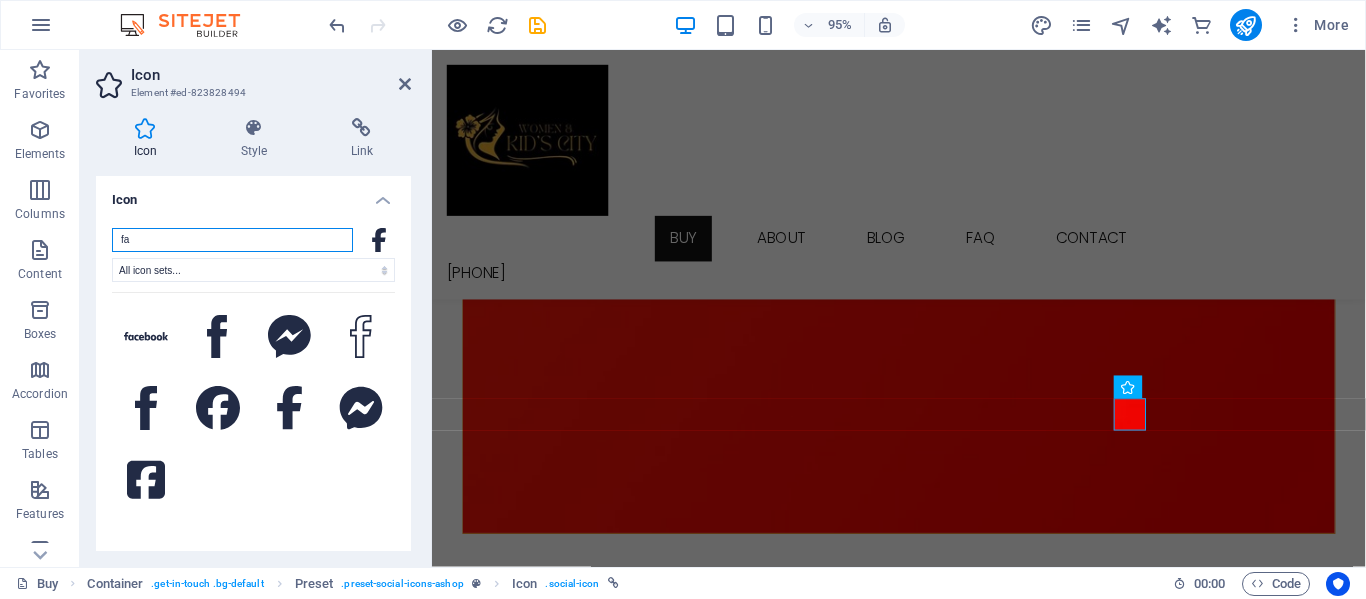 type on "f" 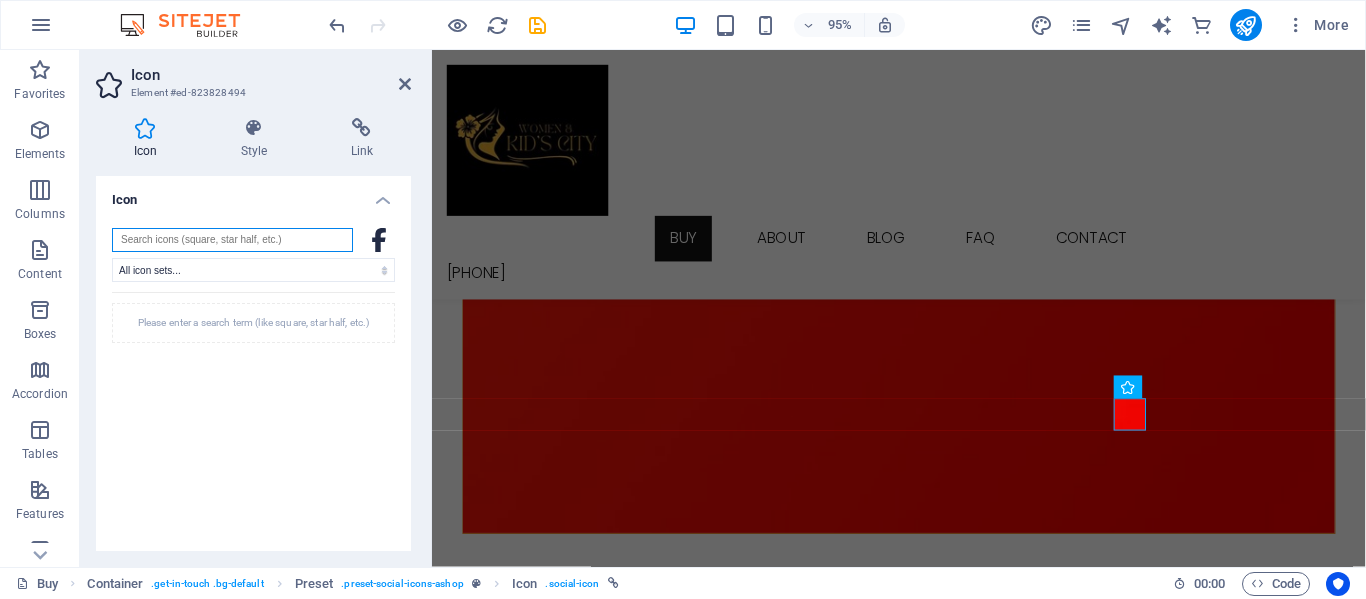 paste on "https://www.facebook.com/profile.php?id=61560947697942" 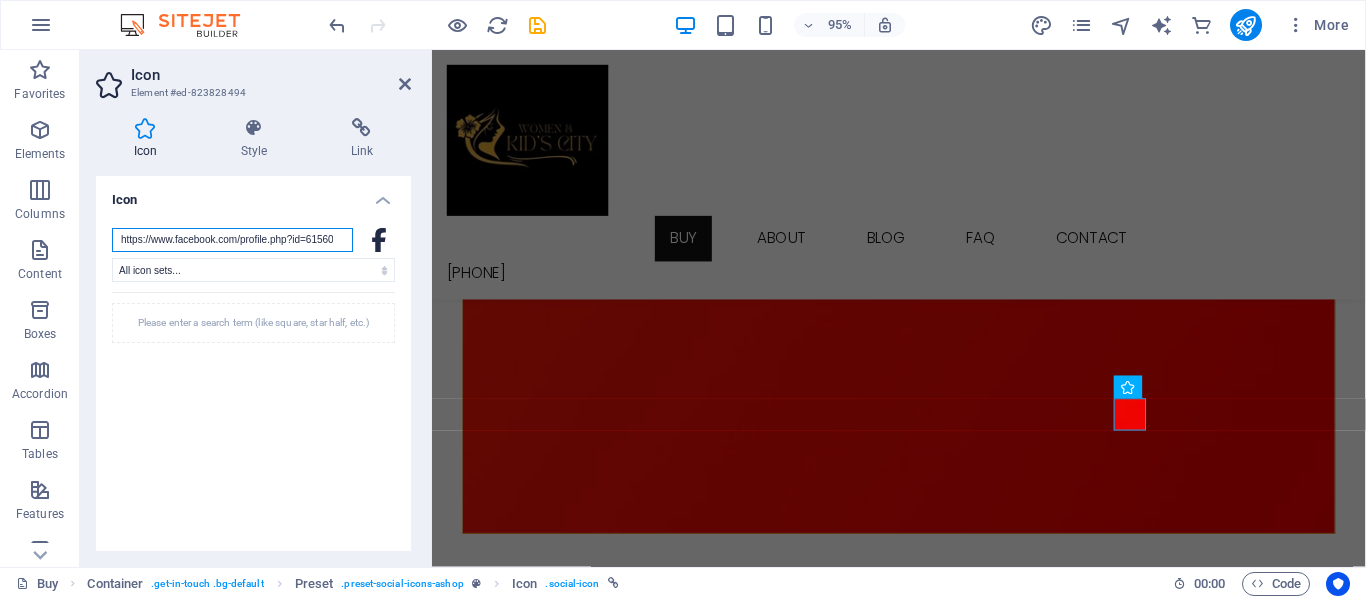 scroll, scrollTop: 0, scrollLeft: 54, axis: horizontal 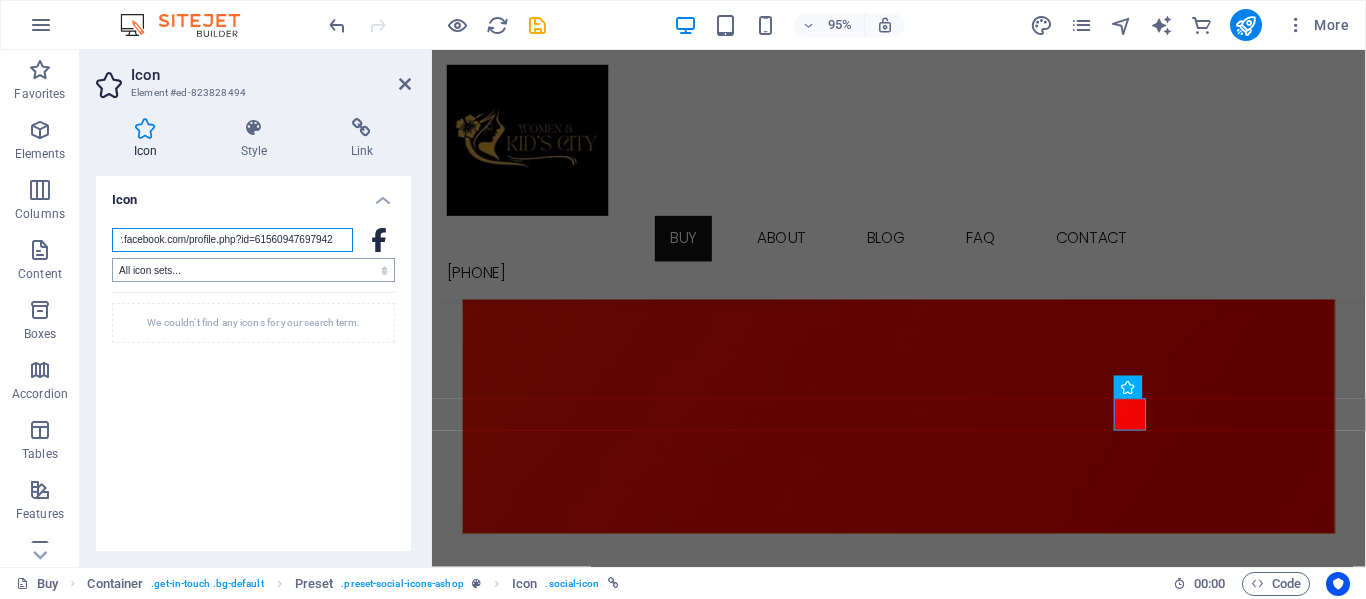 type on "https://www.facebook.com/profile.php?id=61560947697942" 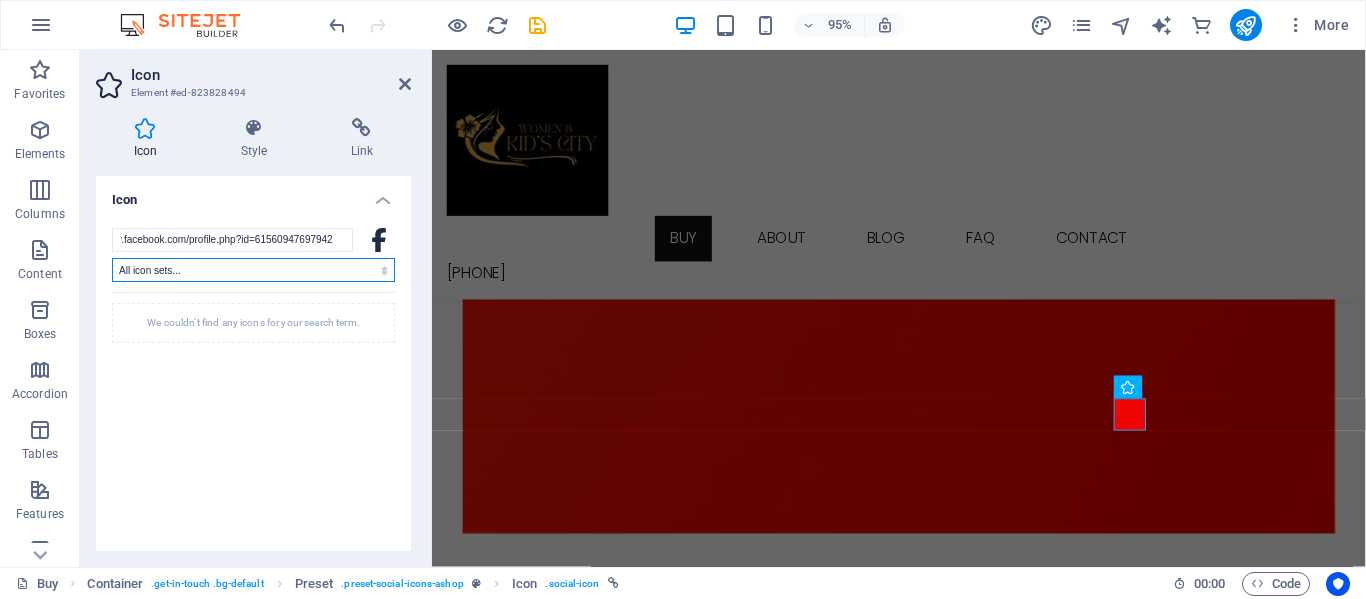scroll, scrollTop: 0, scrollLeft: 0, axis: both 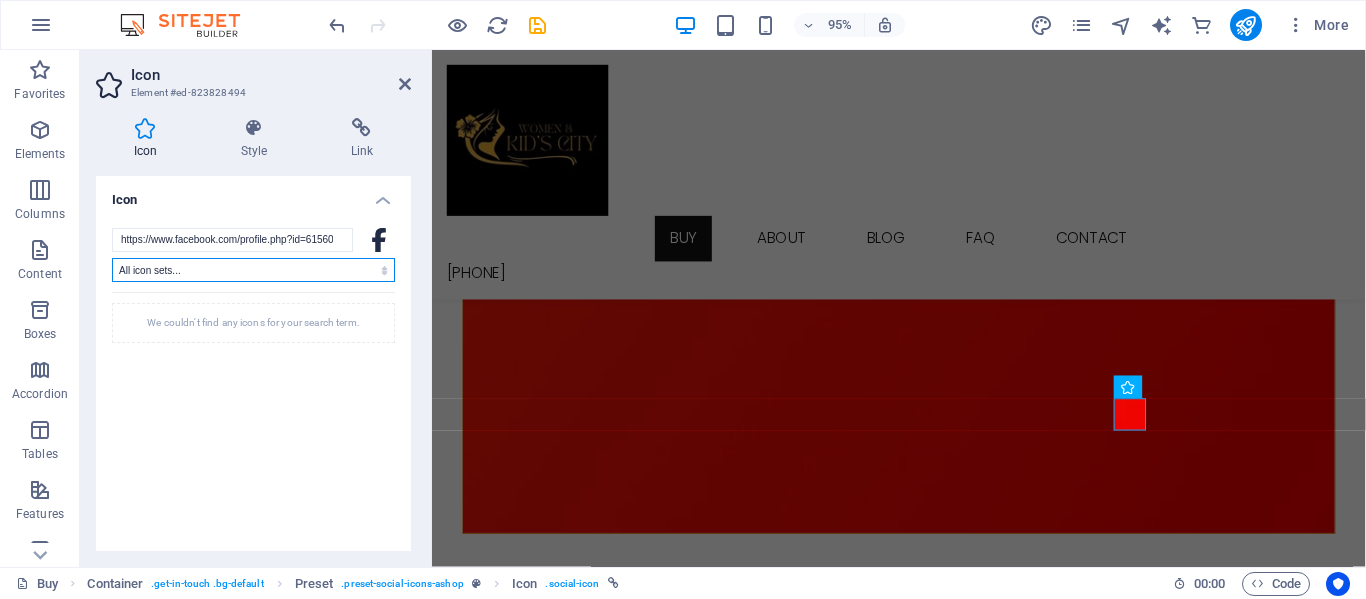 click on "All icon sets... IcoFont Ionicons FontAwesome Brands FontAwesome Duotone FontAwesome Solid FontAwesome Regular FontAwesome Light FontAwesome Thin FontAwesome Sharp Solid FontAwesome Sharp Regular FontAwesome Sharp Light FontAwesome Sharp Thin" at bounding box center [253, 270] 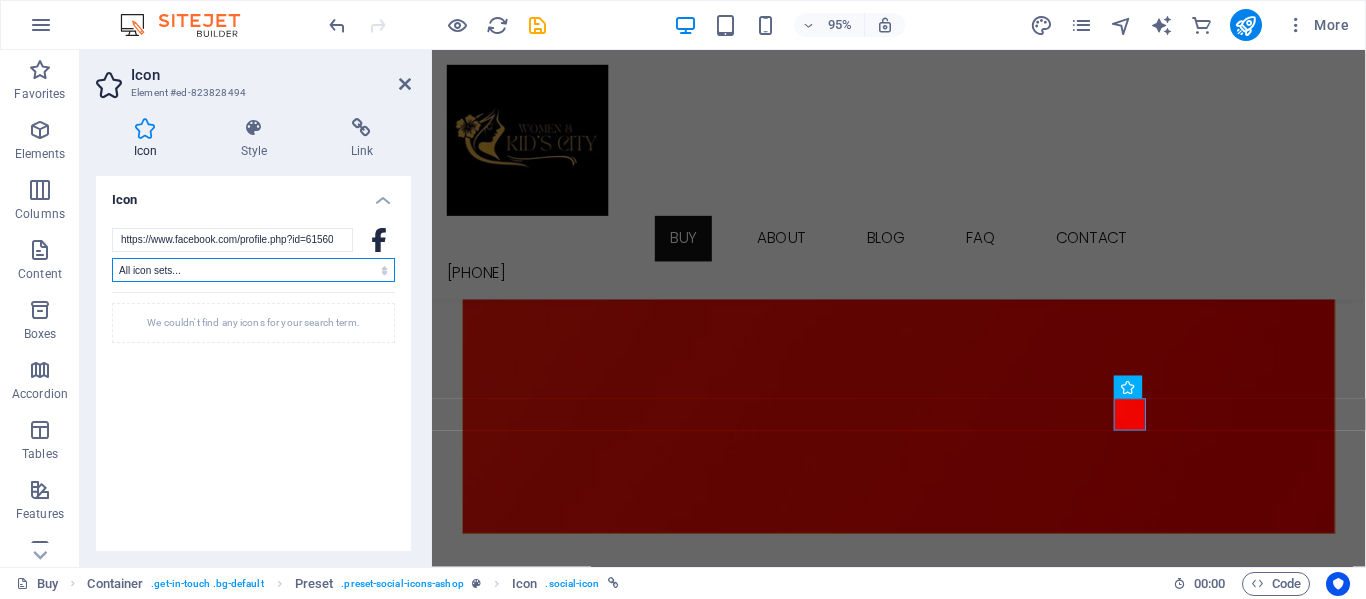 click on "All icon sets... IcoFont Ionicons FontAwesome Brands FontAwesome Duotone FontAwesome Solid FontAwesome Regular FontAwesome Light FontAwesome Thin FontAwesome Sharp Solid FontAwesome Sharp Regular FontAwesome Sharp Light FontAwesome Sharp Thin" at bounding box center [253, 270] 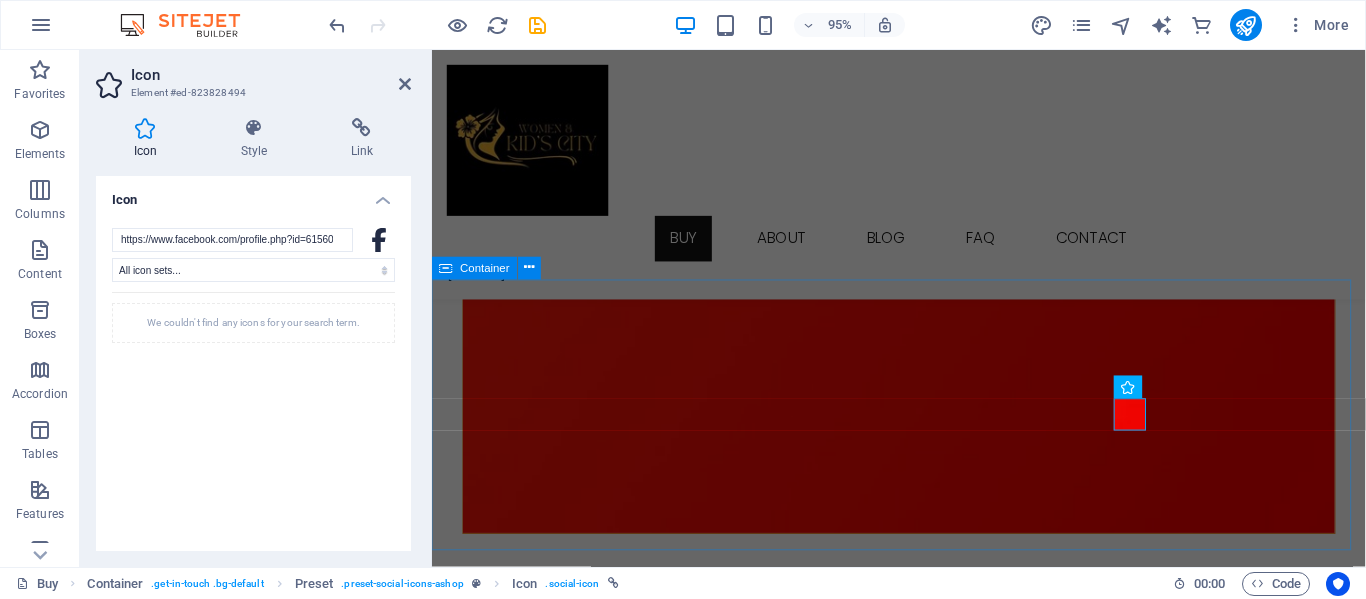 click on "Newsletter Submit   I have read and understand the privacy policy. Unreadable? Load new" at bounding box center (923, 5133) 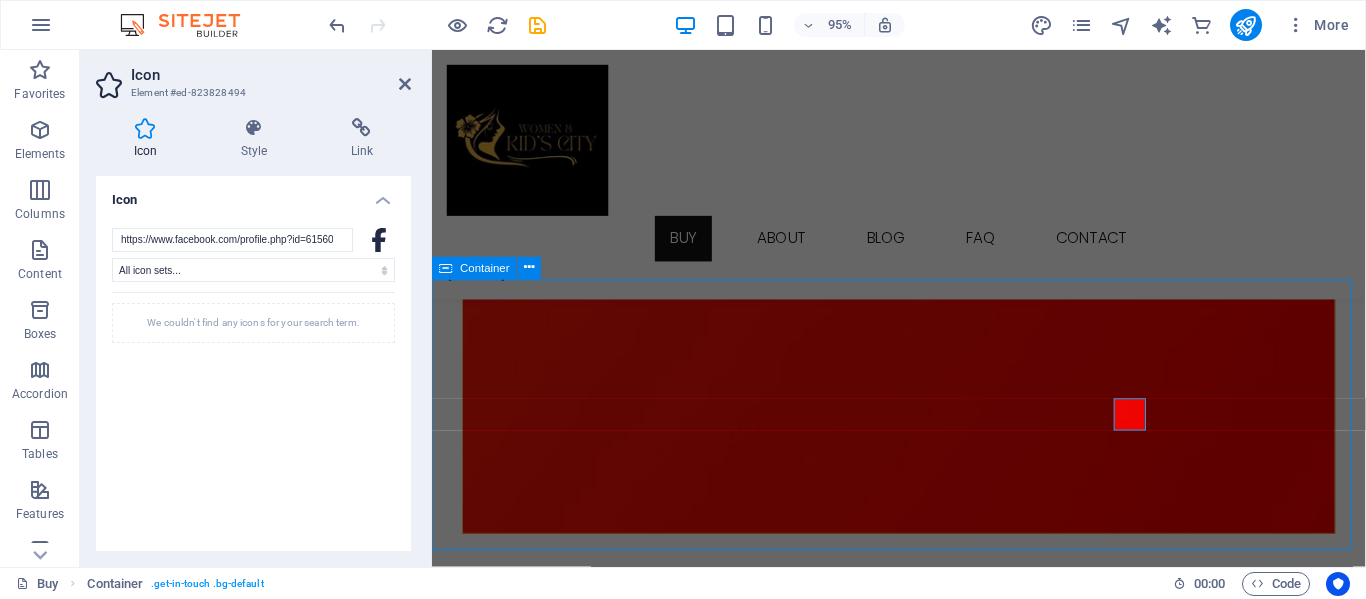 scroll, scrollTop: 2786, scrollLeft: 0, axis: vertical 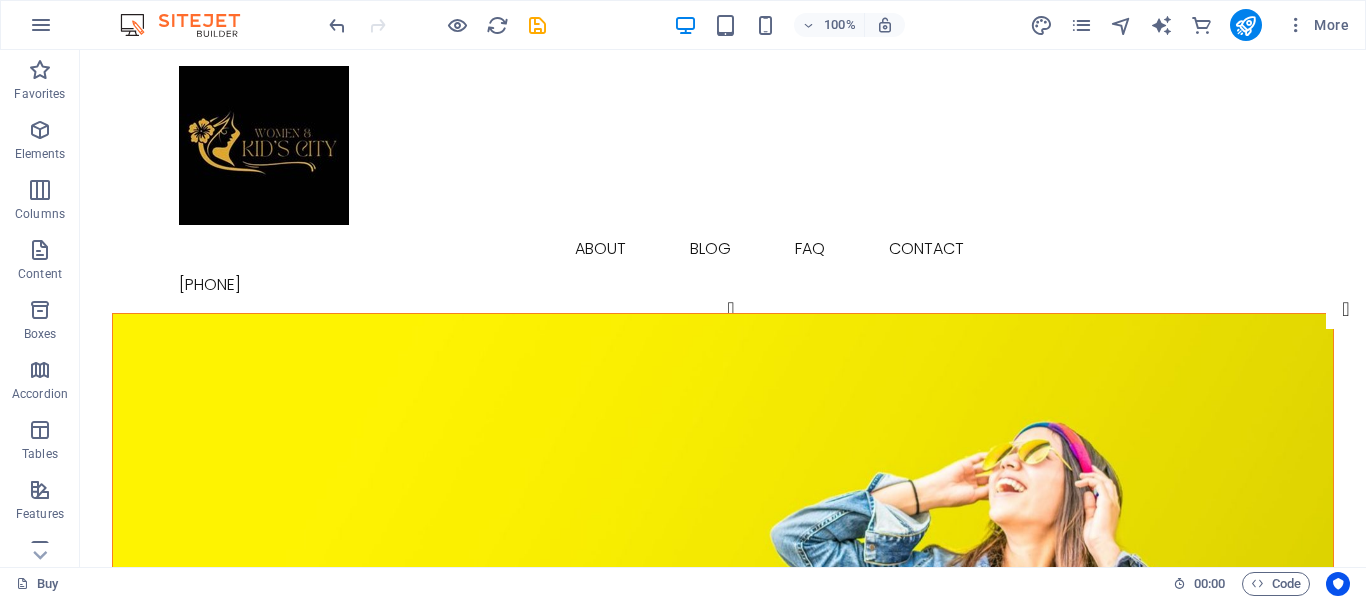 click at bounding box center [190, 25] 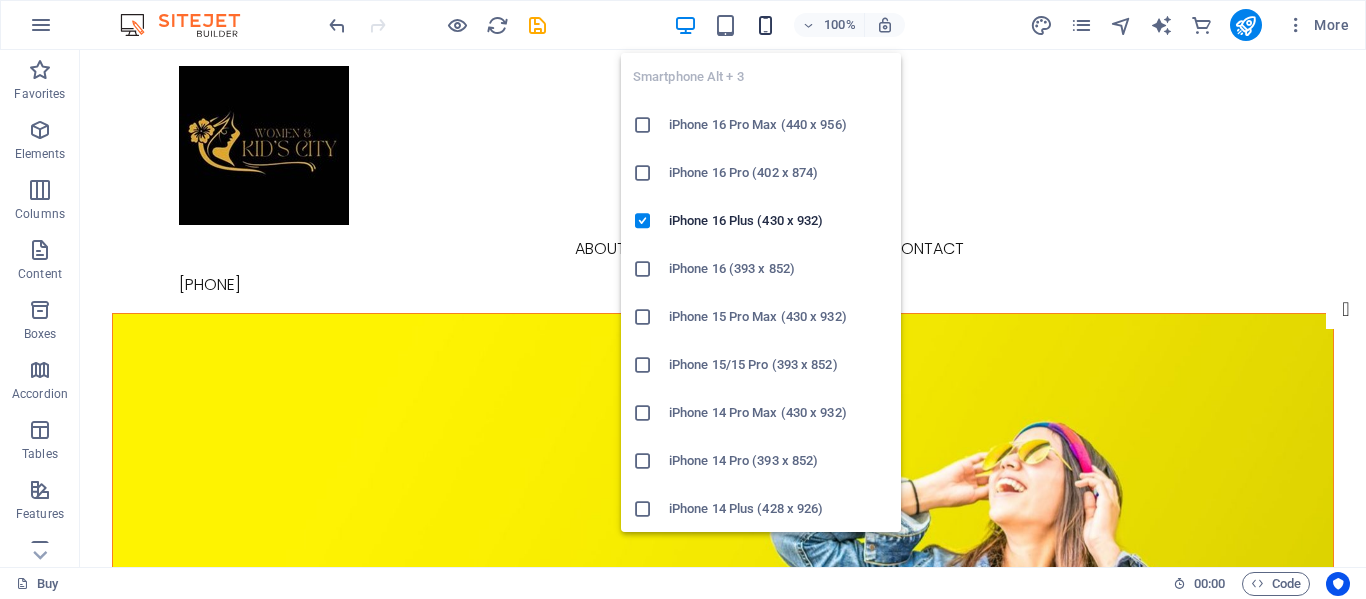 click at bounding box center [765, 25] 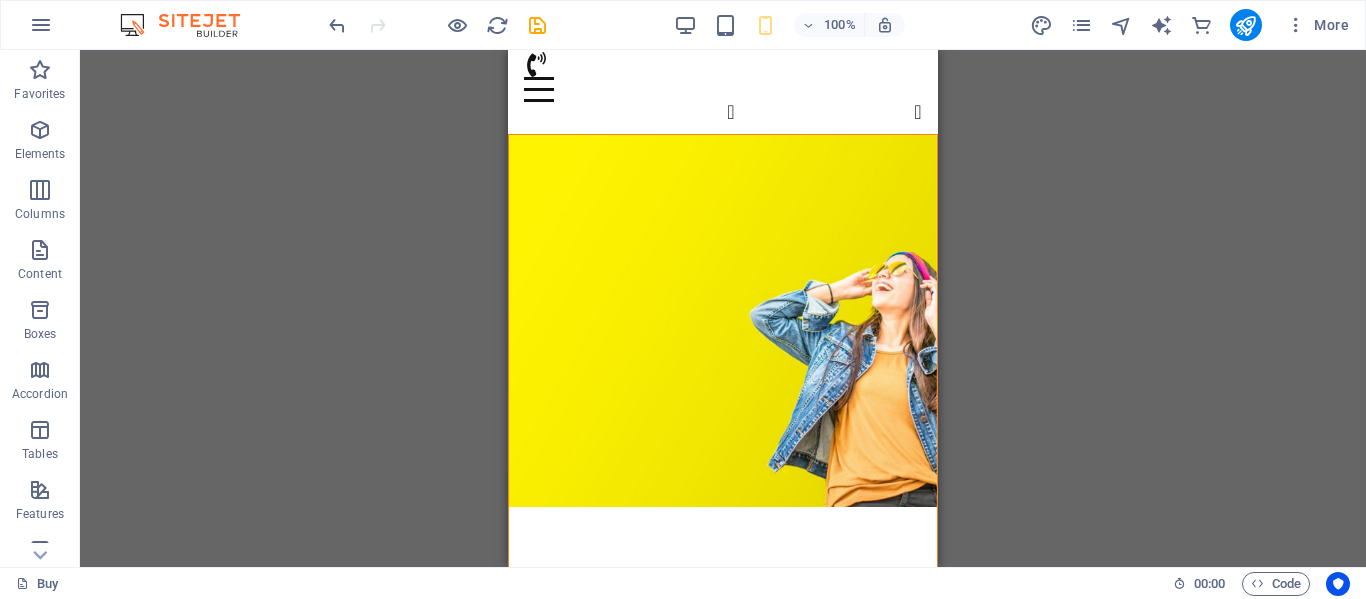 scroll, scrollTop: 0, scrollLeft: 0, axis: both 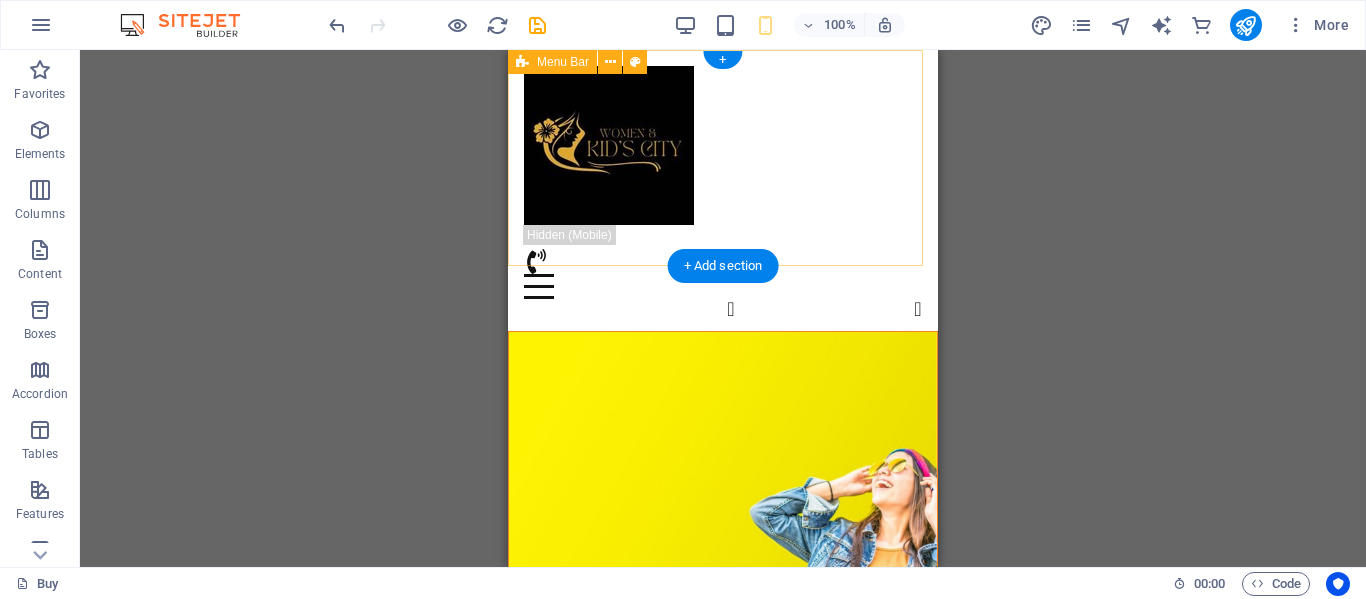 click on "Buy About Blog FAQ Contact   [PHONE]" at bounding box center [723, 182] 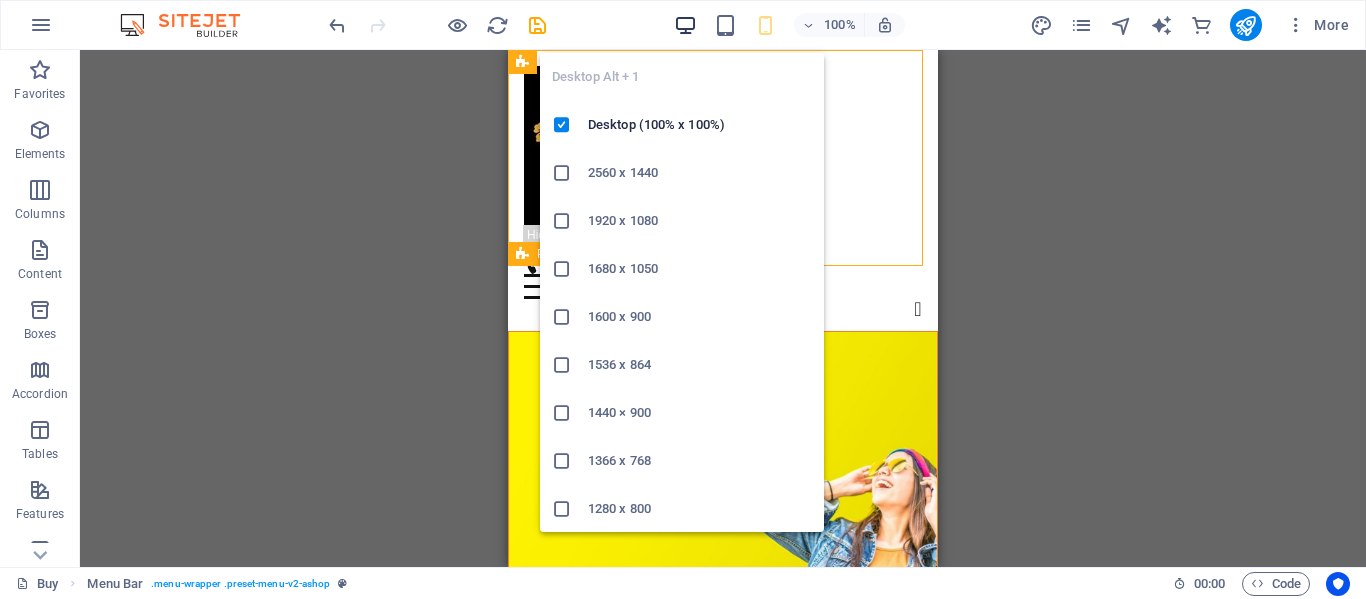 click at bounding box center (685, 25) 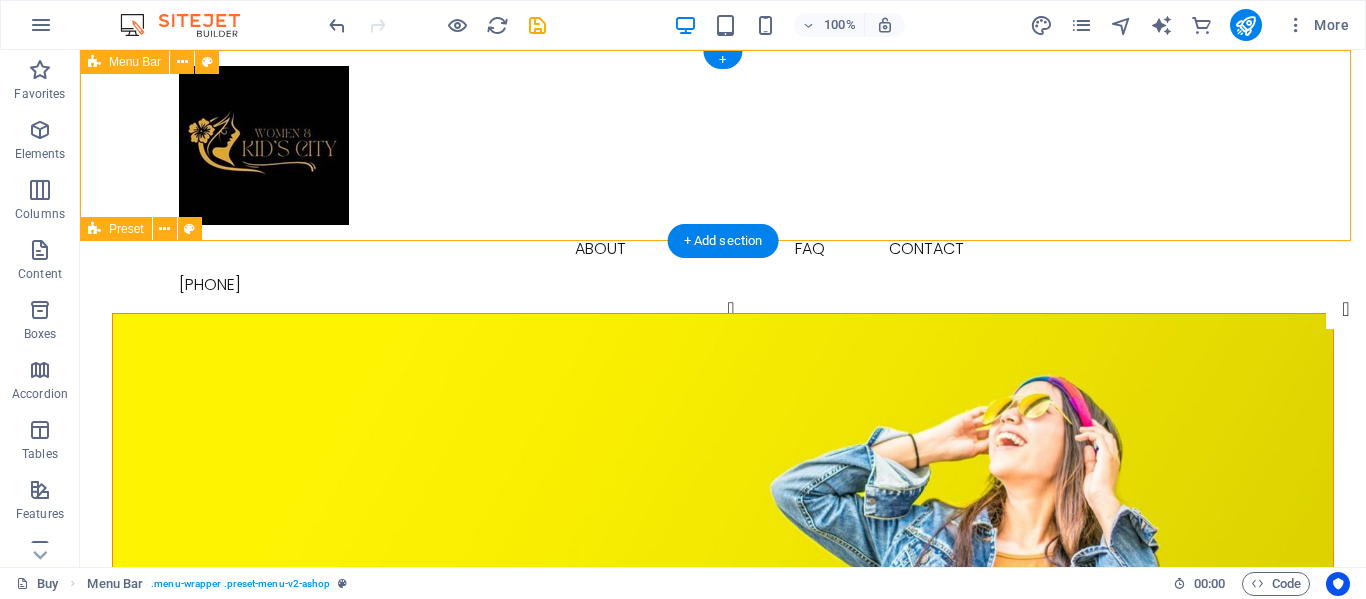 click on "Buy About Blog FAQ Contact   [PHONE]" at bounding box center (723, 181) 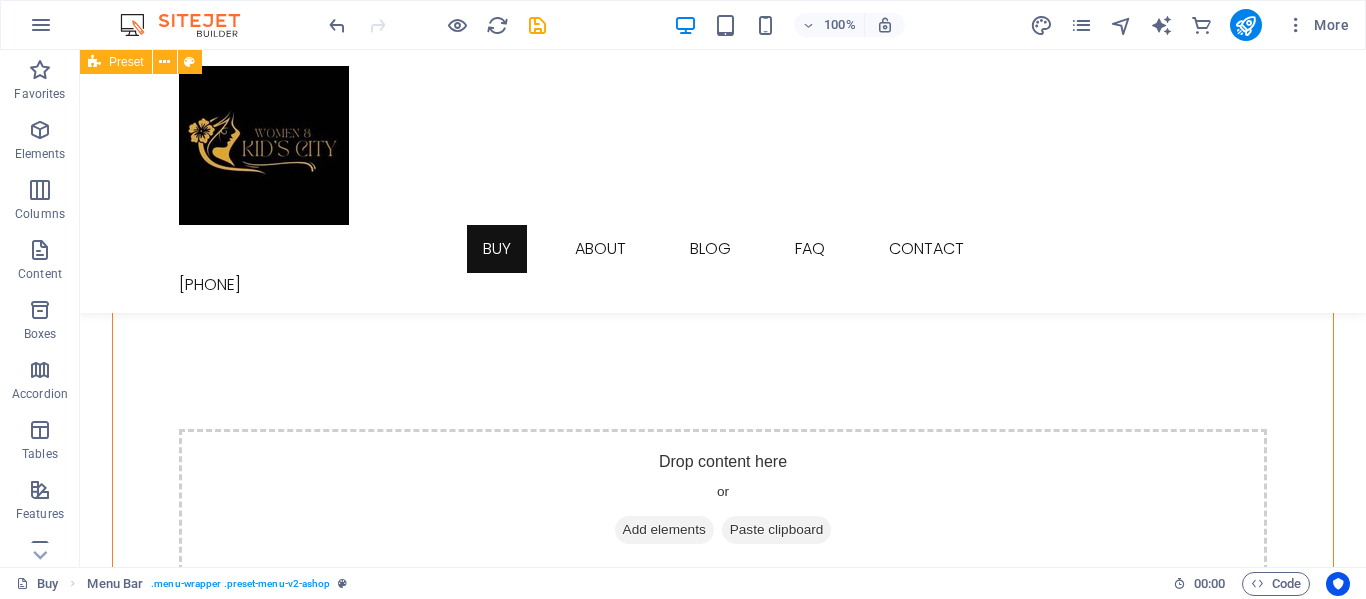 scroll, scrollTop: 1469, scrollLeft: 0, axis: vertical 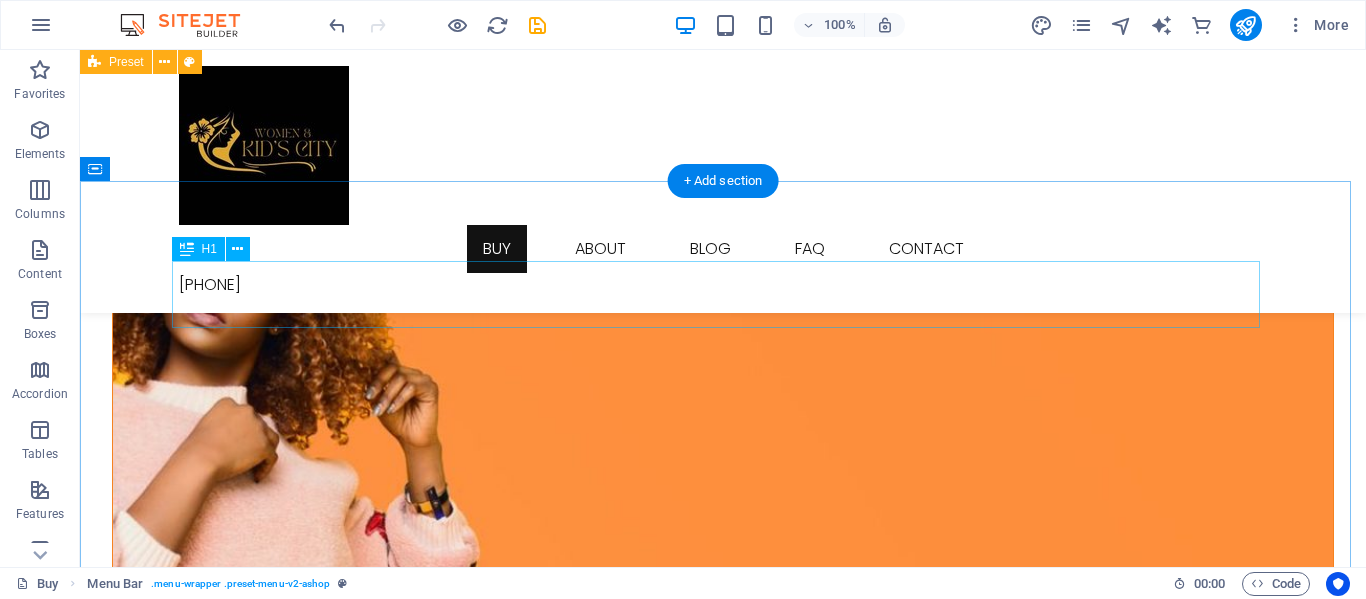 click on "Welcome to Ashop" at bounding box center (723, 1973) 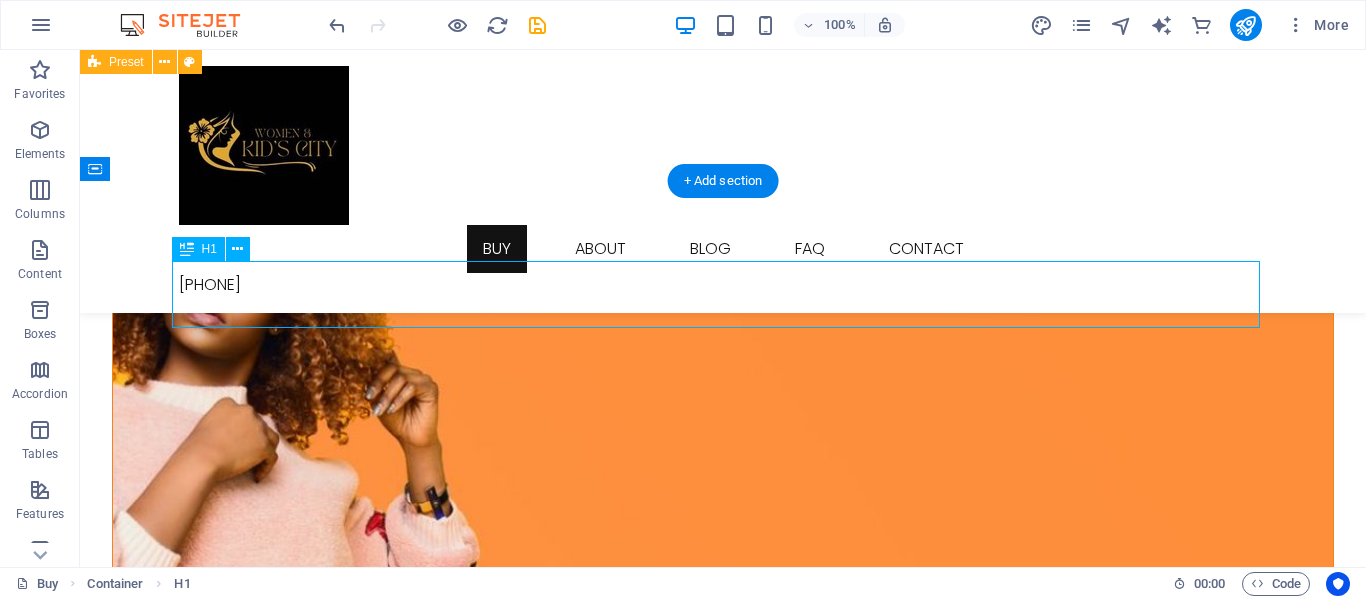 click on "Welcome to Ashop" at bounding box center (723, 1973) 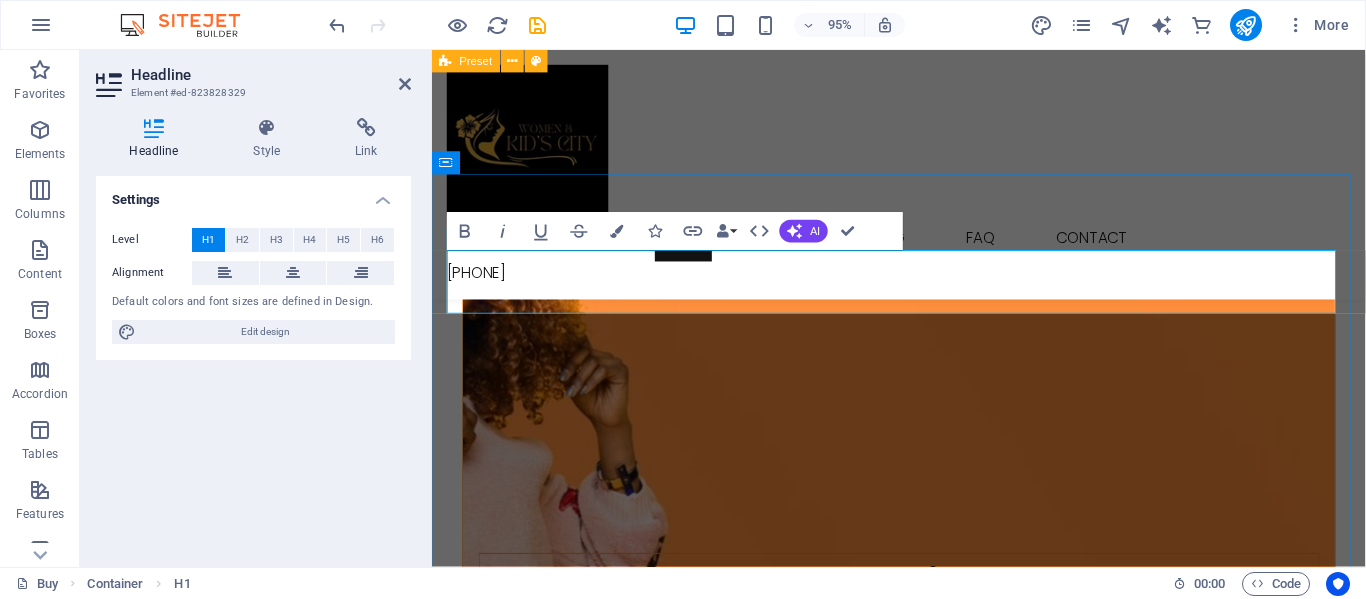 click on "Welcome to Ashop" at bounding box center [923, 1973] 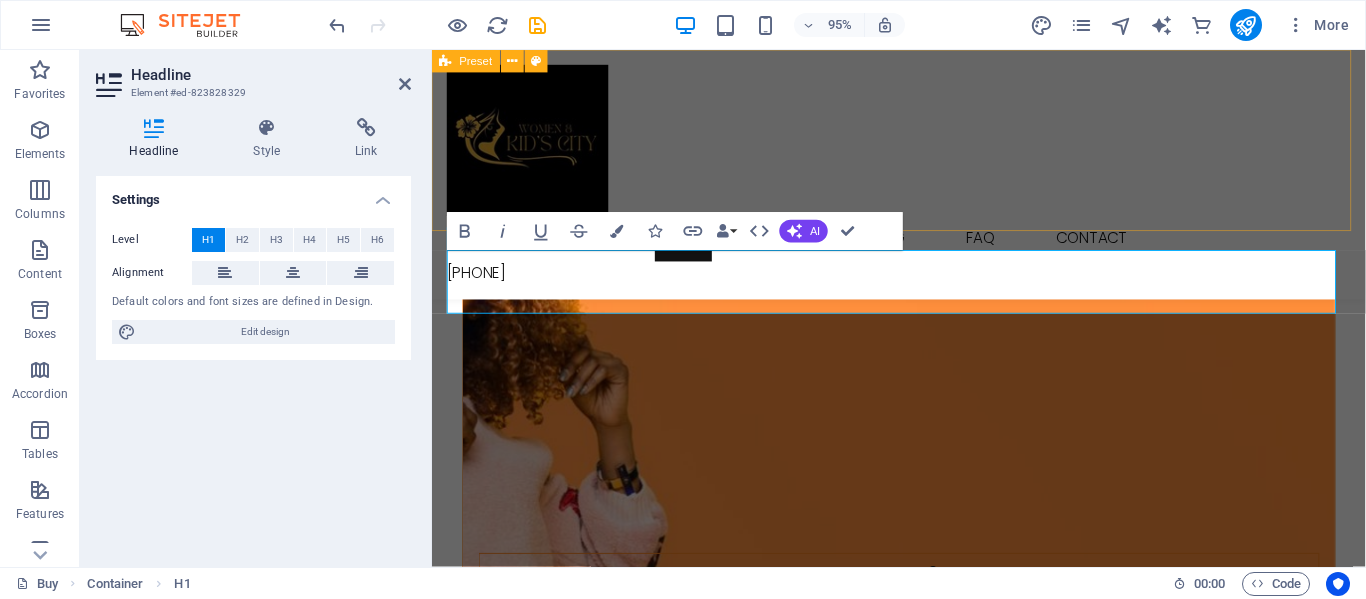 click on "Buy About Blog FAQ Contact   [PHONE]" at bounding box center [923, 181] 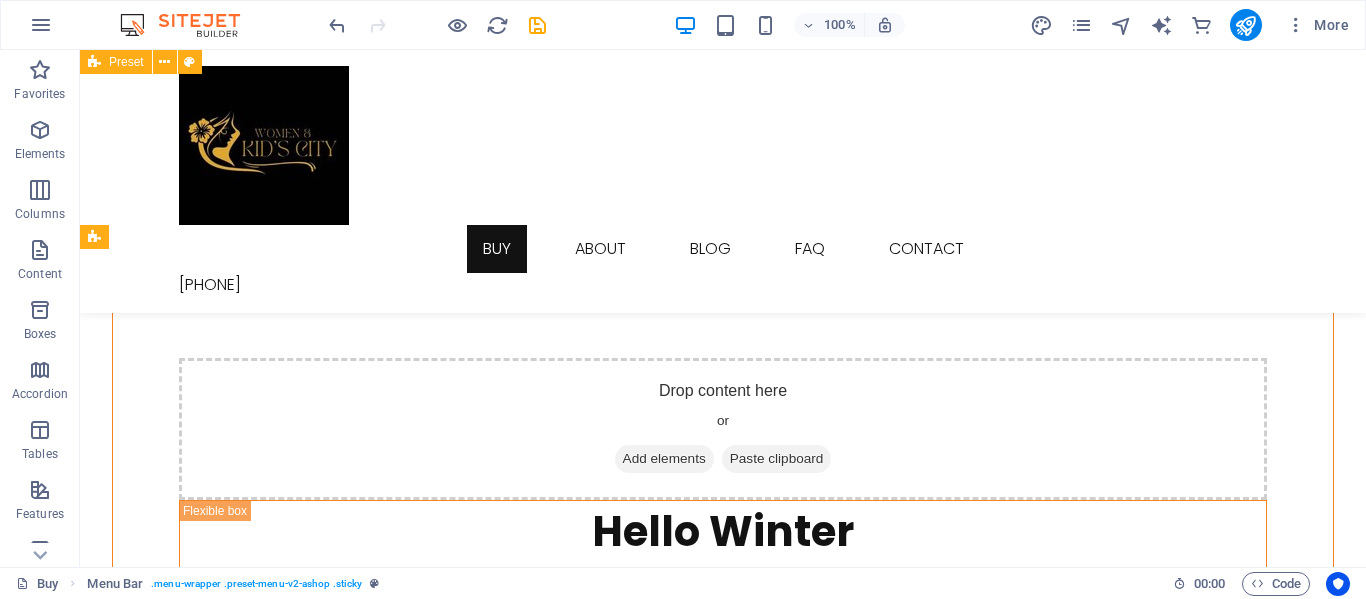 scroll, scrollTop: 0, scrollLeft: 0, axis: both 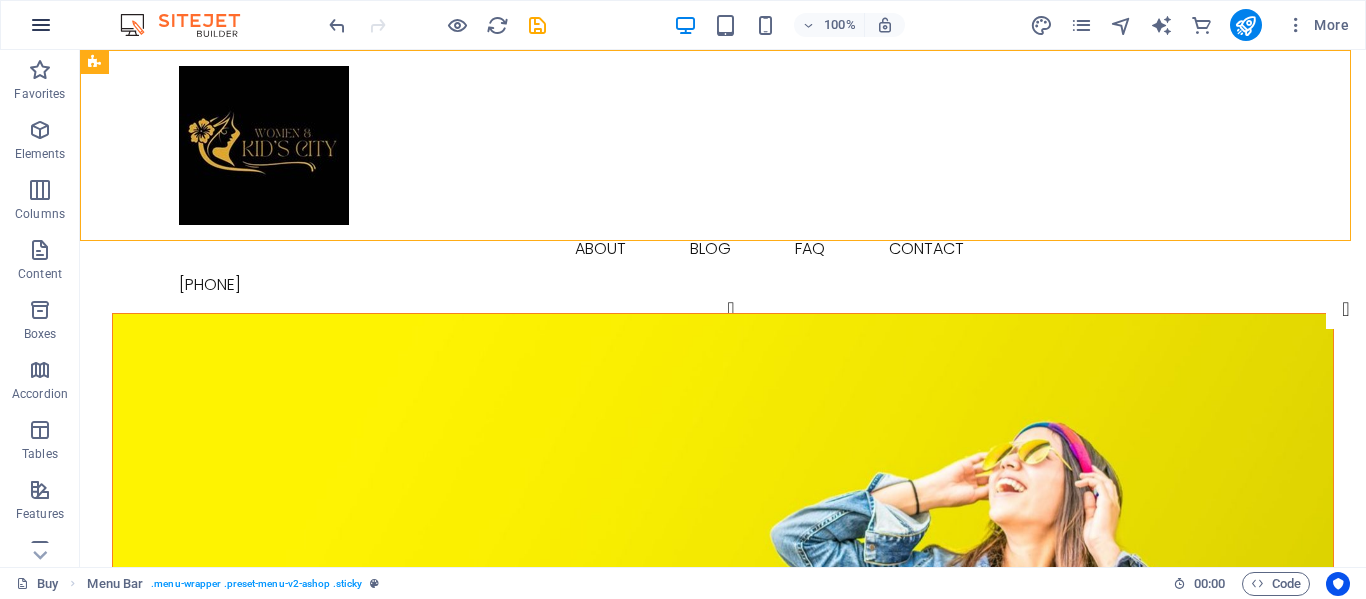 click at bounding box center (41, 25) 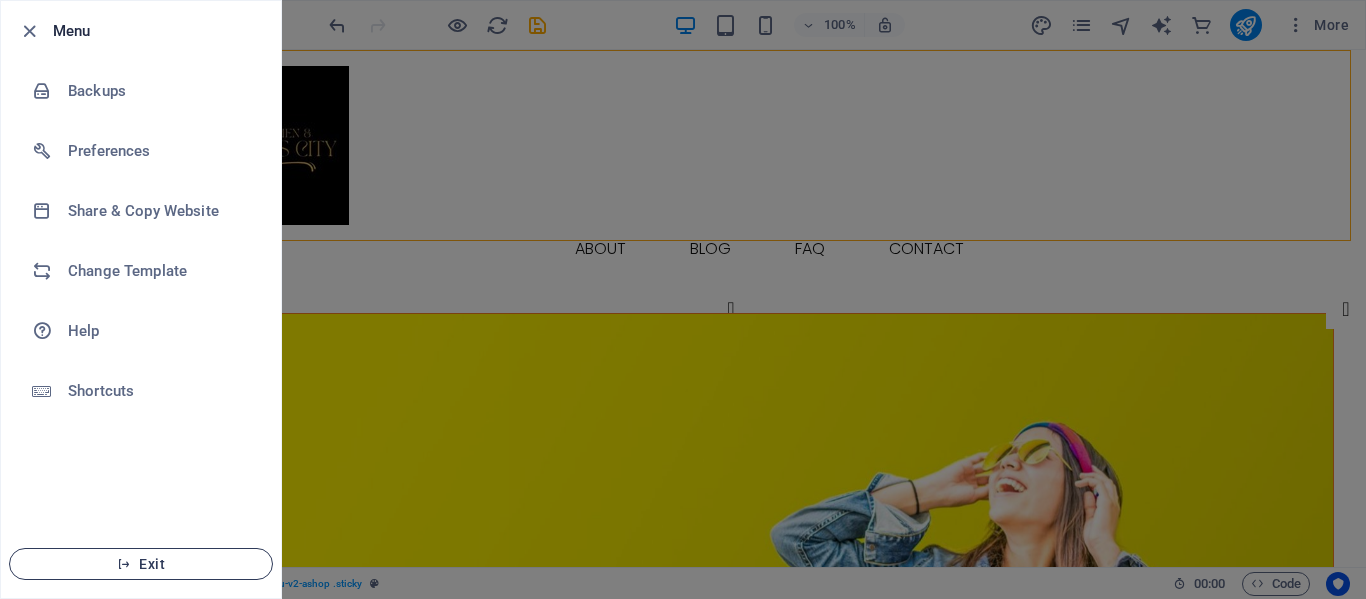 click on "Exit" at bounding box center (141, 564) 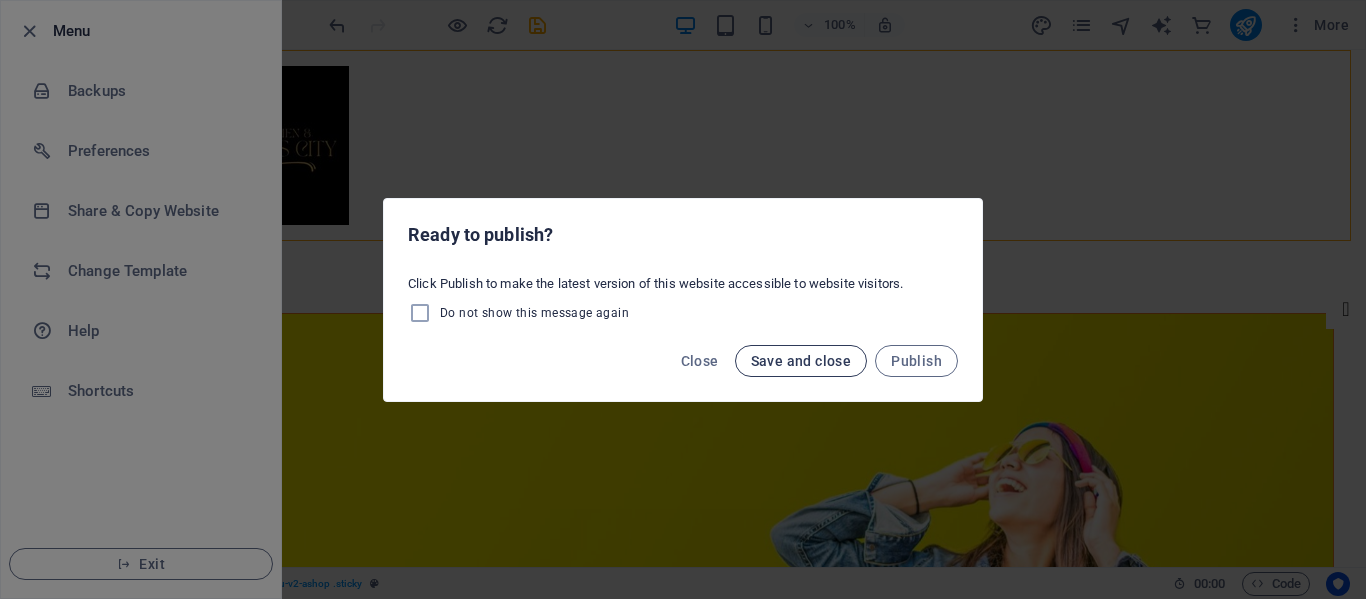 click on "Save and close" at bounding box center (801, 361) 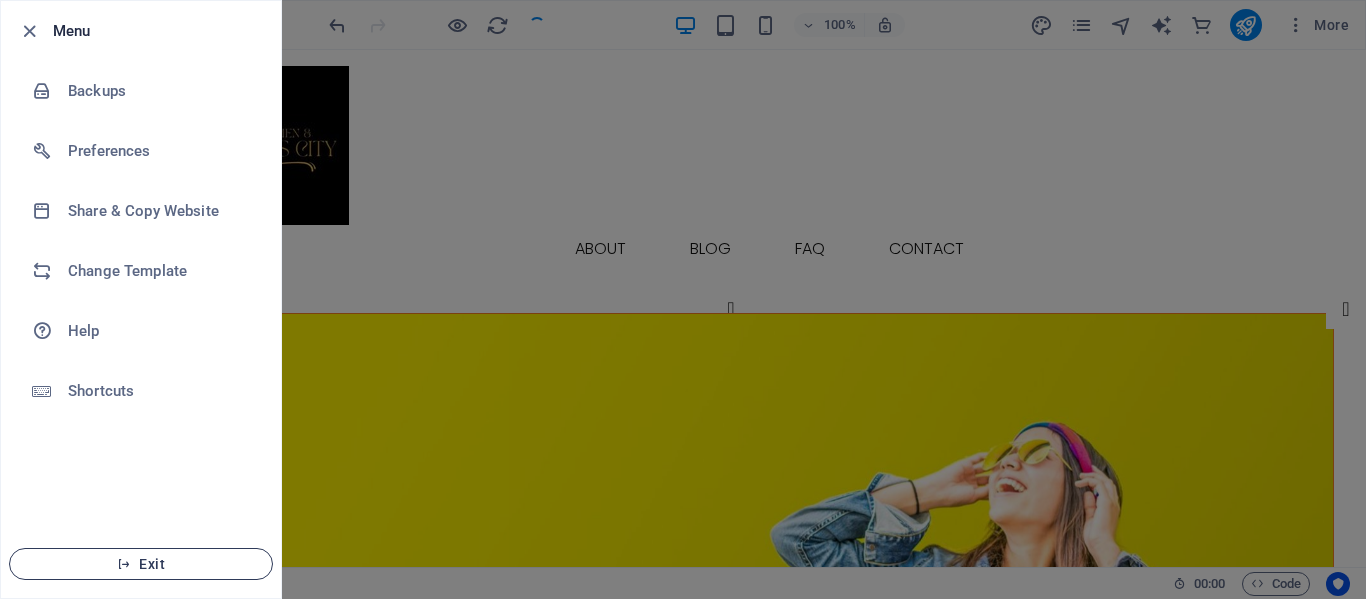 click on "Exit" at bounding box center [141, 564] 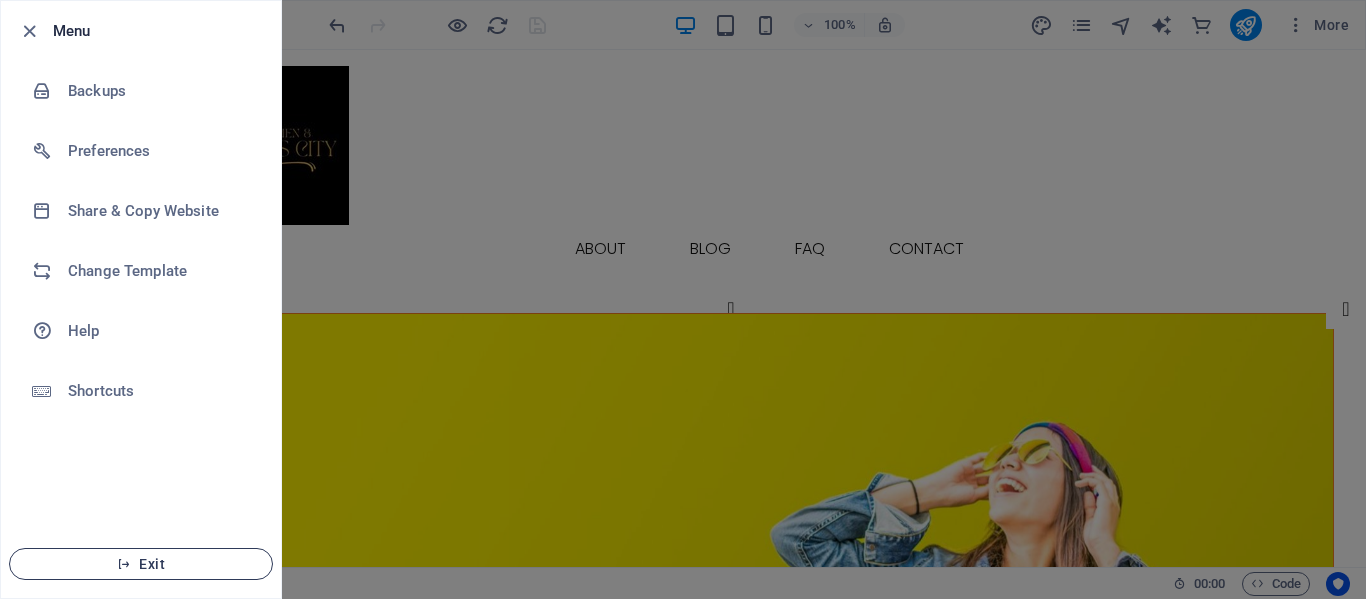 click on "Exit" at bounding box center [141, 564] 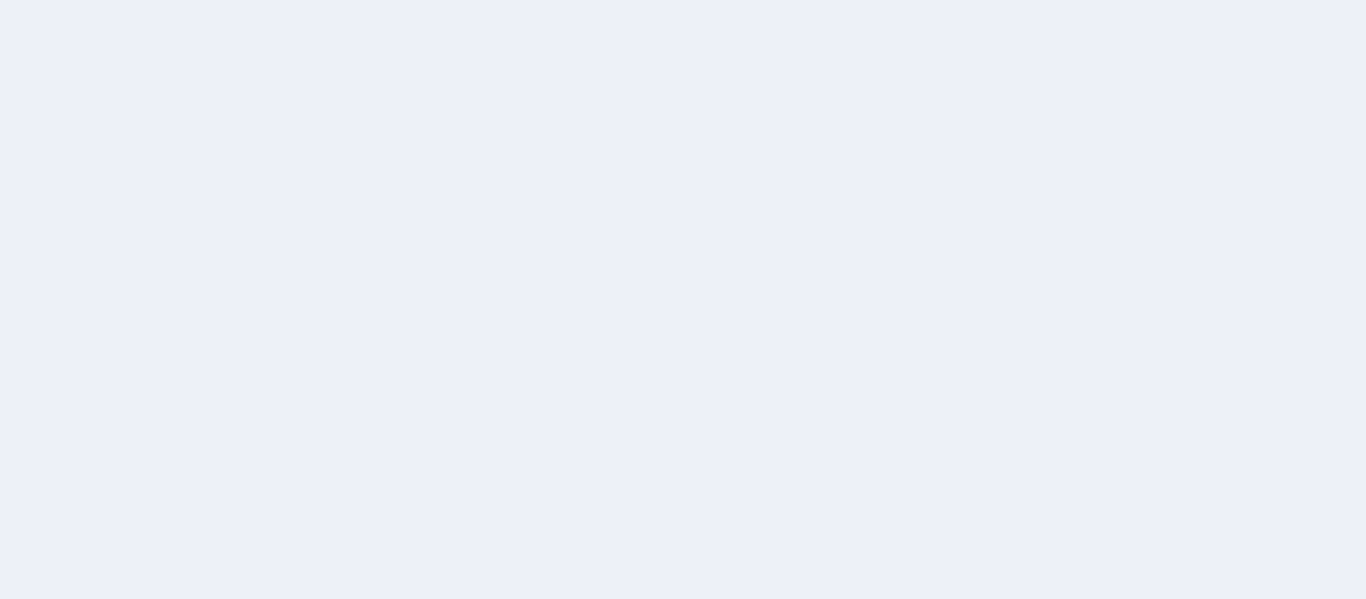scroll, scrollTop: 0, scrollLeft: 0, axis: both 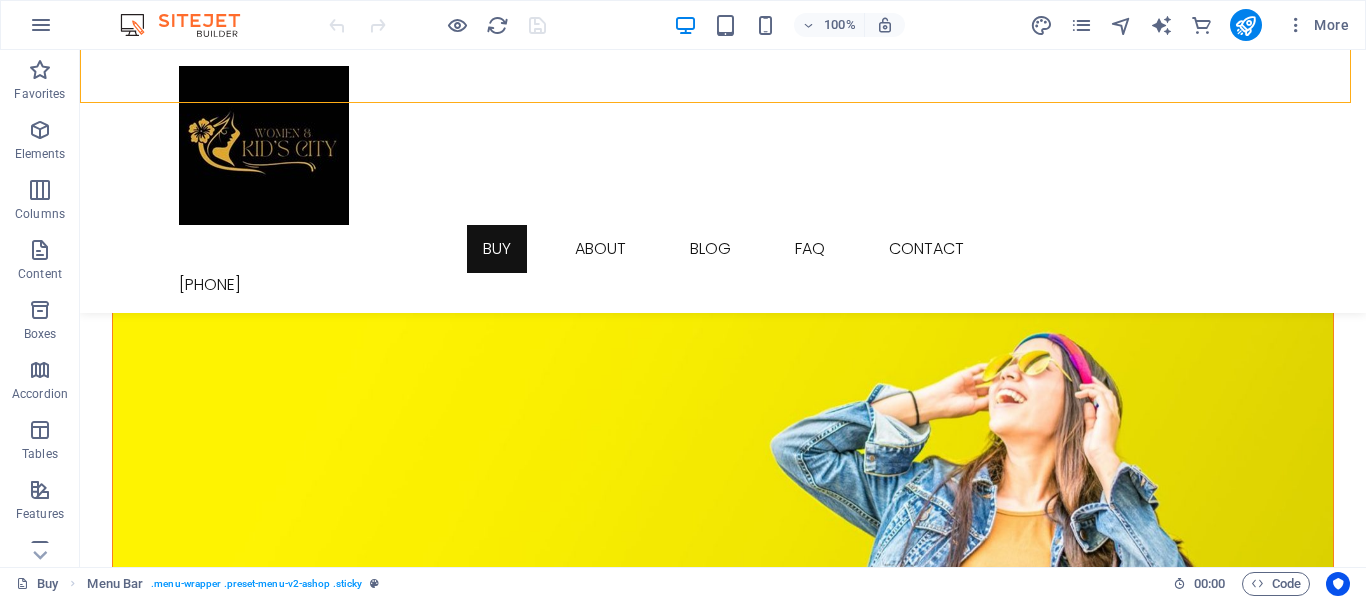 drag, startPoint x: 1349, startPoint y: 191, endPoint x: 1344, endPoint y: 52, distance: 139.0899 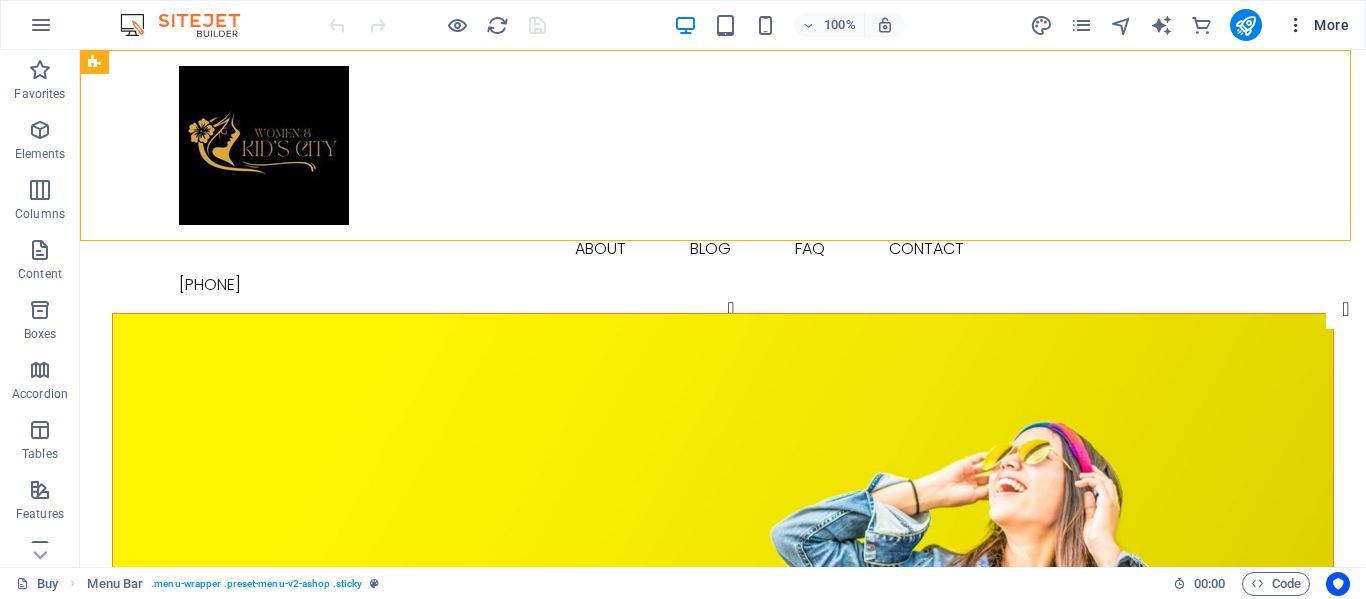 click on "More" at bounding box center (1317, 25) 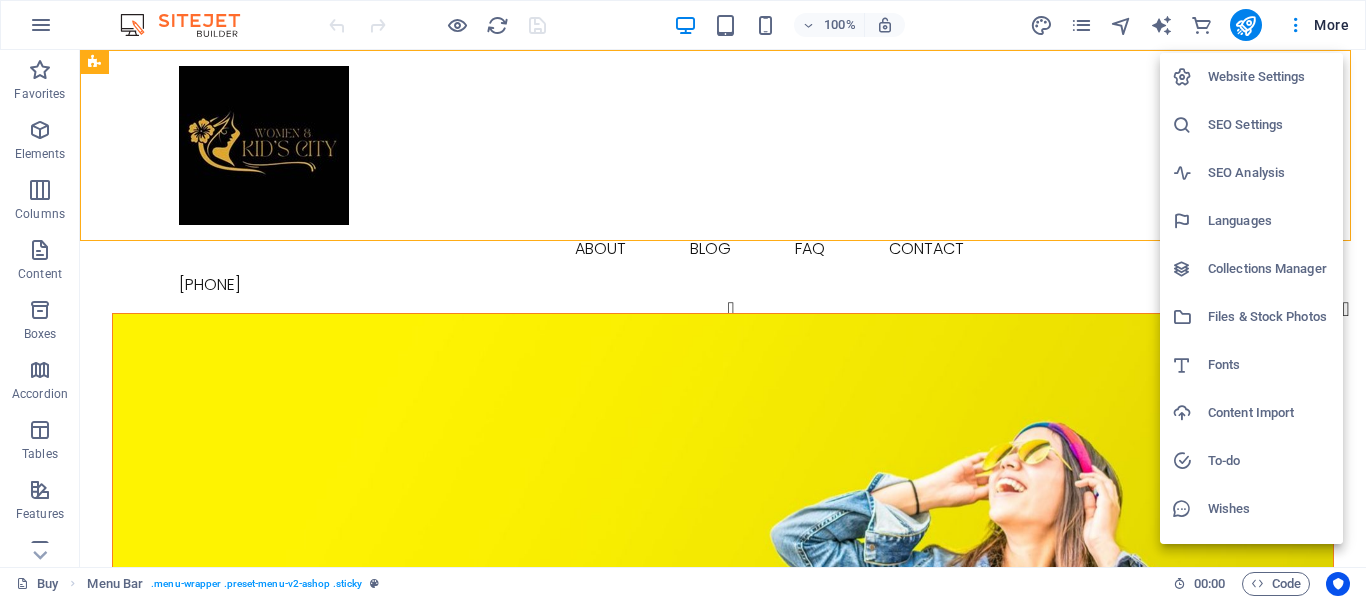 click at bounding box center [683, 299] 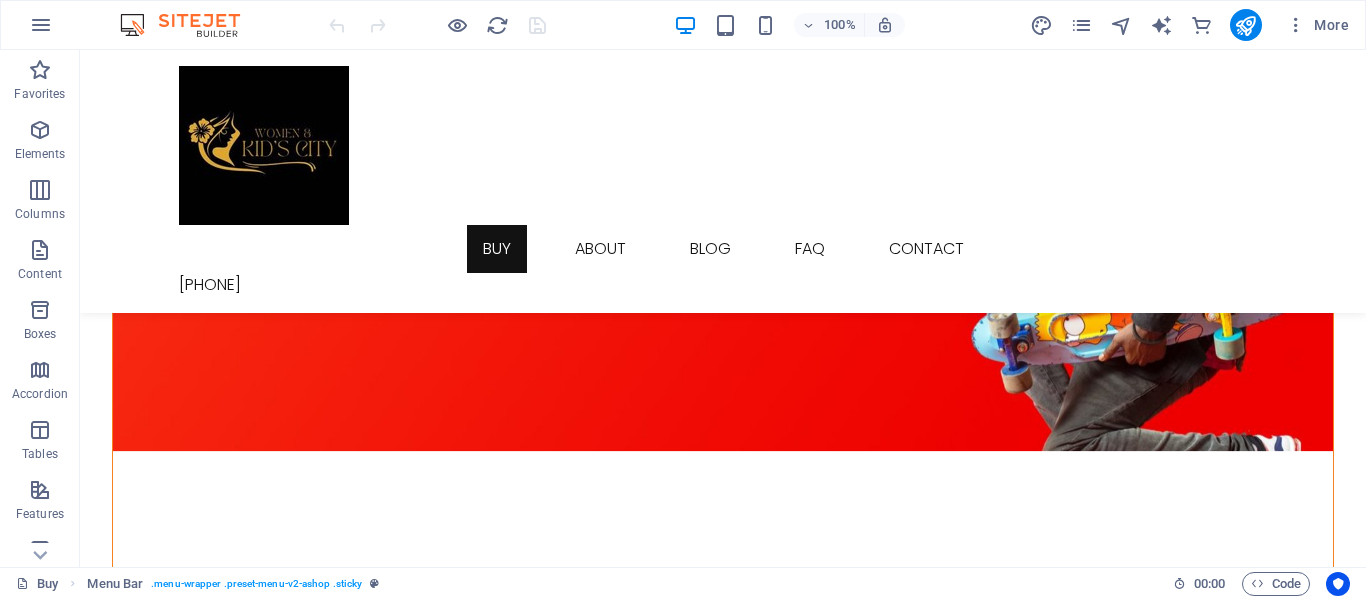 scroll, scrollTop: 0, scrollLeft: 0, axis: both 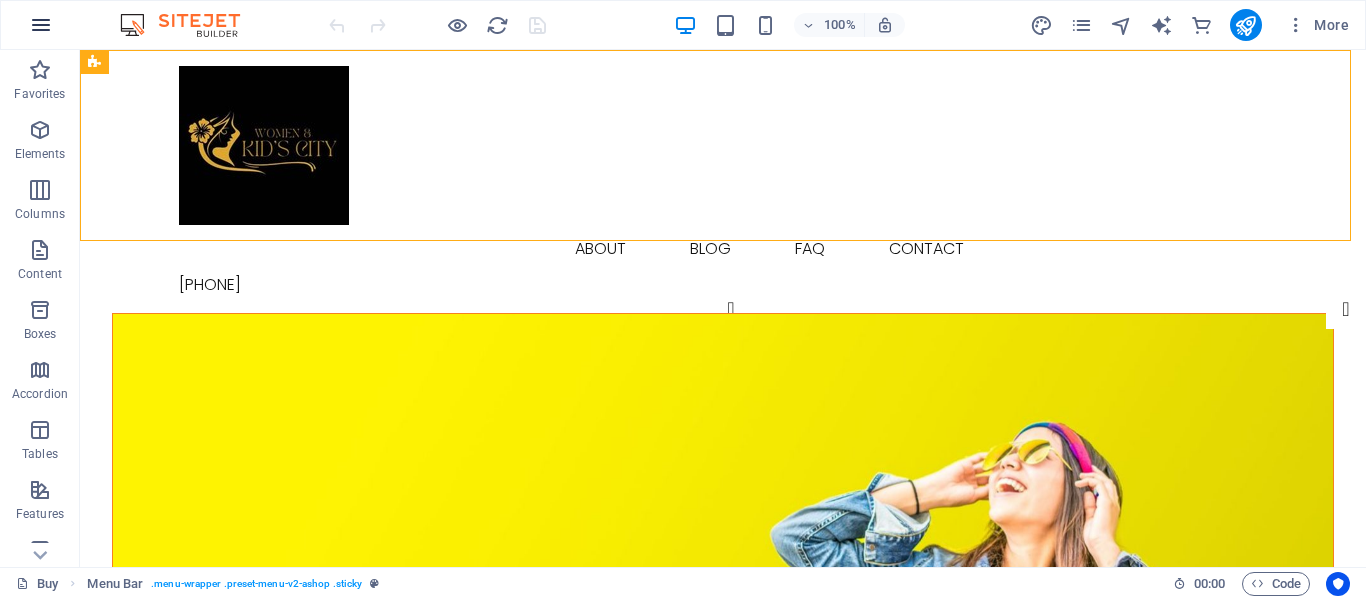 click at bounding box center (41, 25) 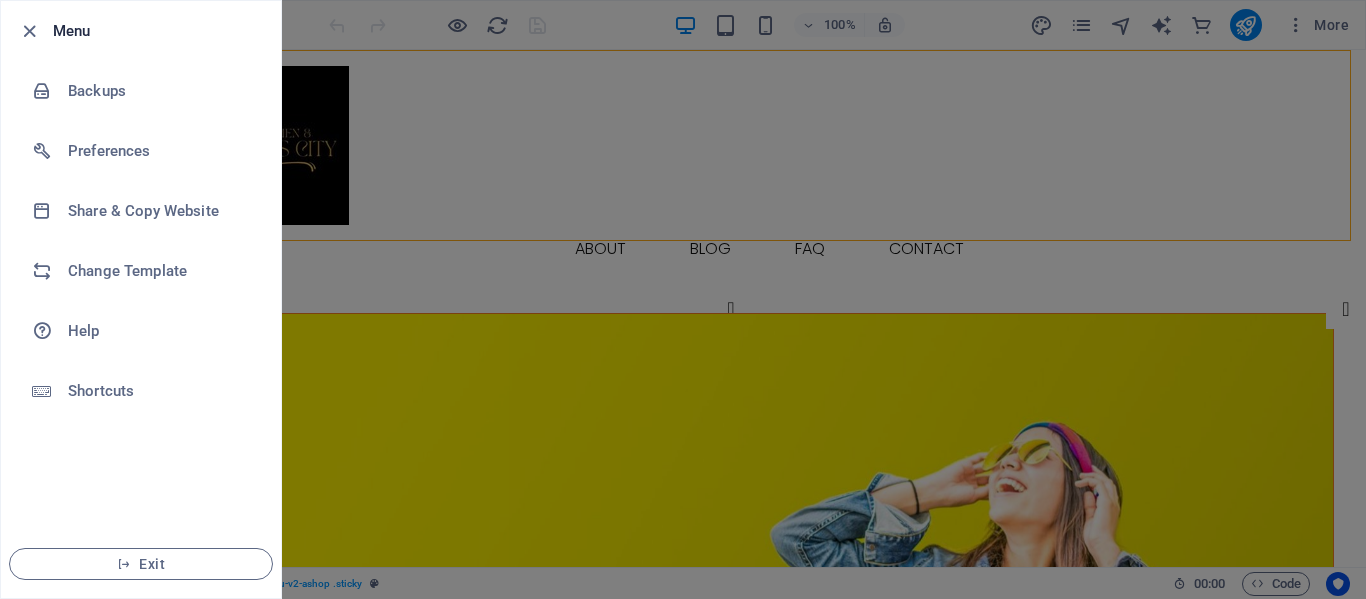 click at bounding box center (683, 299) 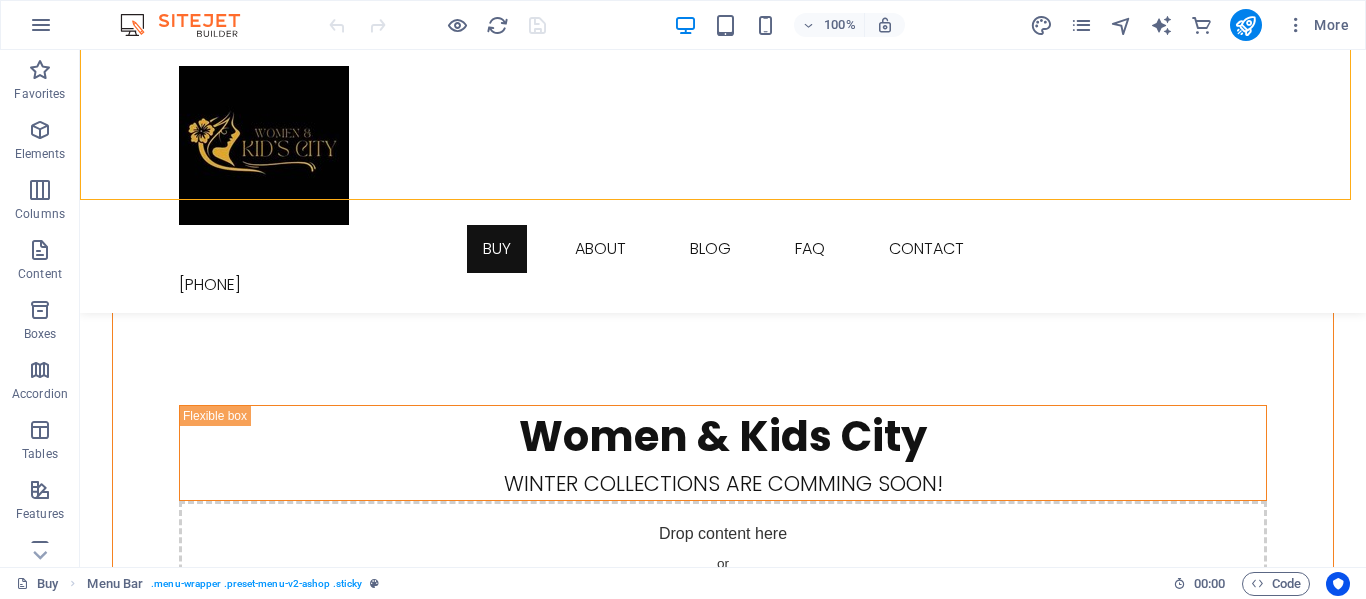 scroll, scrollTop: 0, scrollLeft: 0, axis: both 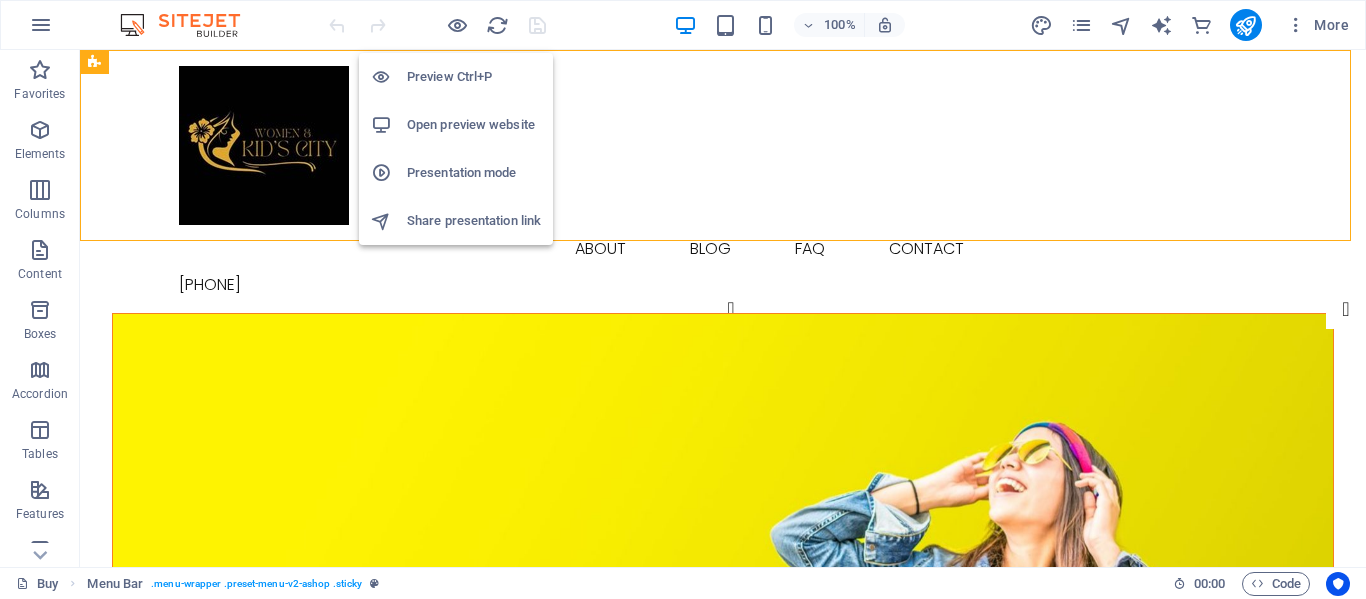 click on "Open preview website" at bounding box center [474, 125] 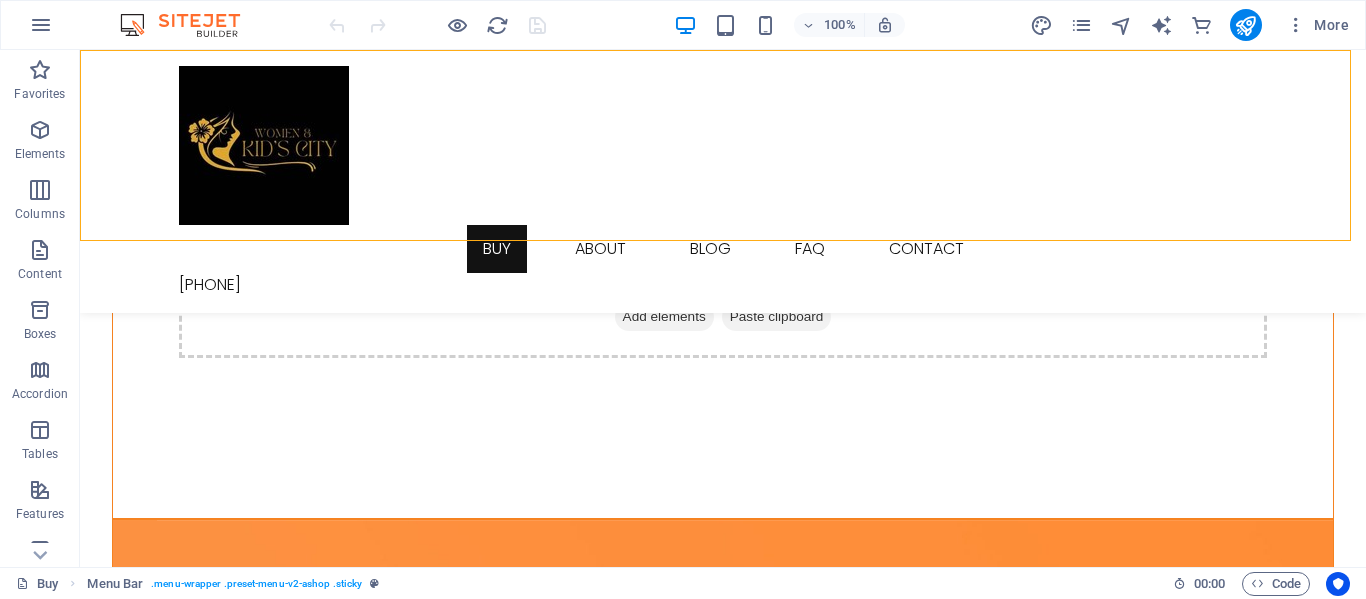 scroll, scrollTop: 770, scrollLeft: 0, axis: vertical 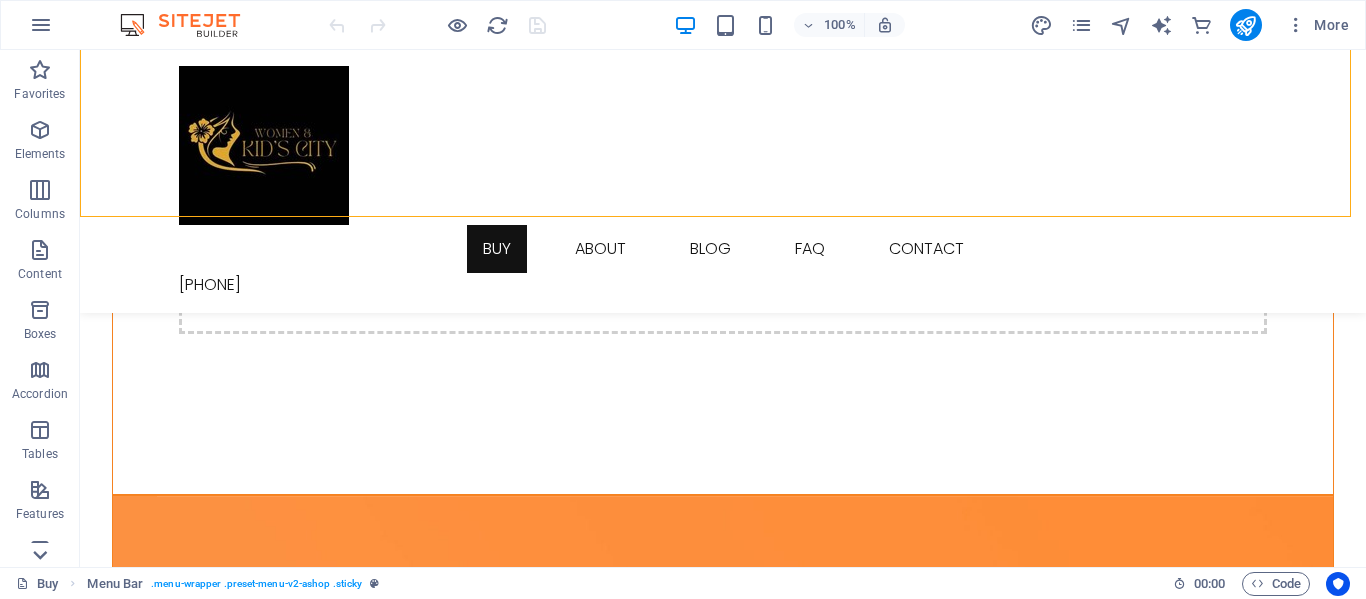 click 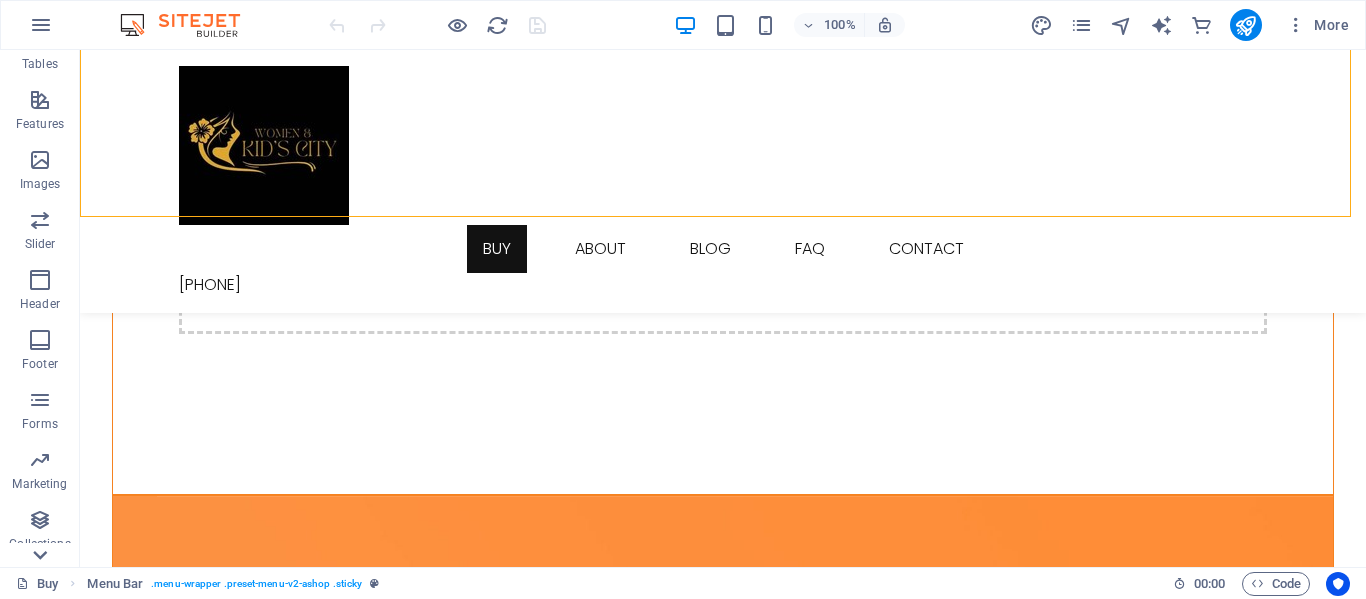 scroll, scrollTop: 443, scrollLeft: 0, axis: vertical 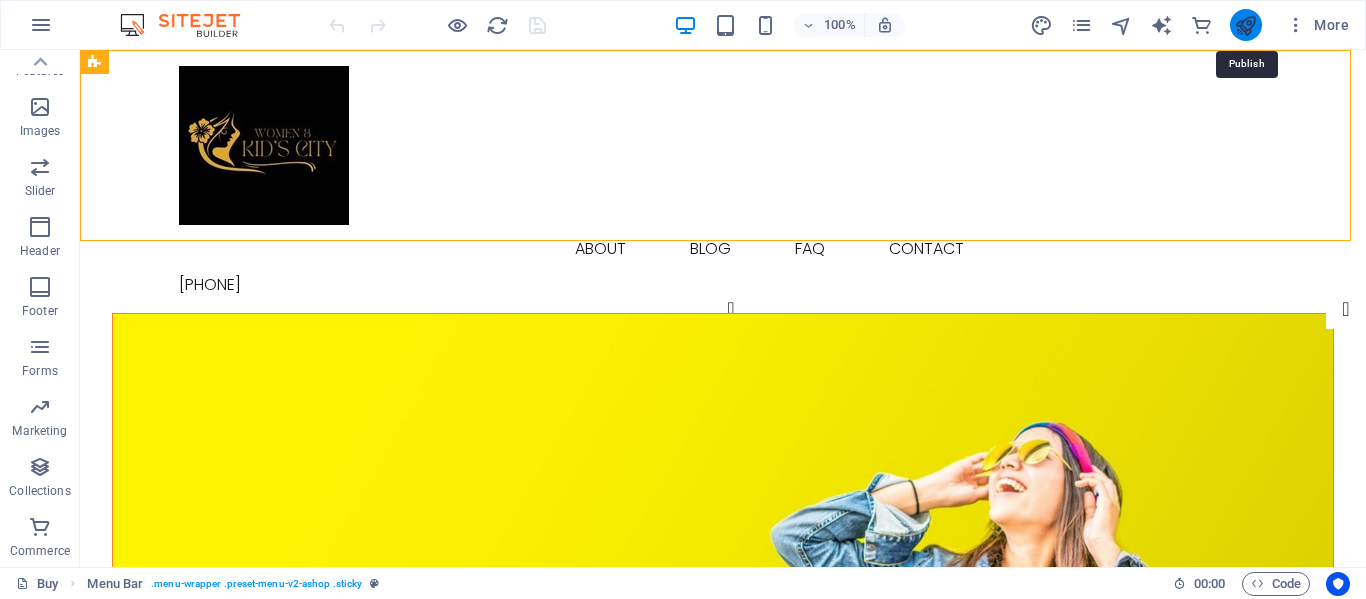 click at bounding box center [1245, 25] 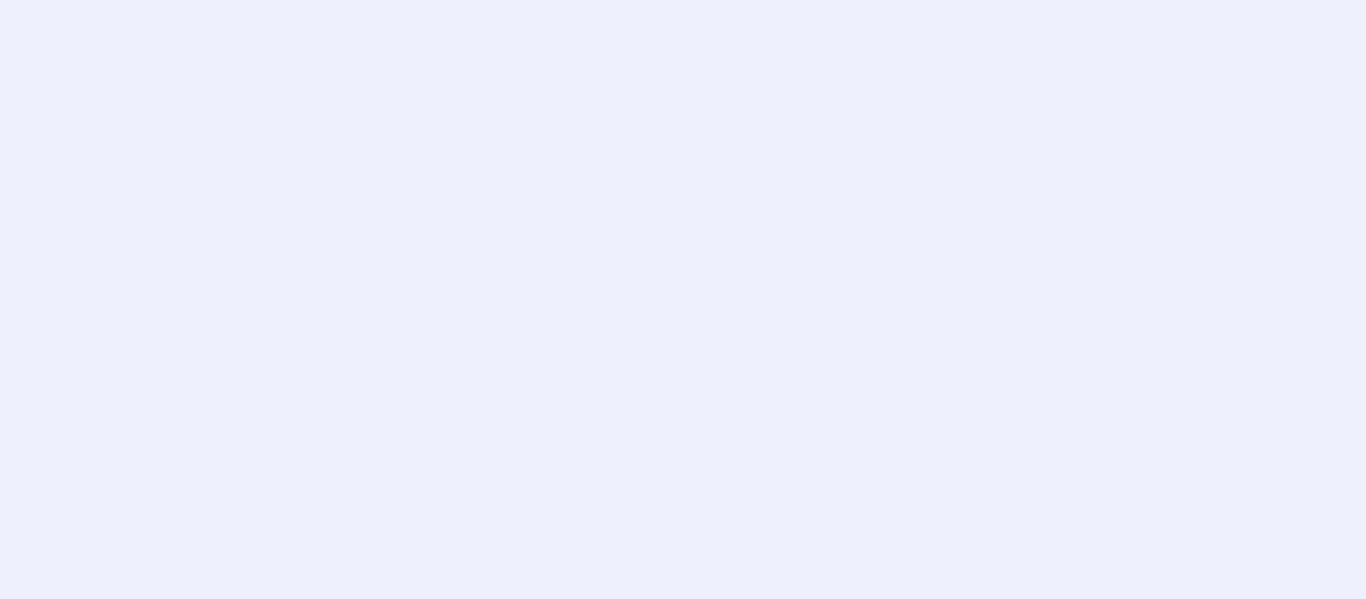 scroll, scrollTop: 0, scrollLeft: 0, axis: both 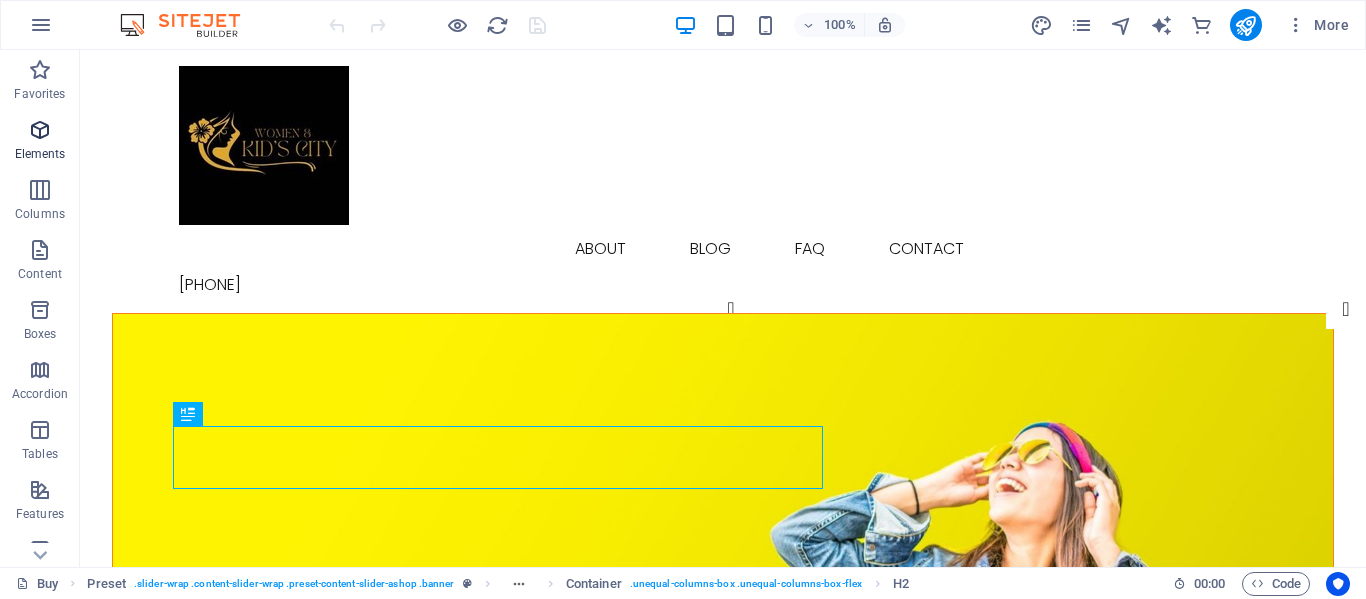 click on "Elements" at bounding box center [40, 142] 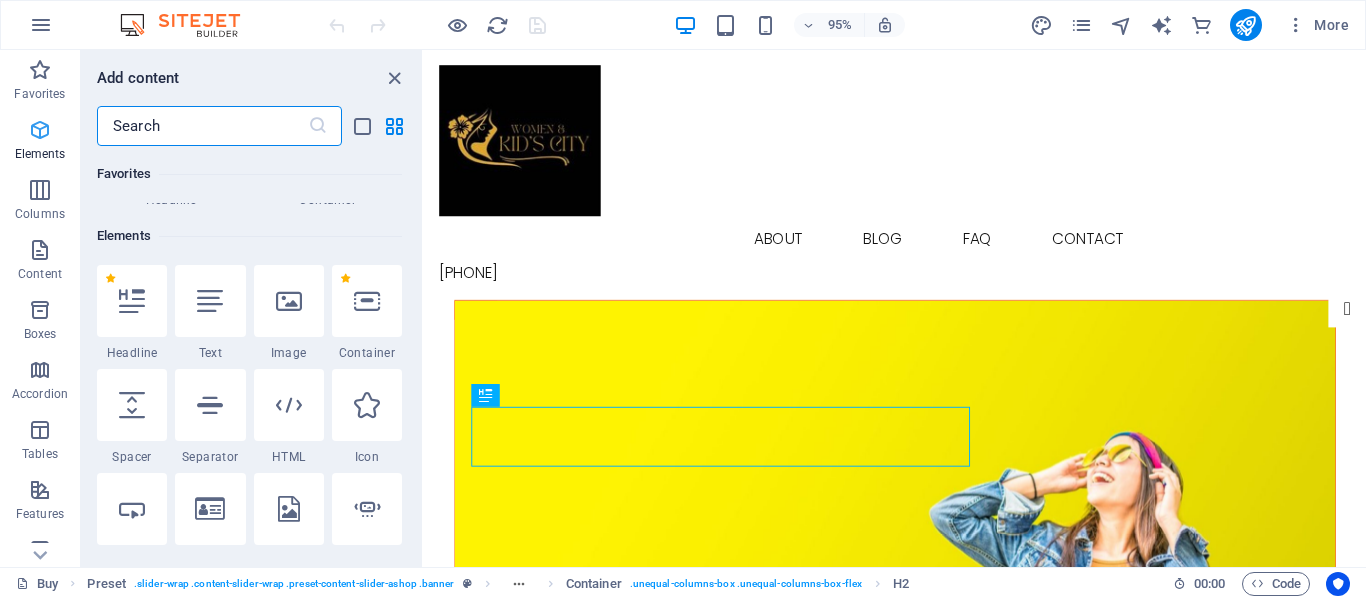 scroll, scrollTop: 213, scrollLeft: 0, axis: vertical 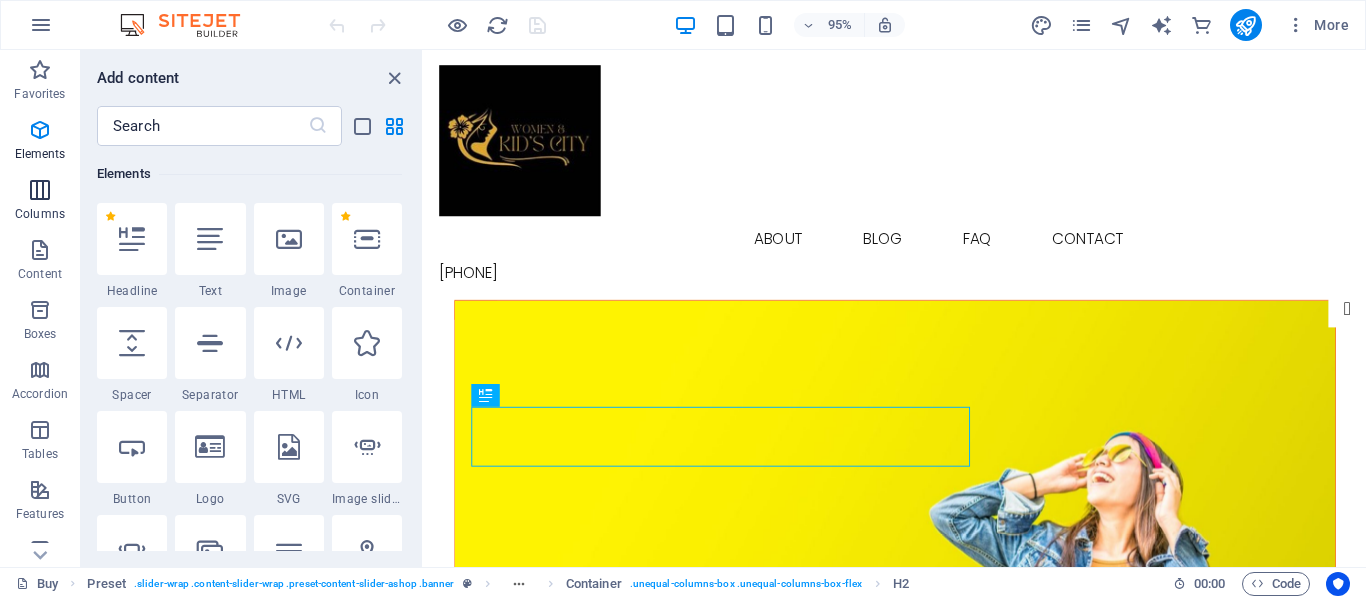 click at bounding box center (40, 190) 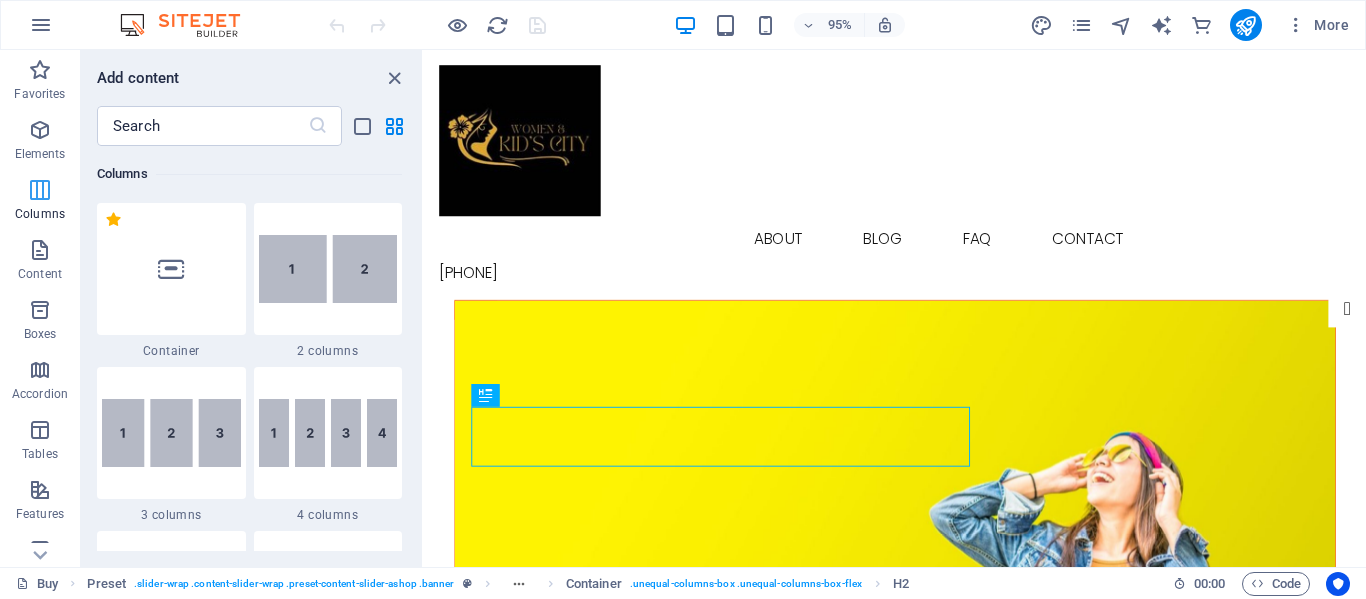 scroll, scrollTop: 990, scrollLeft: 0, axis: vertical 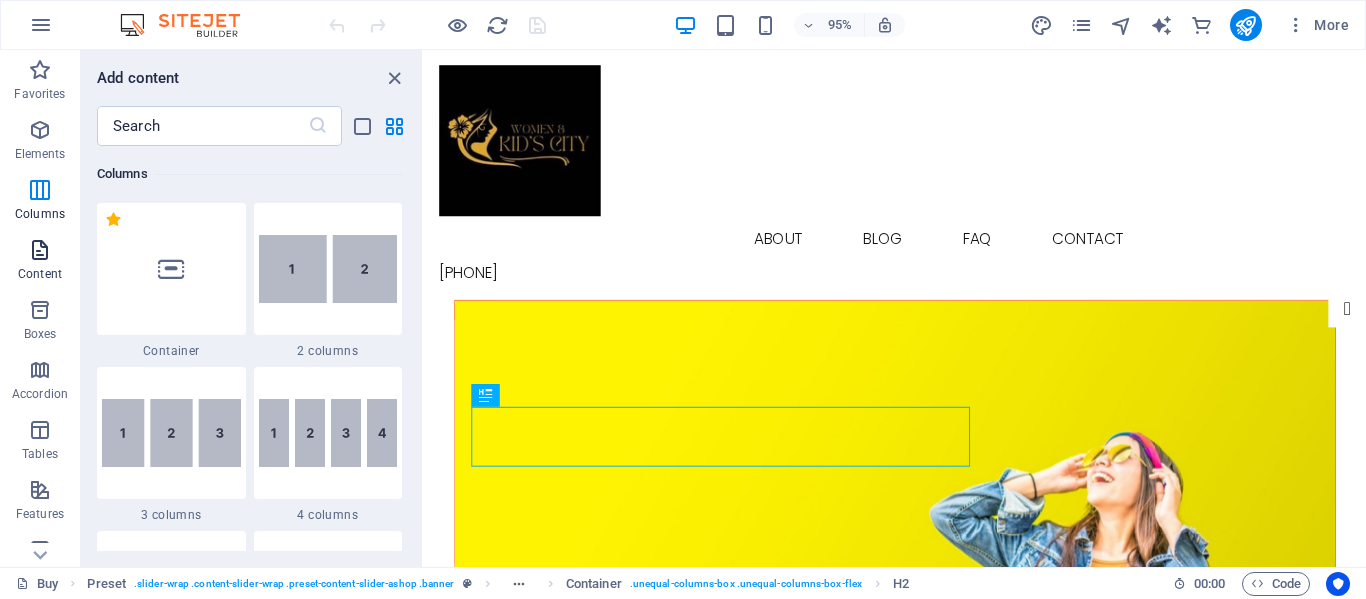 click at bounding box center [40, 250] 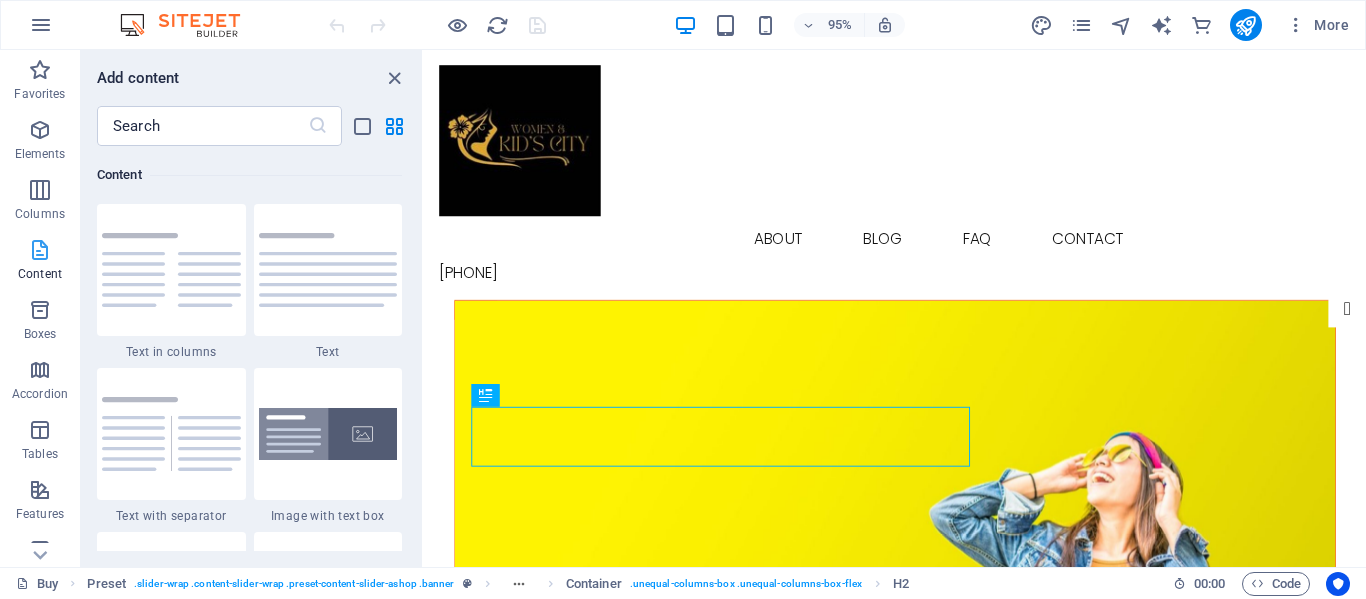 scroll, scrollTop: 3499, scrollLeft: 0, axis: vertical 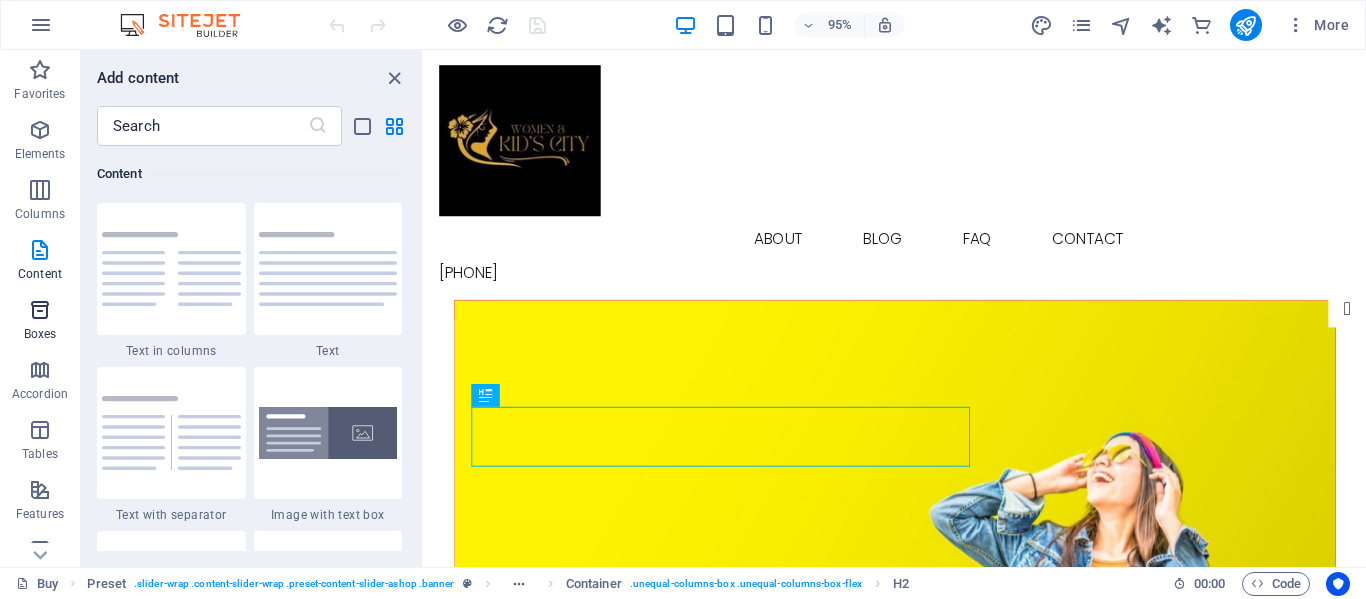 click on "Boxes" at bounding box center [40, 320] 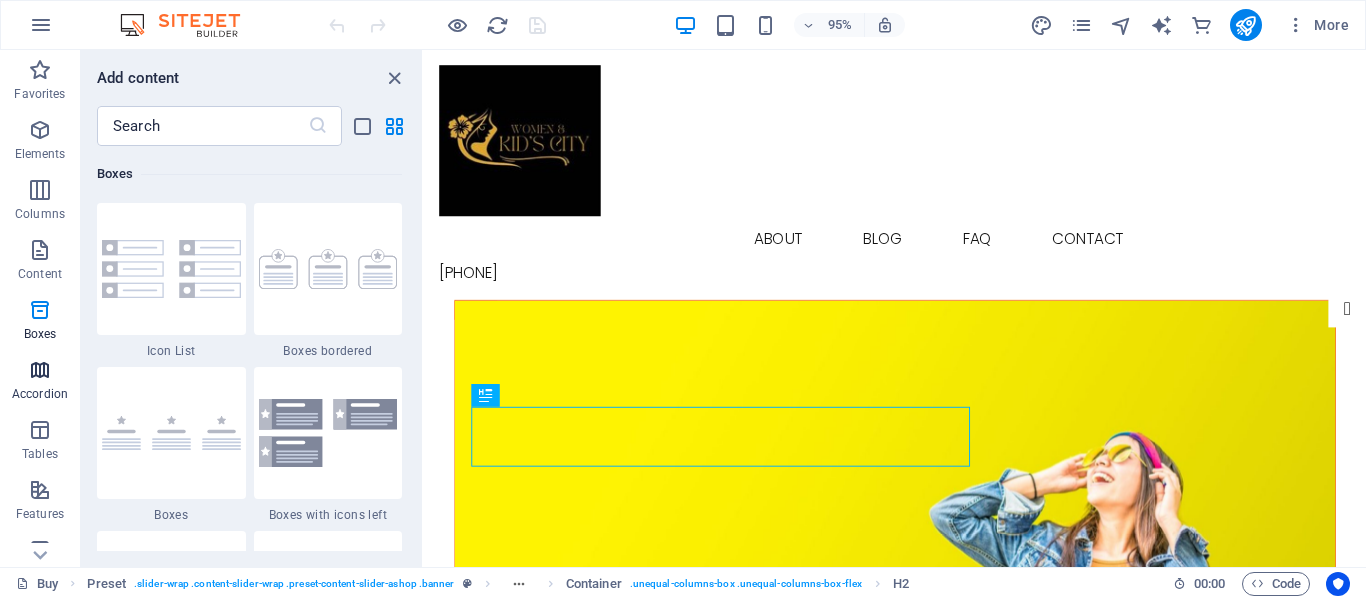 click at bounding box center [40, 370] 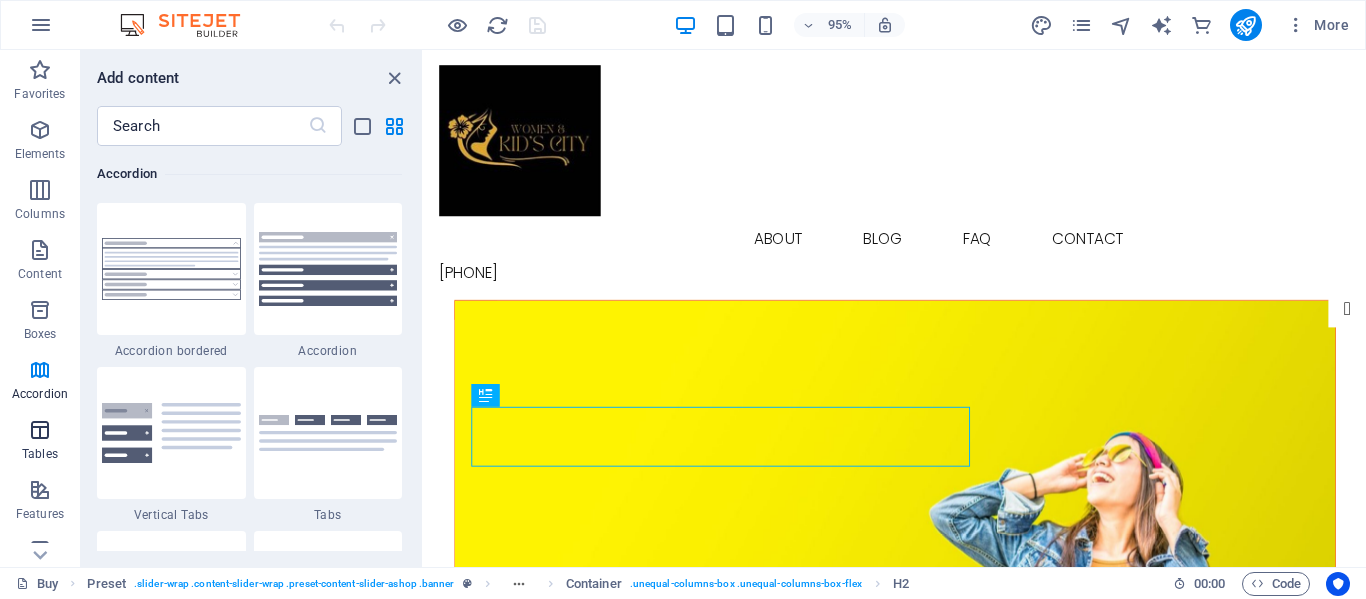 click at bounding box center [40, 430] 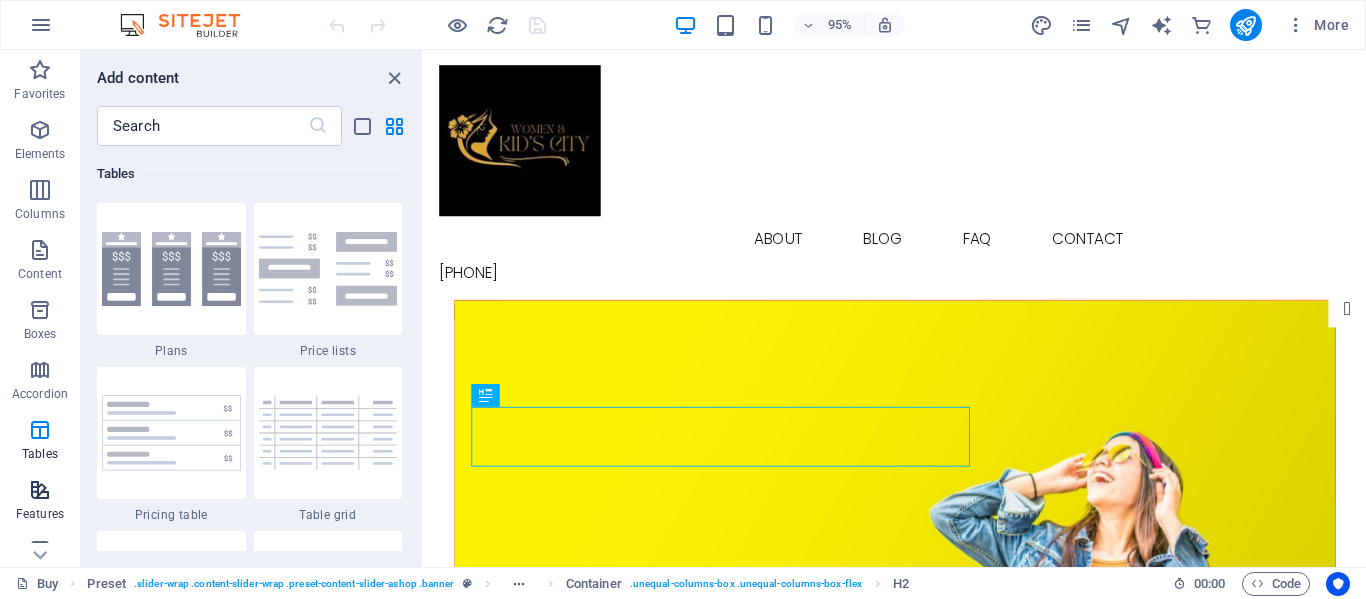 click at bounding box center (40, 490) 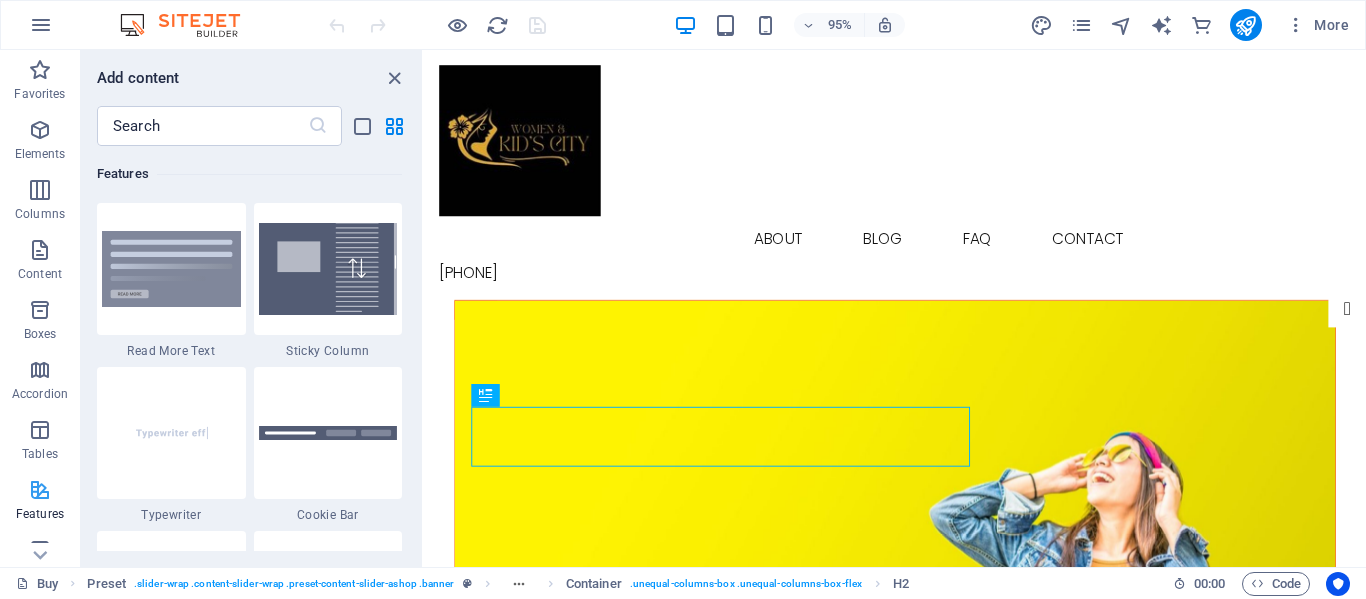 scroll, scrollTop: 7795, scrollLeft: 0, axis: vertical 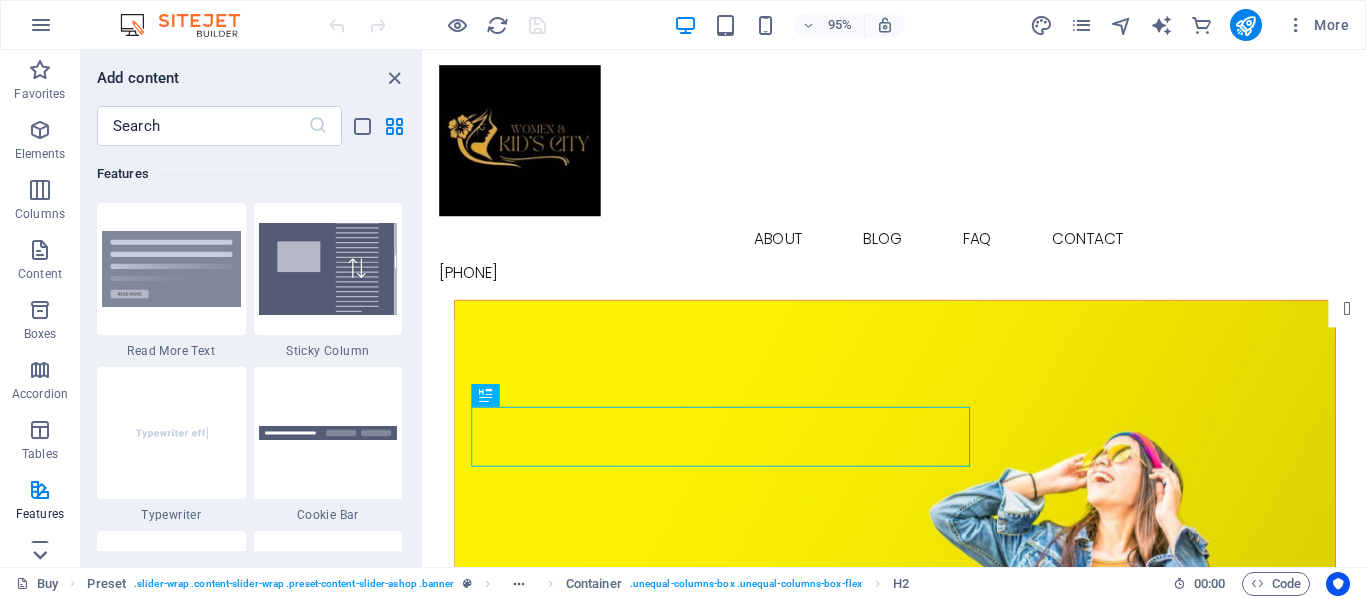 click 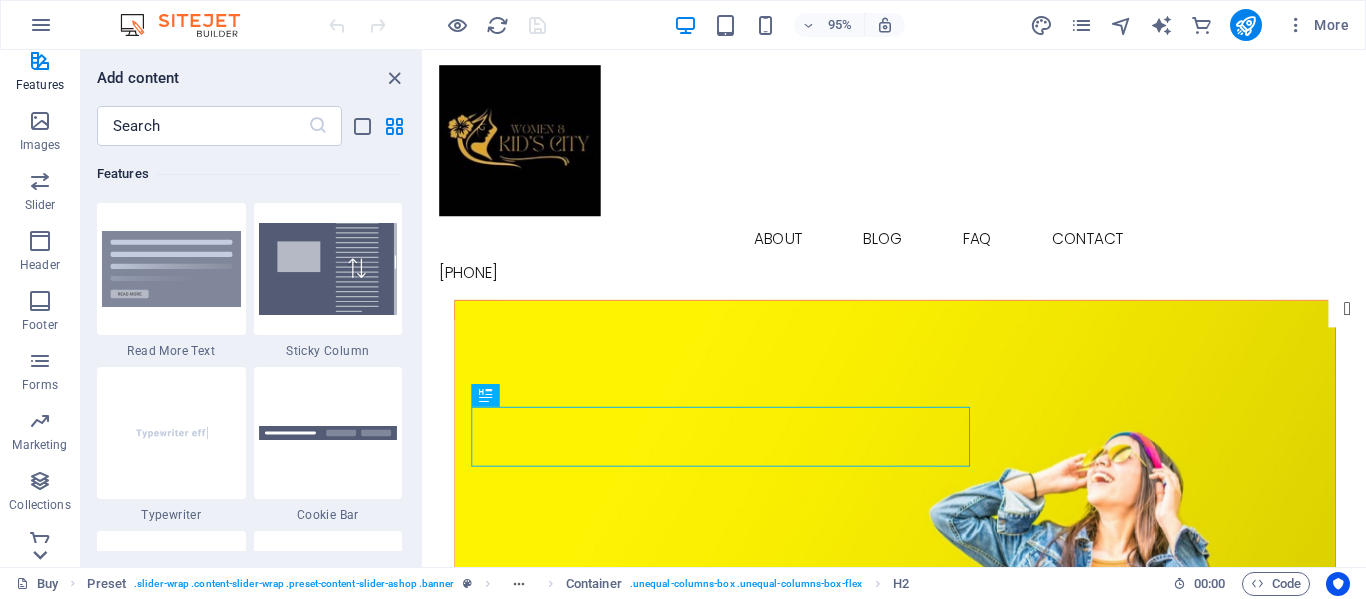 scroll, scrollTop: 443, scrollLeft: 0, axis: vertical 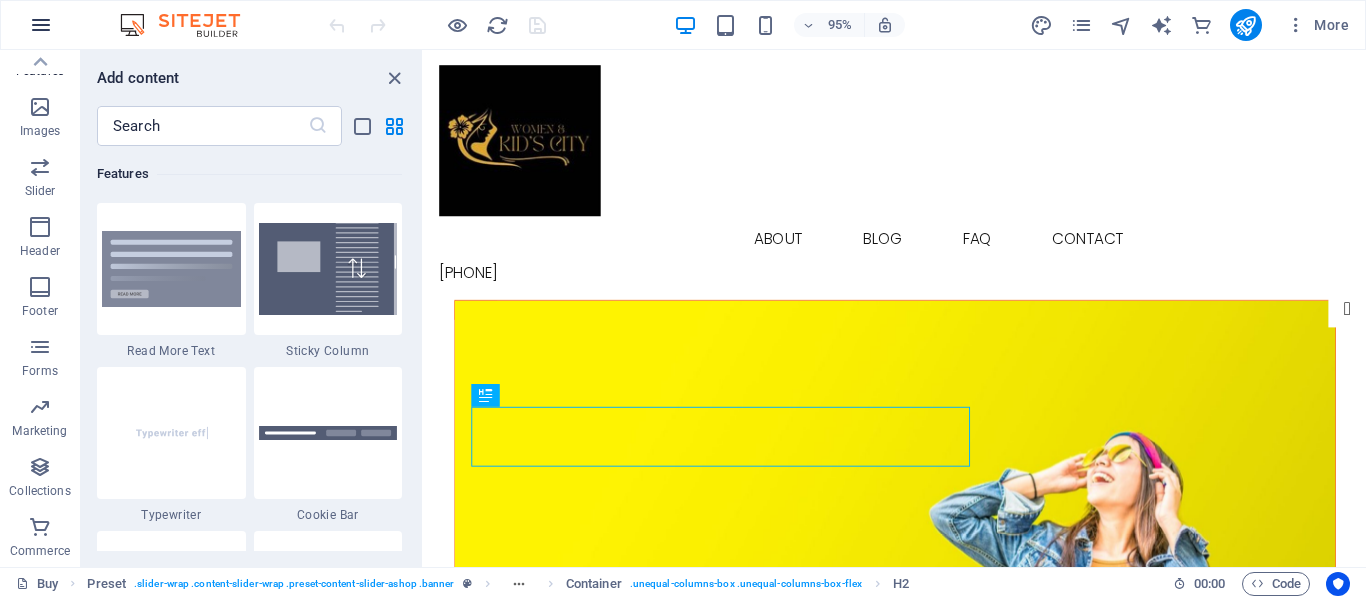 click at bounding box center (41, 25) 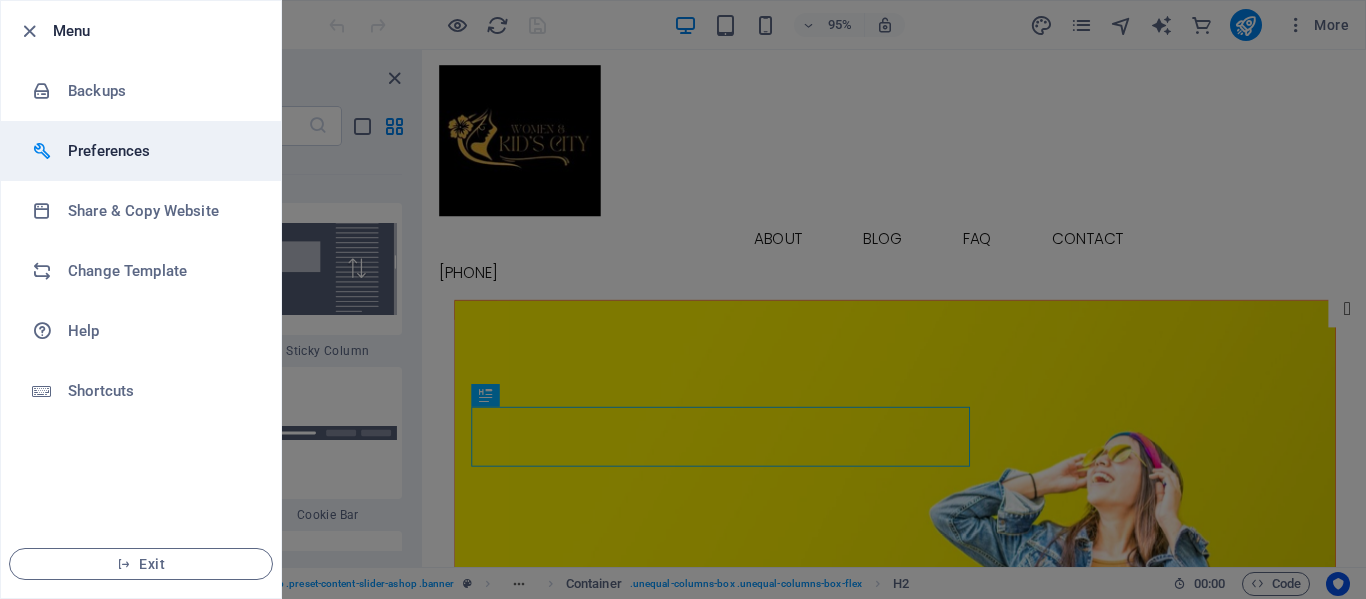 click on "Preferences" at bounding box center [160, 151] 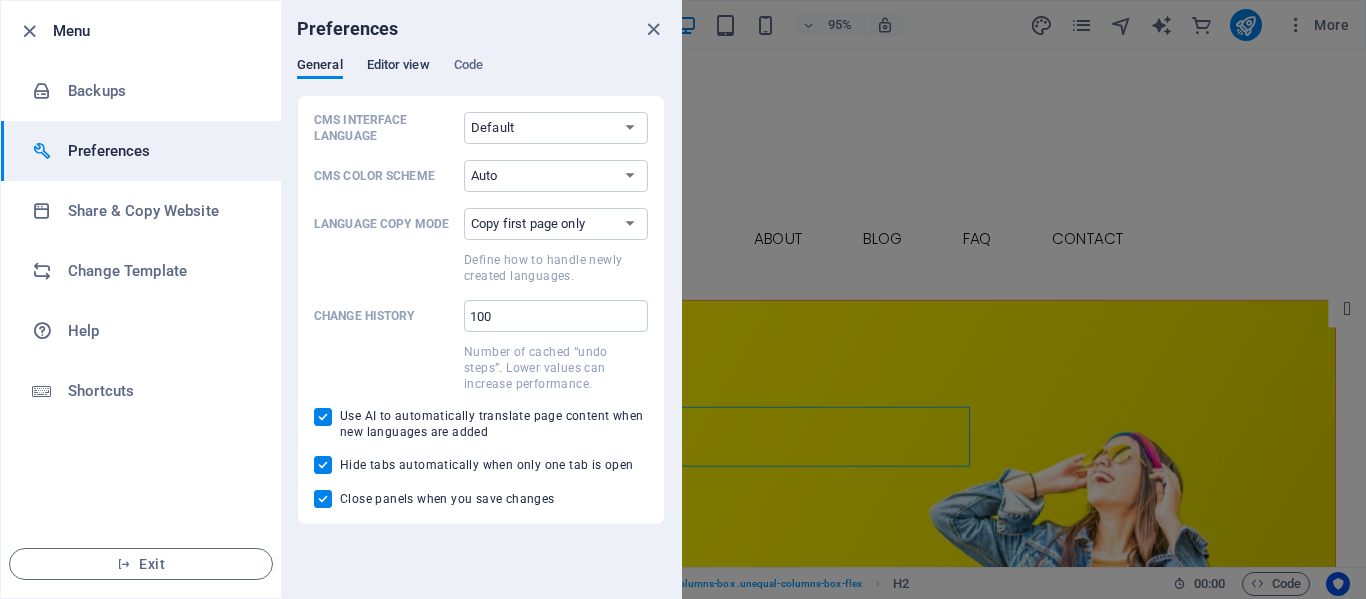 click on "Editor view" at bounding box center (398, 67) 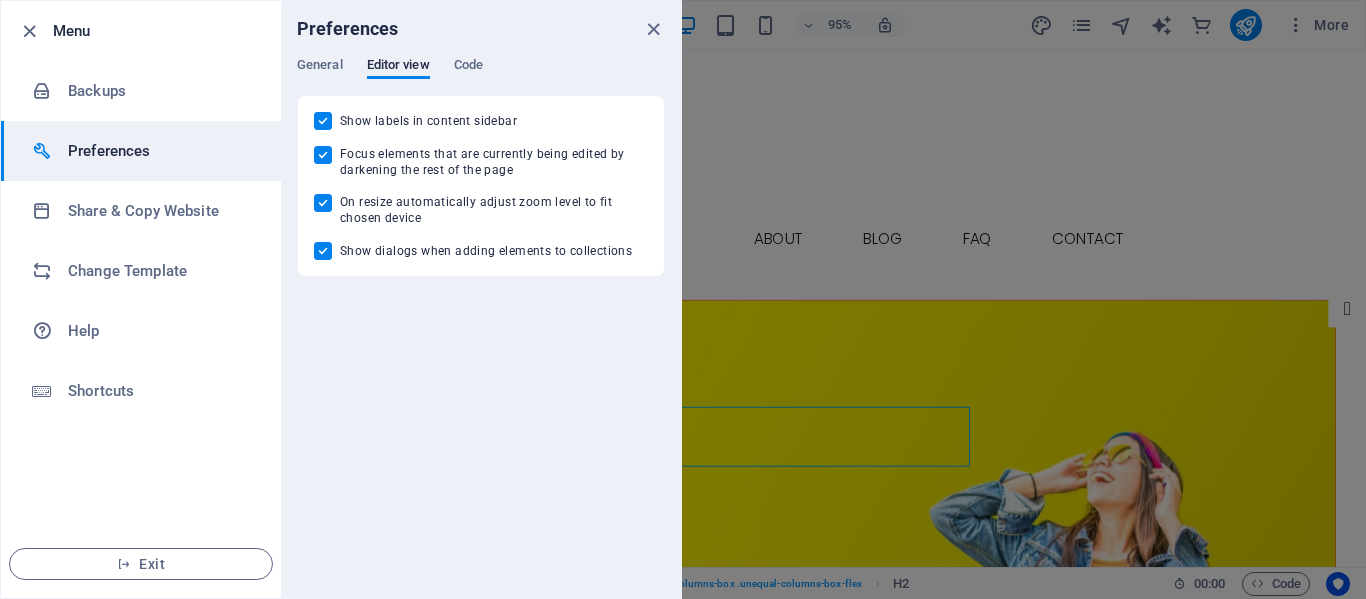 click on "General Editor view Code" at bounding box center [481, 76] 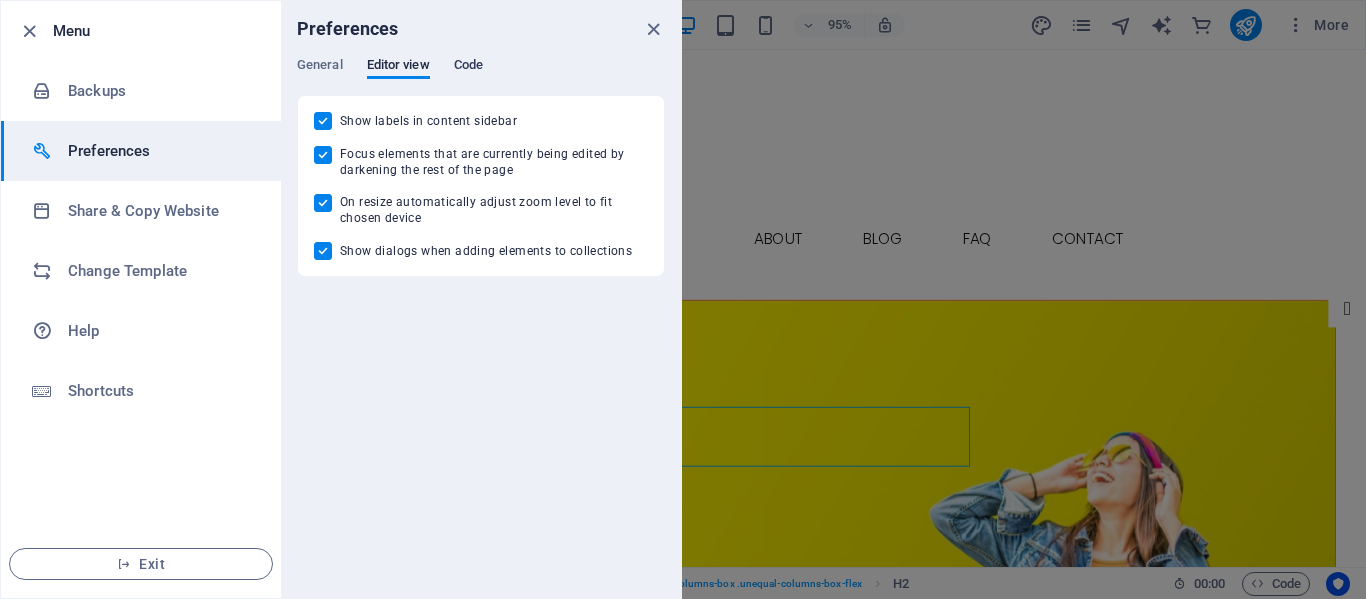 click on "Code" at bounding box center [468, 67] 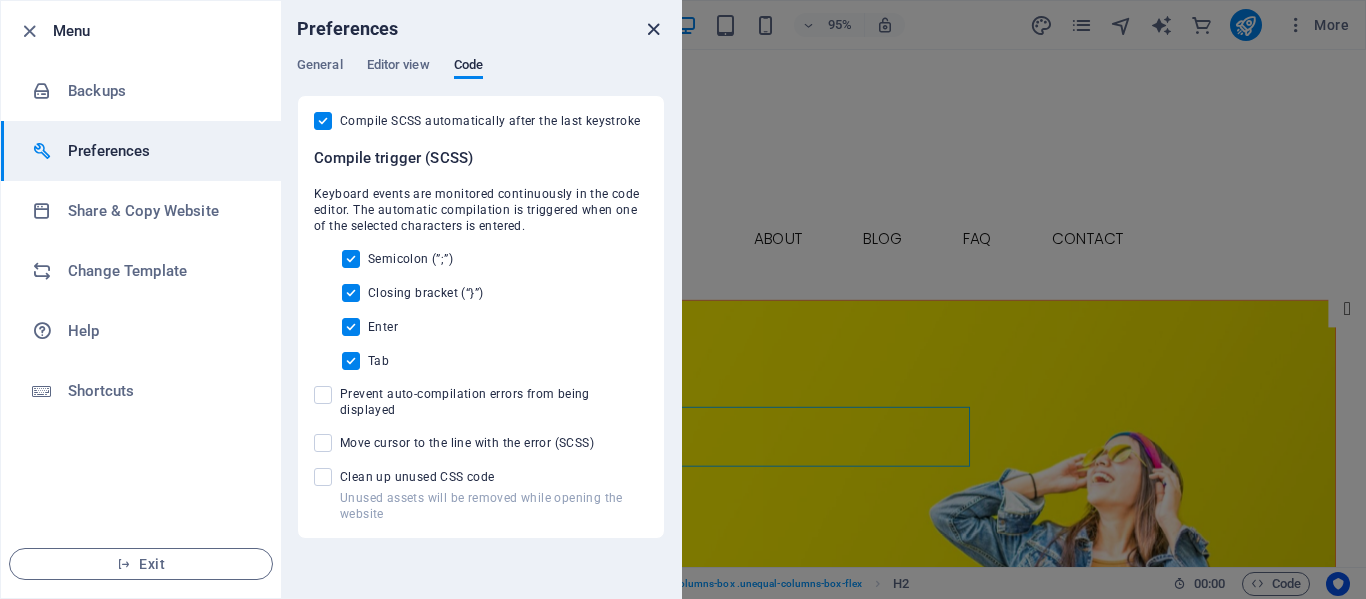 click at bounding box center [653, 29] 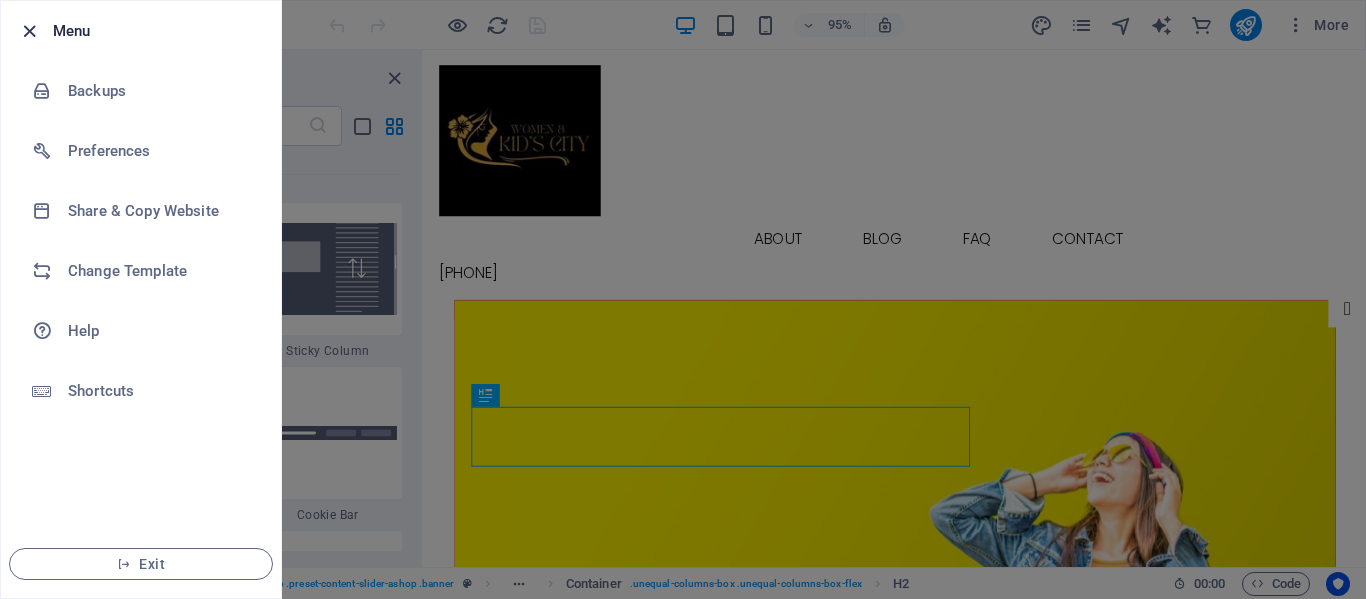 click at bounding box center (29, 31) 